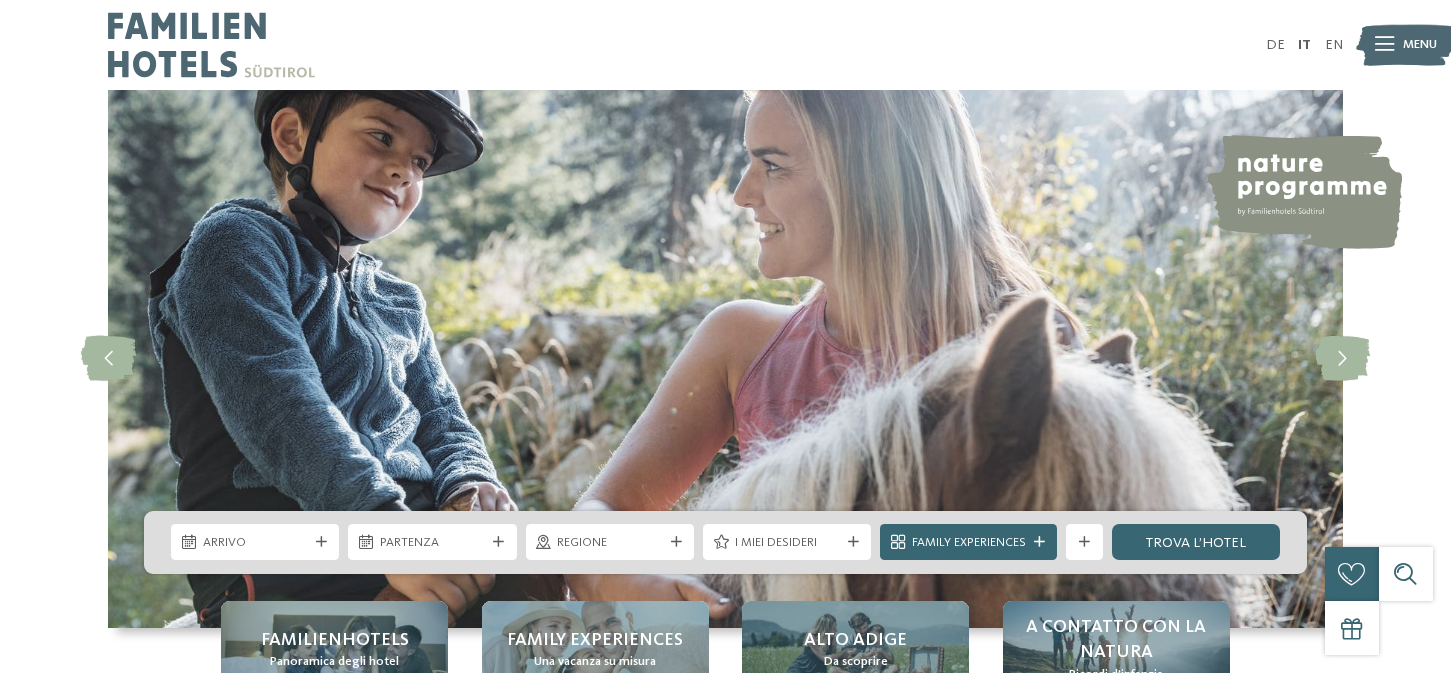 scroll, scrollTop: 0, scrollLeft: 0, axis: both 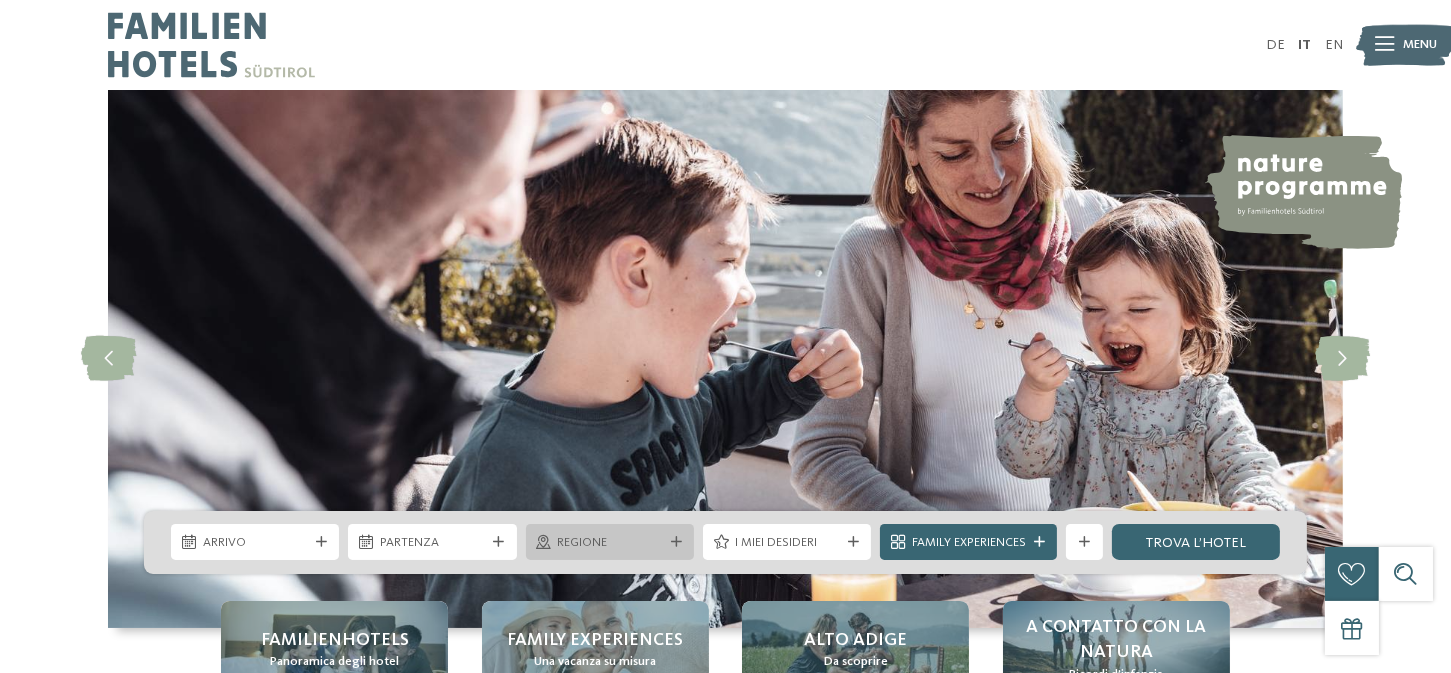 click on "Regione" at bounding box center [609, 543] 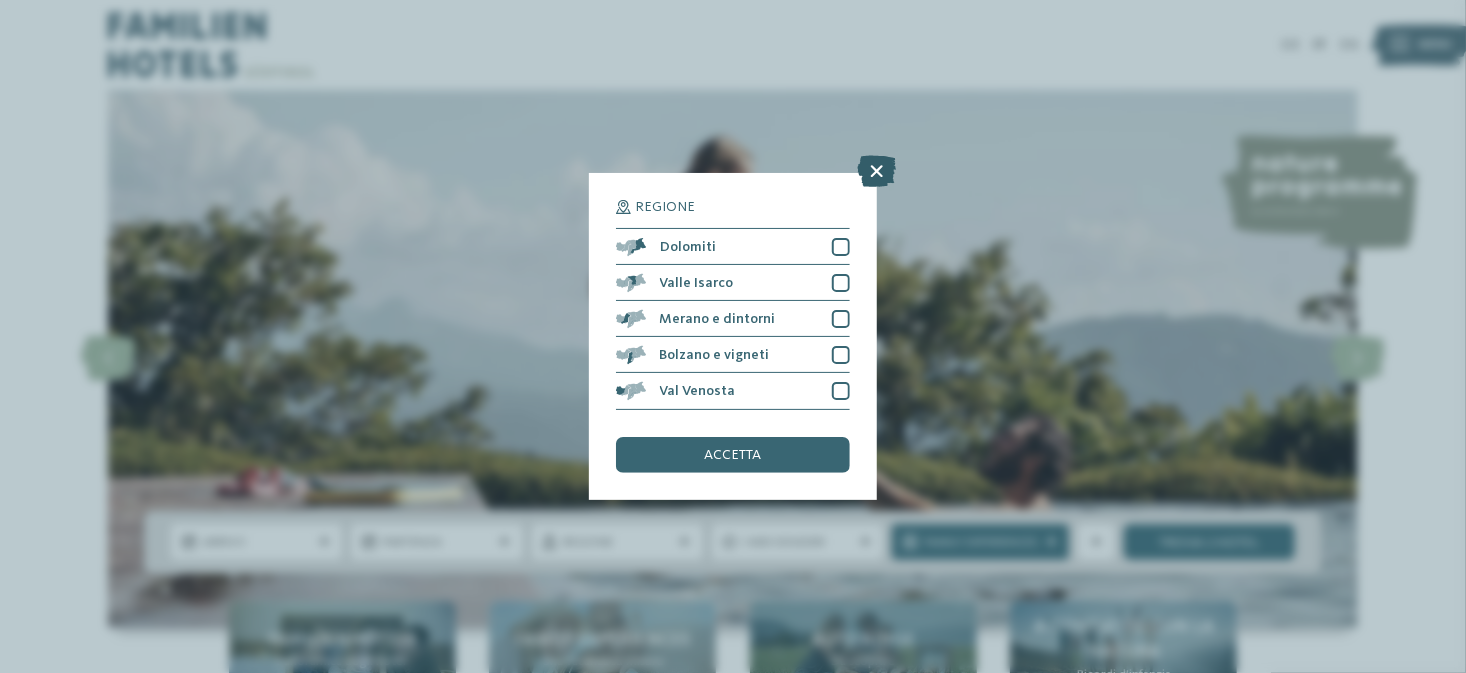 click at bounding box center [877, 172] 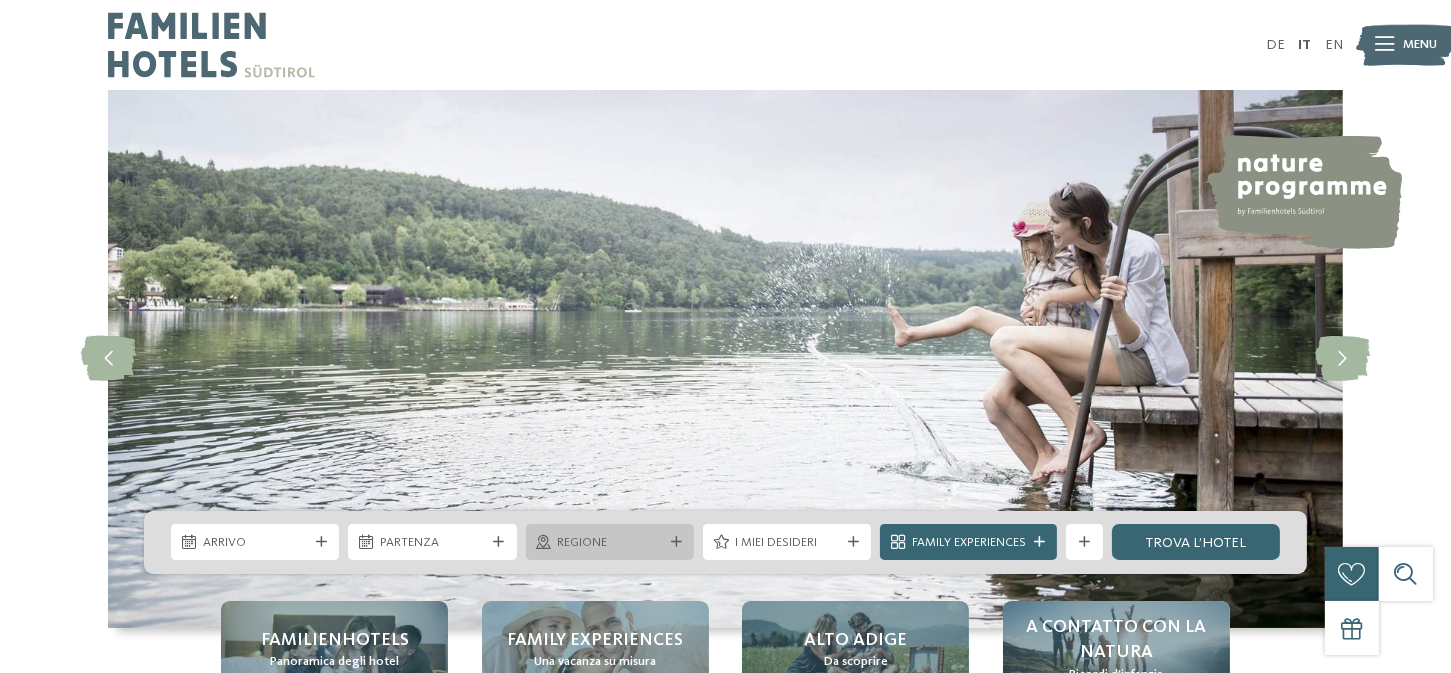 click on "Regione" at bounding box center [609, 543] 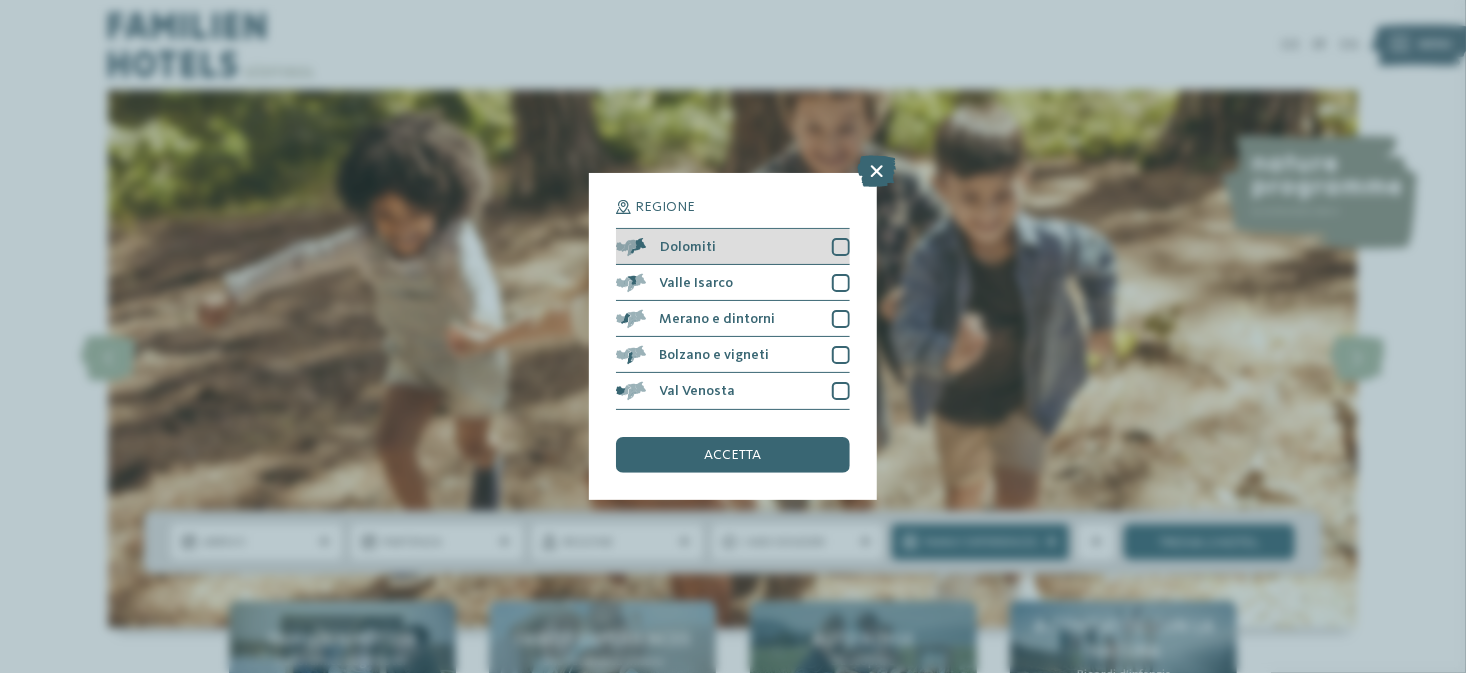 click at bounding box center [841, 247] 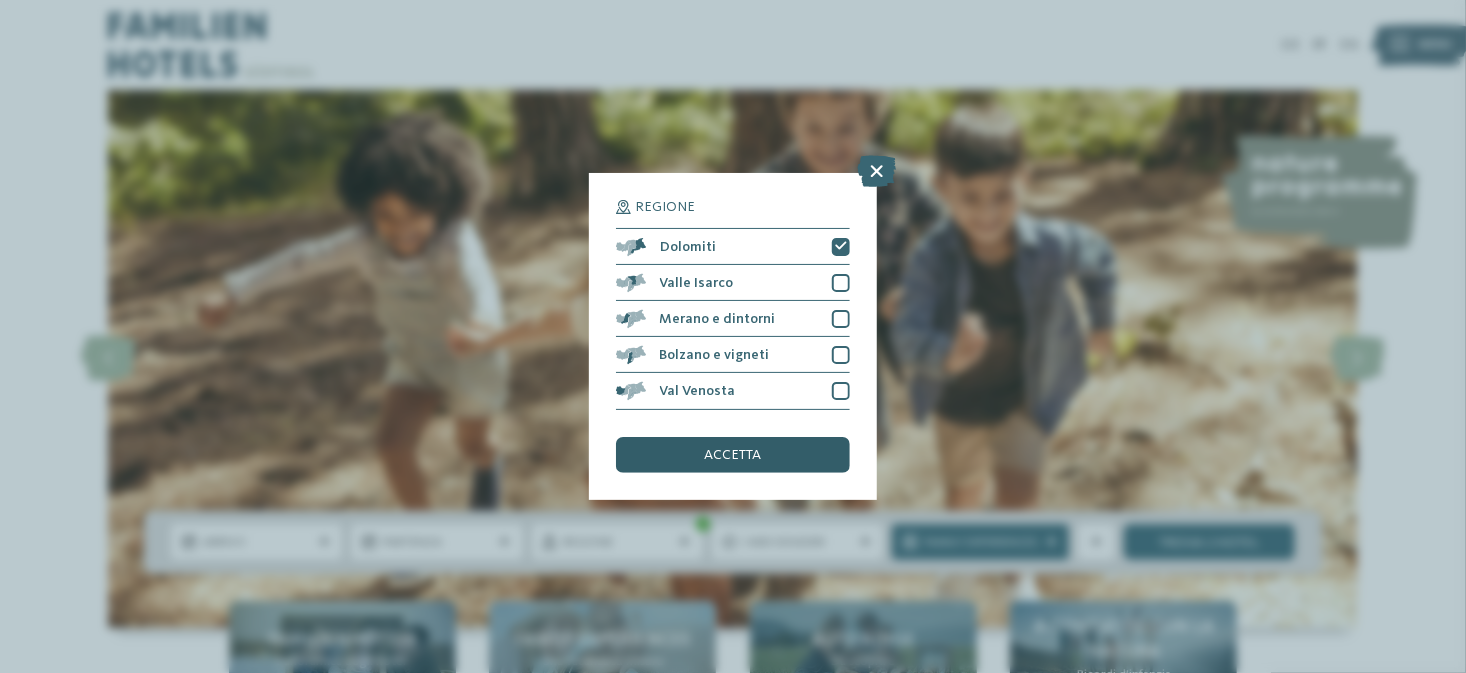 click on "accetta" at bounding box center [733, 455] 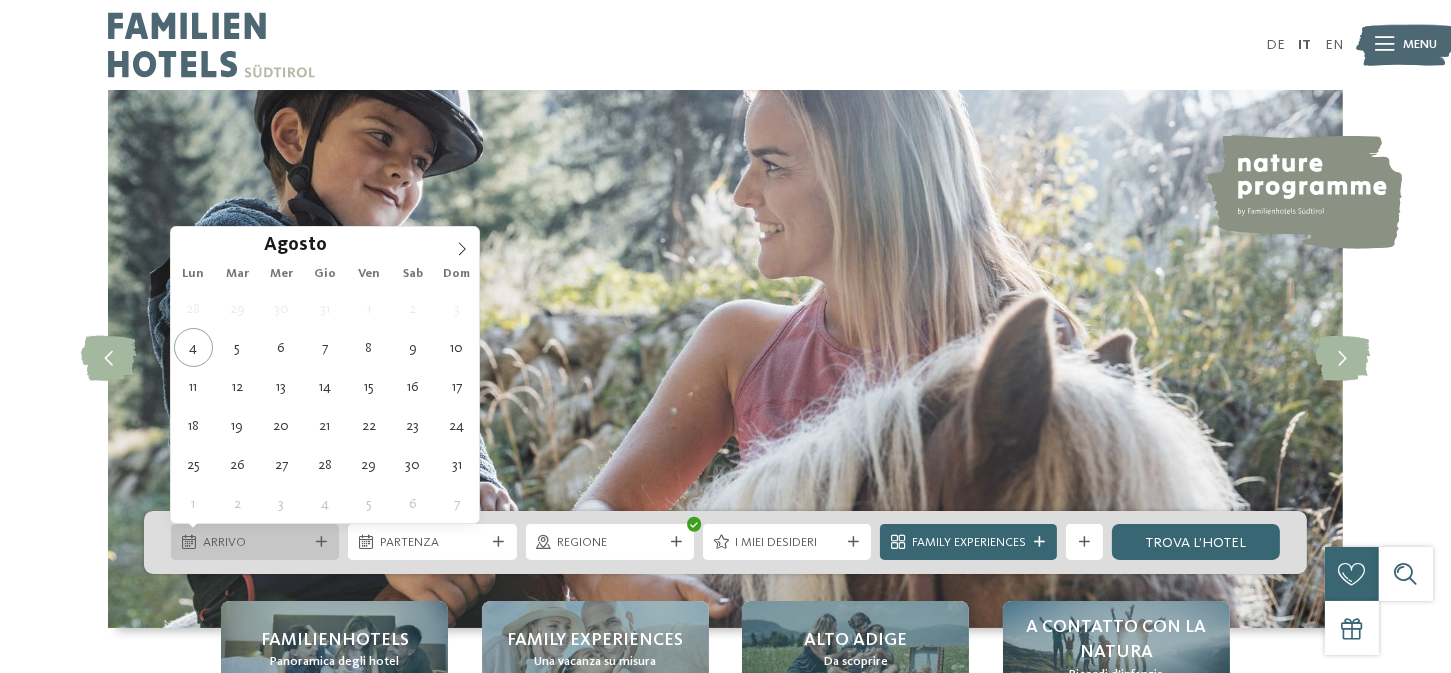 click at bounding box center (321, 542) 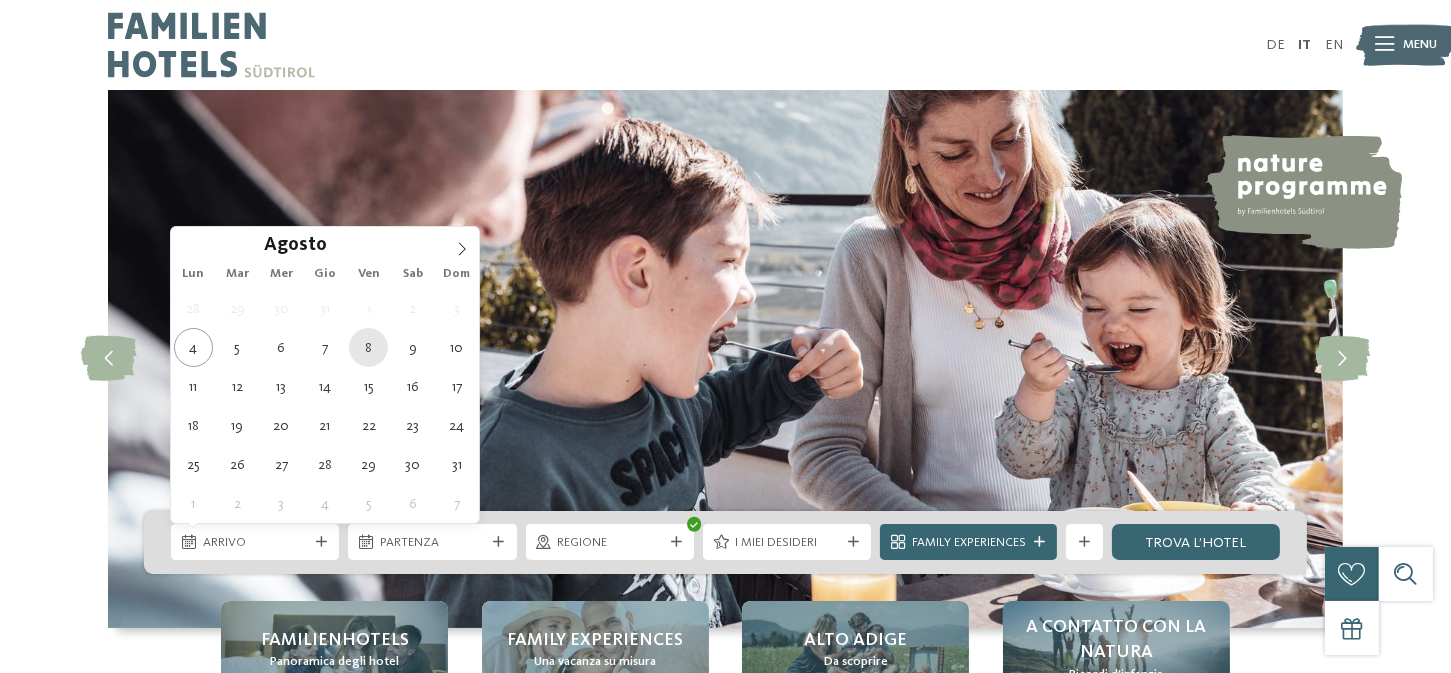 type on "08.08.2025" 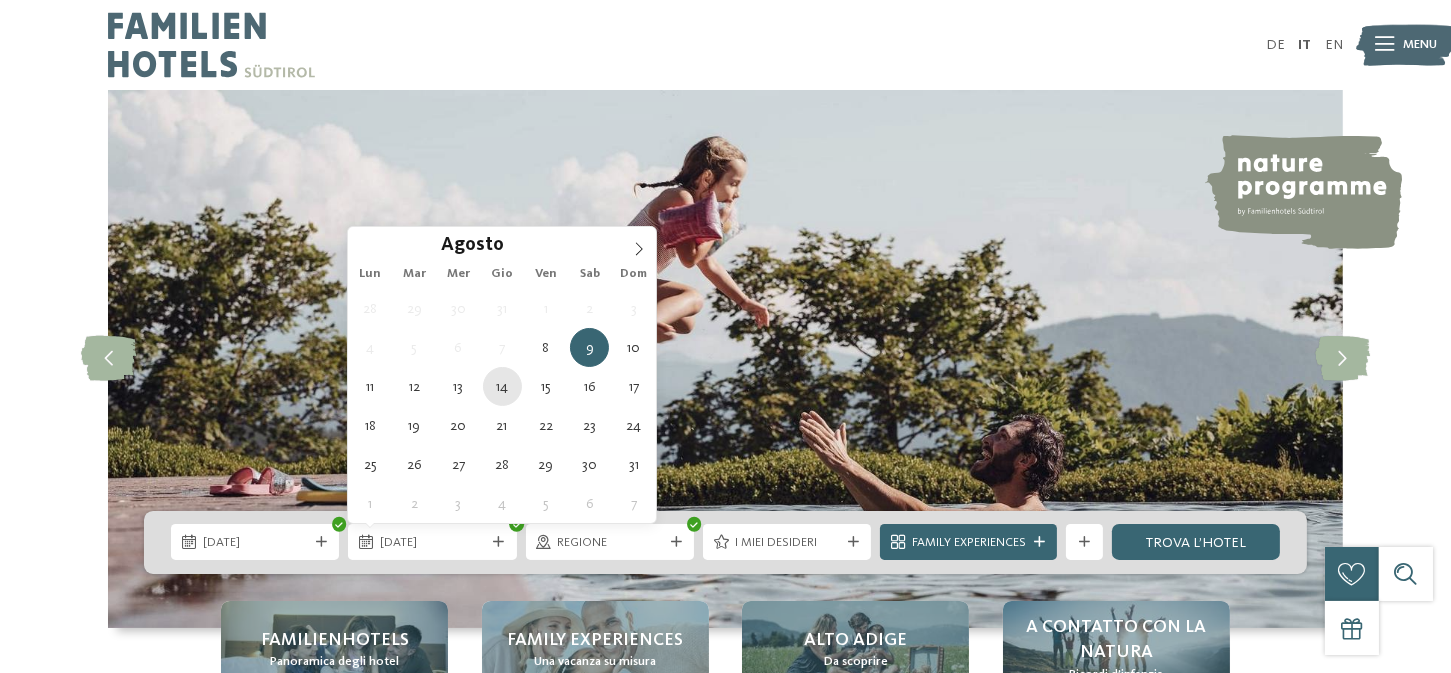 type on "14.08.2025" 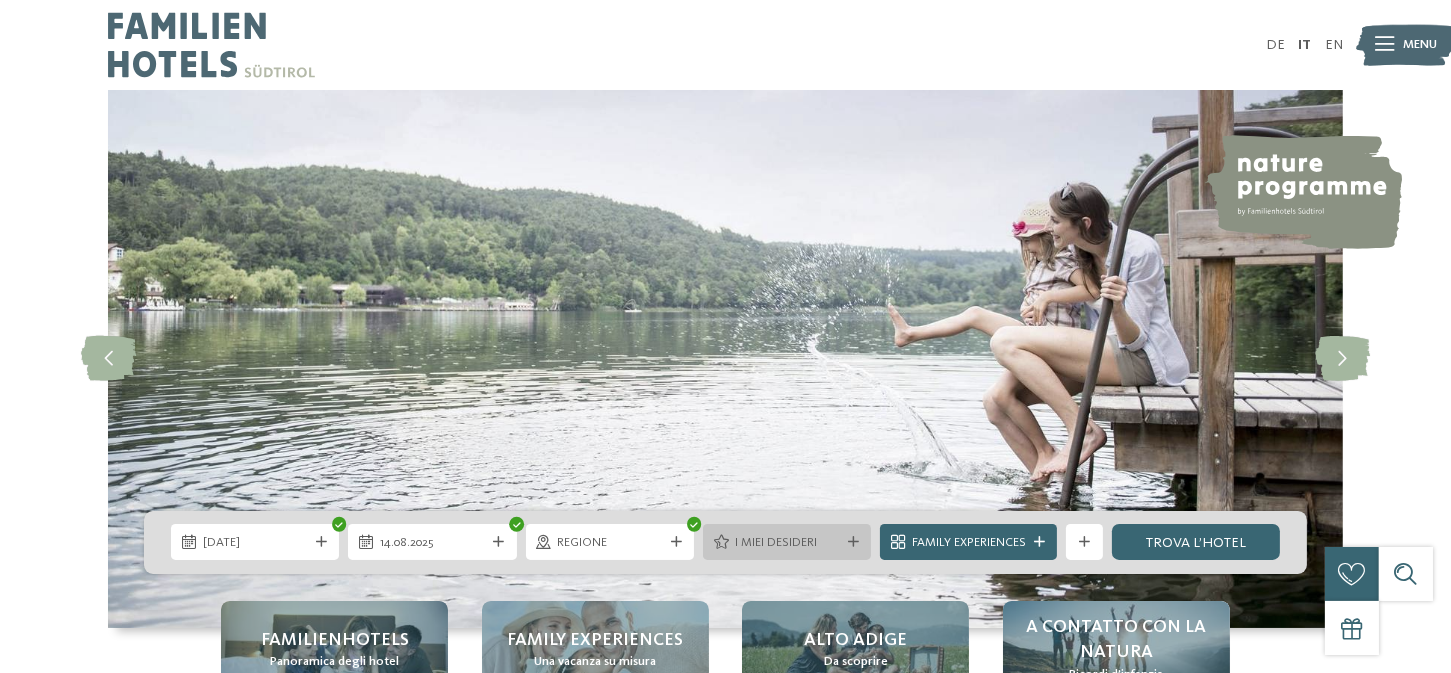 click on "I miei desideri" at bounding box center (787, 543) 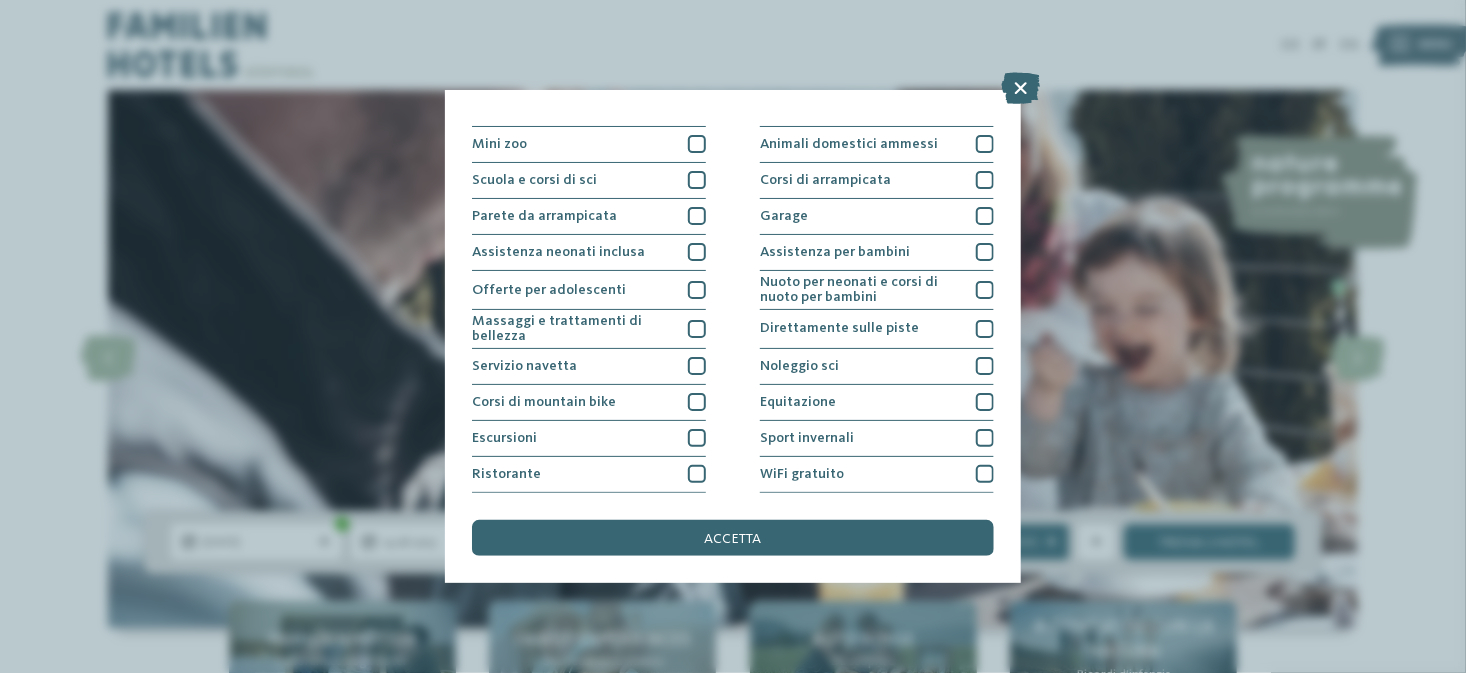 scroll, scrollTop: 272, scrollLeft: 0, axis: vertical 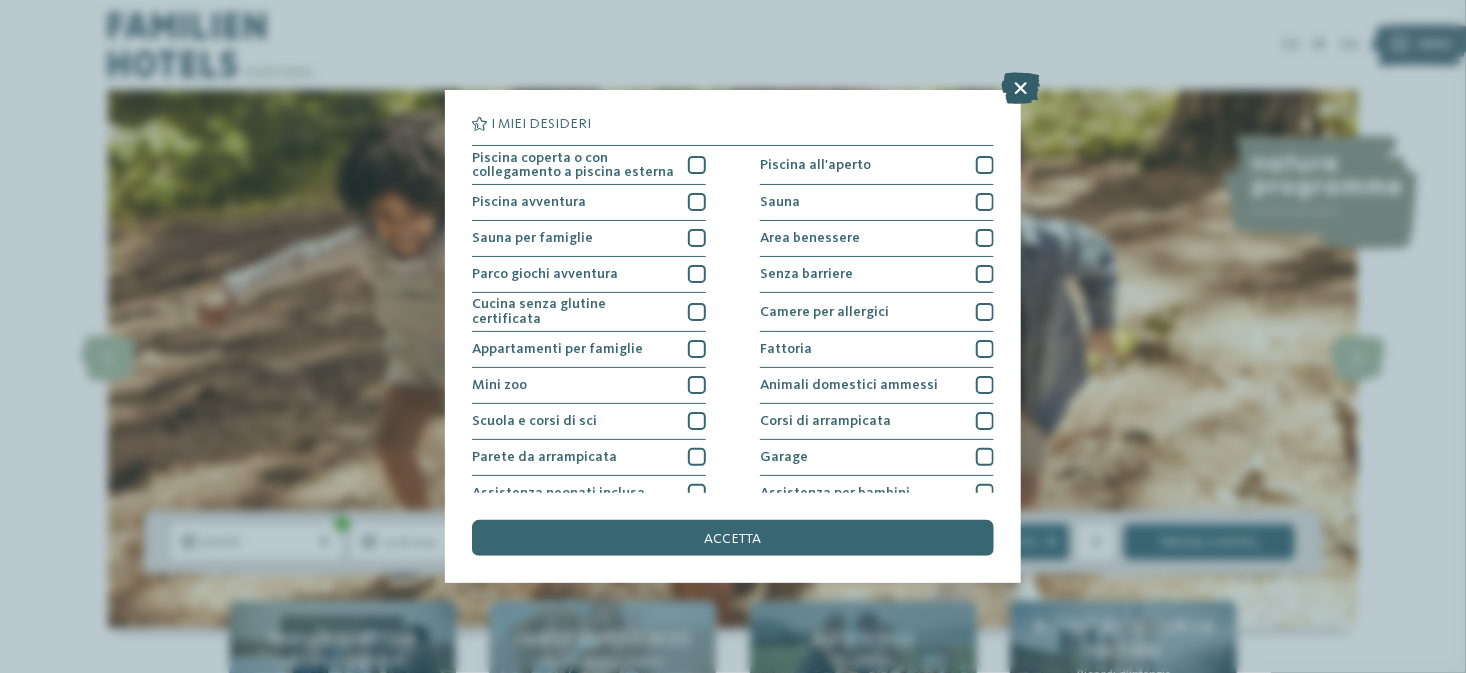 click at bounding box center (1021, 88) 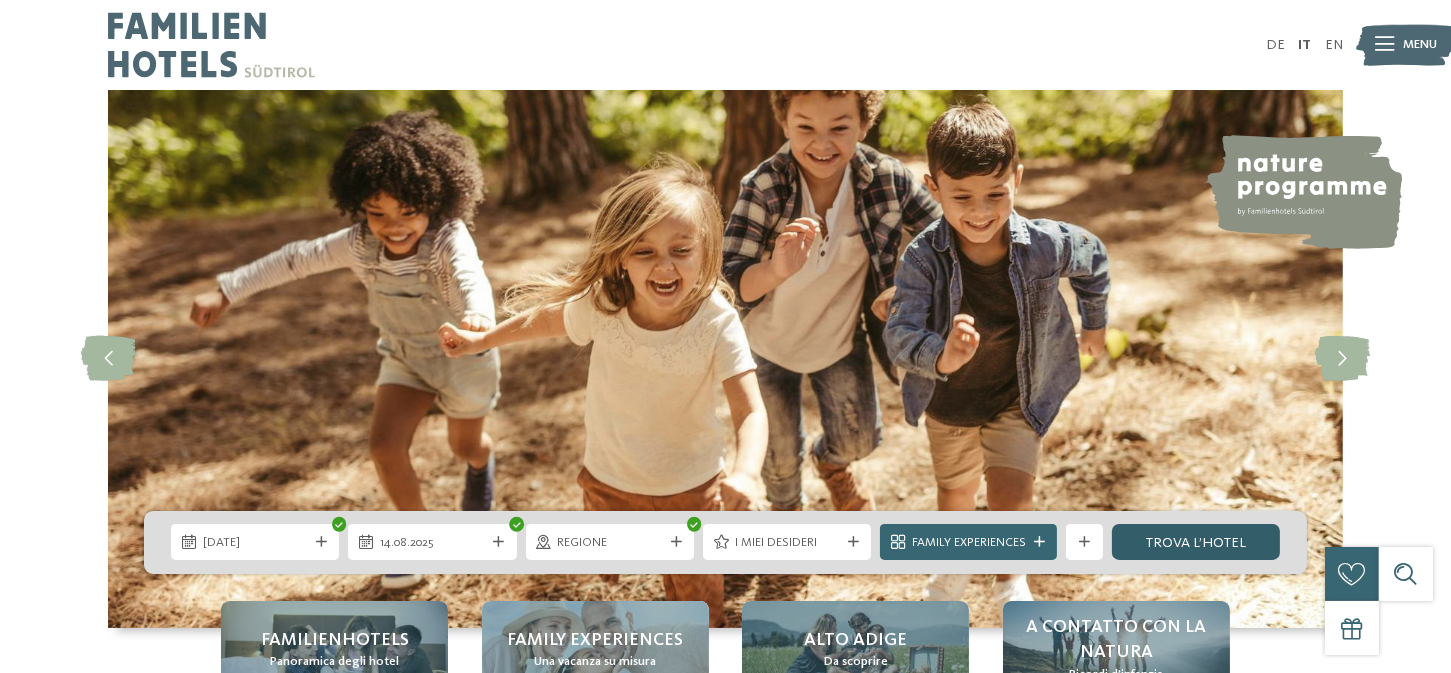click on "trova l’hotel" at bounding box center [1196, 542] 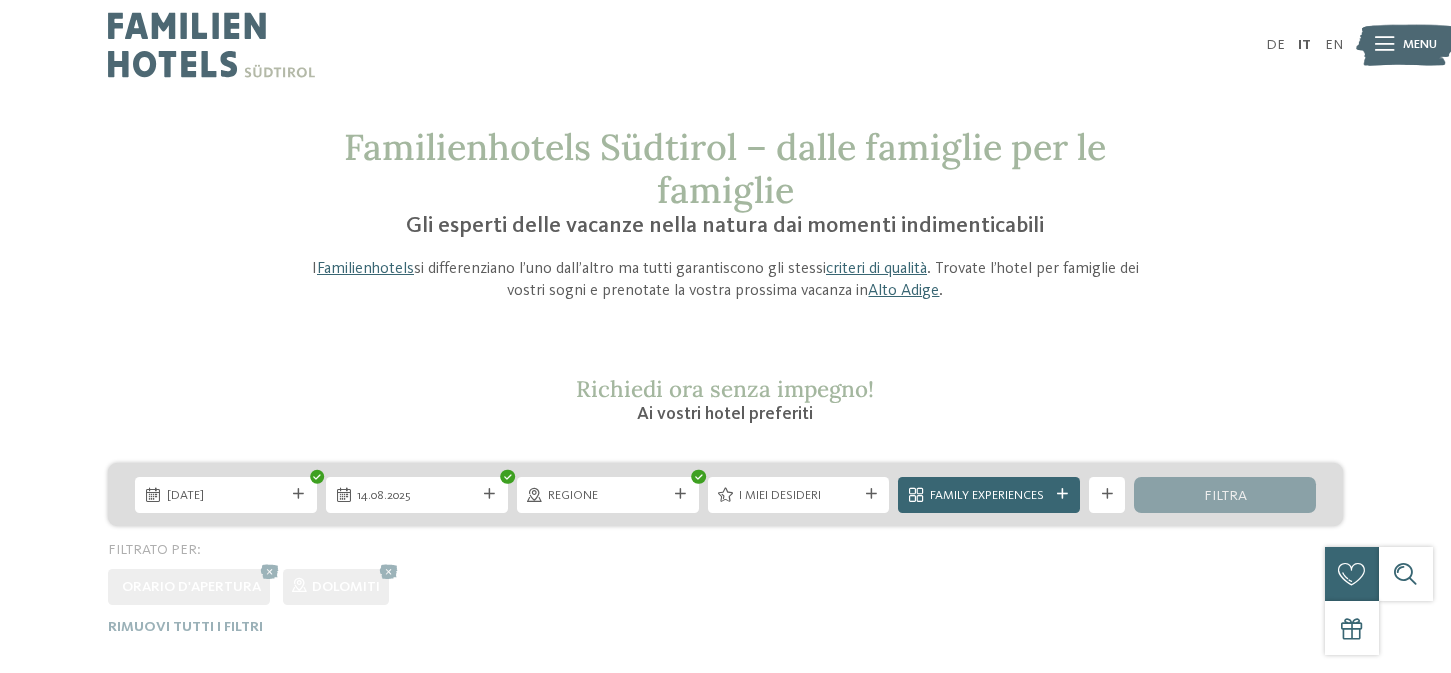 scroll, scrollTop: 0, scrollLeft: 0, axis: both 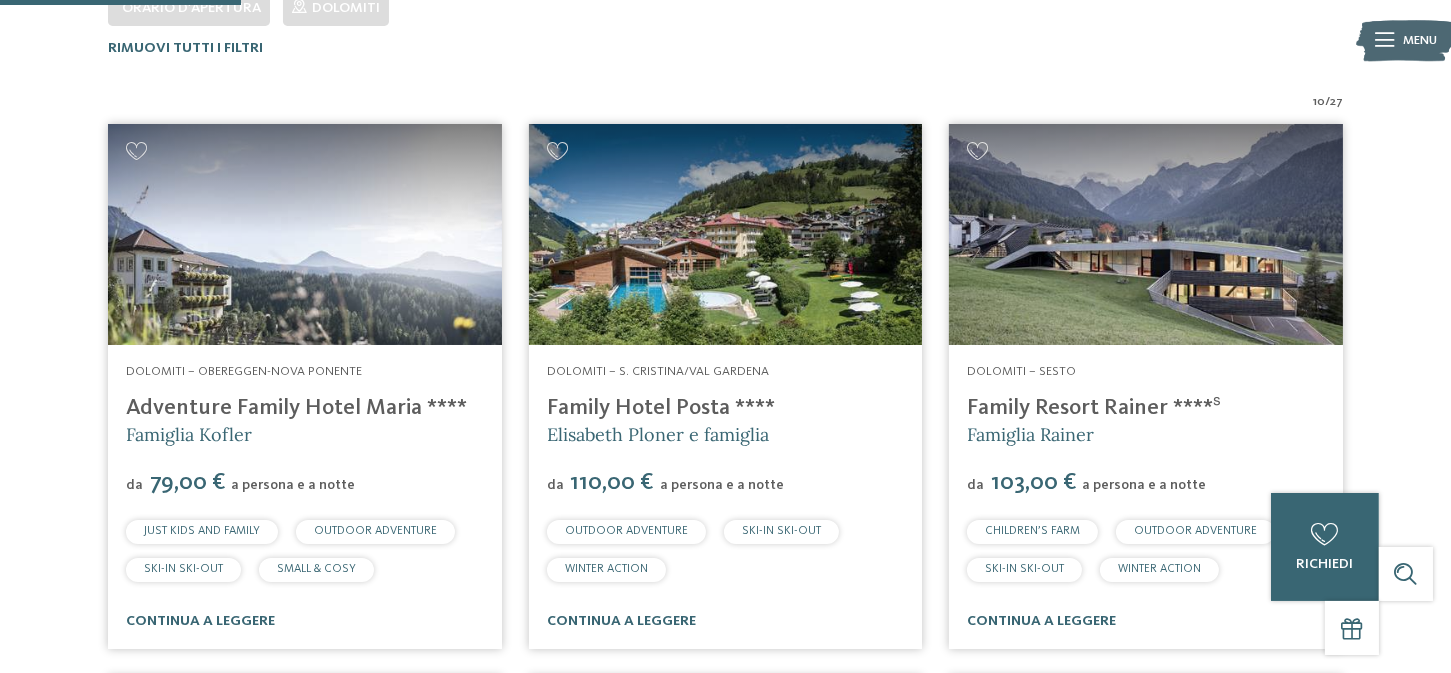 click on "JUST KIDS AND FAMILY" at bounding box center [202, 531] 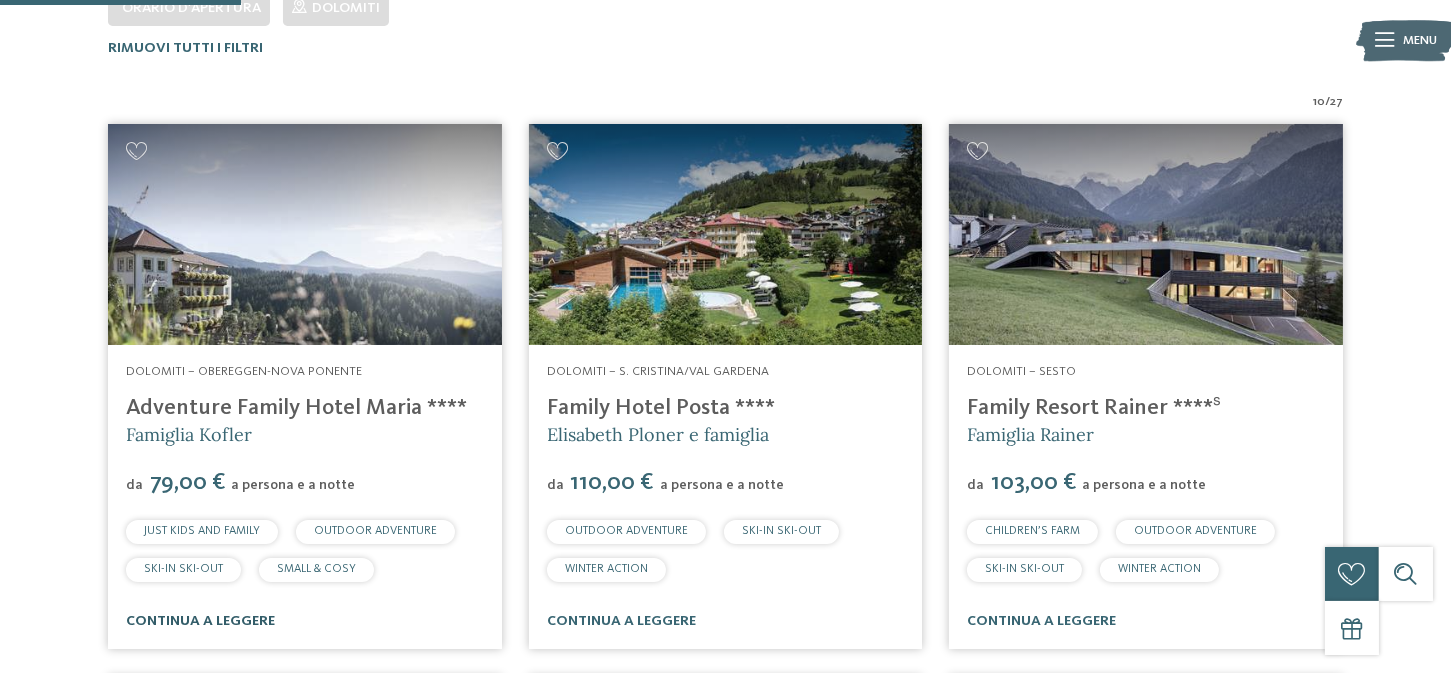 click on "continua a leggere" at bounding box center (200, 621) 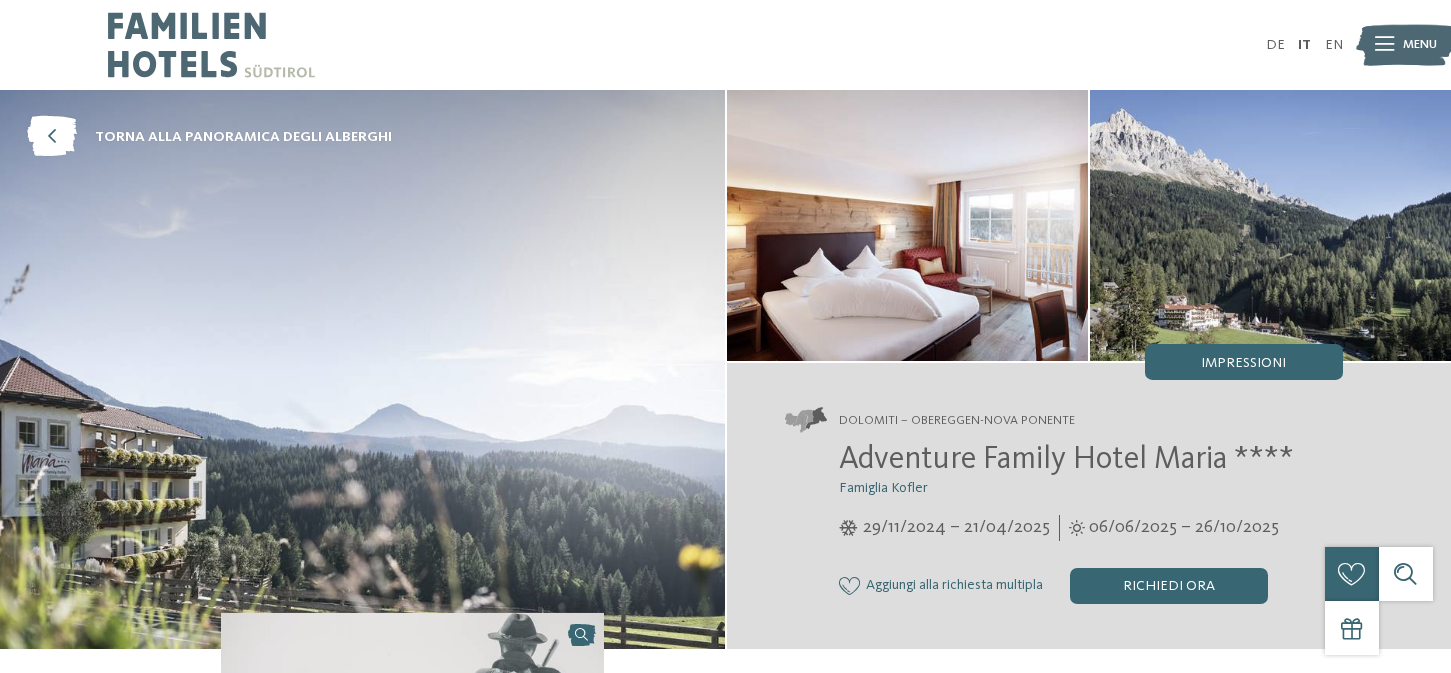 scroll, scrollTop: 0, scrollLeft: 0, axis: both 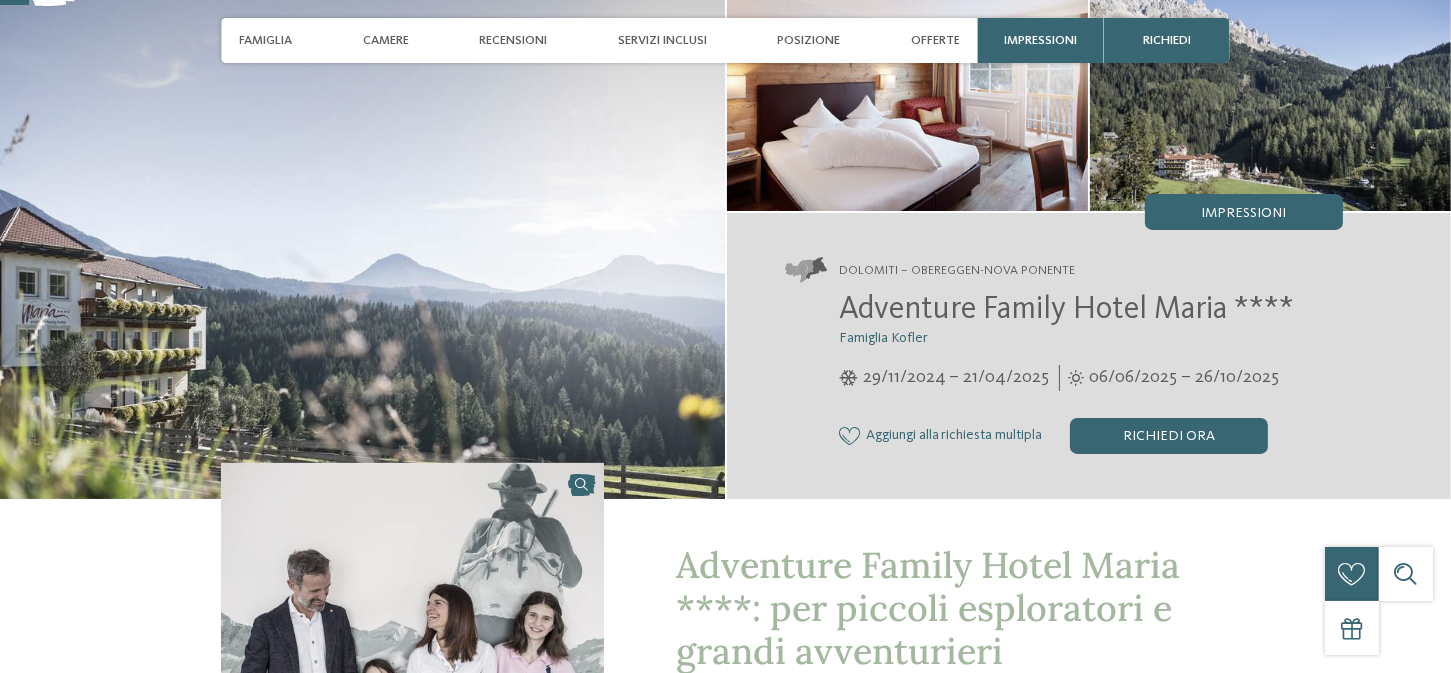 click on "Solo un momento – il sito web sta caricando …
DE
IT" at bounding box center (725, 2955) 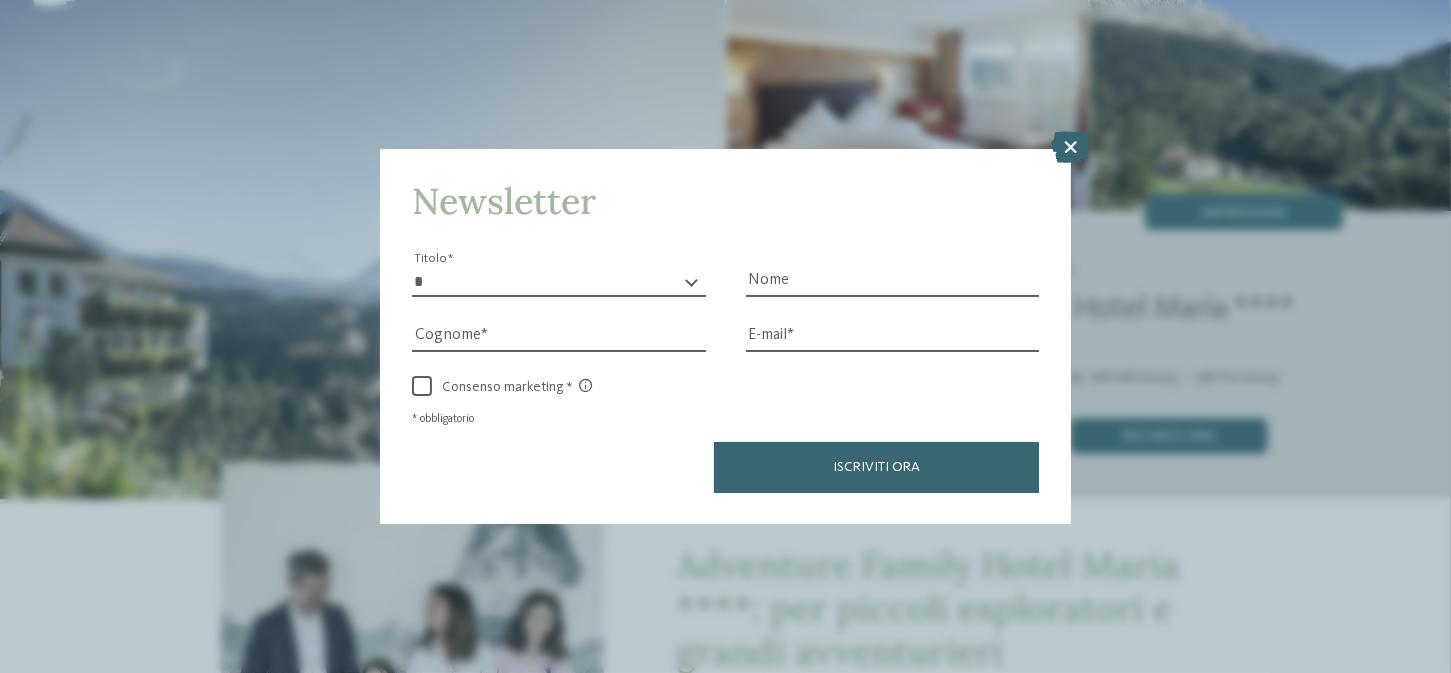 scroll, scrollTop: 200, scrollLeft: 0, axis: vertical 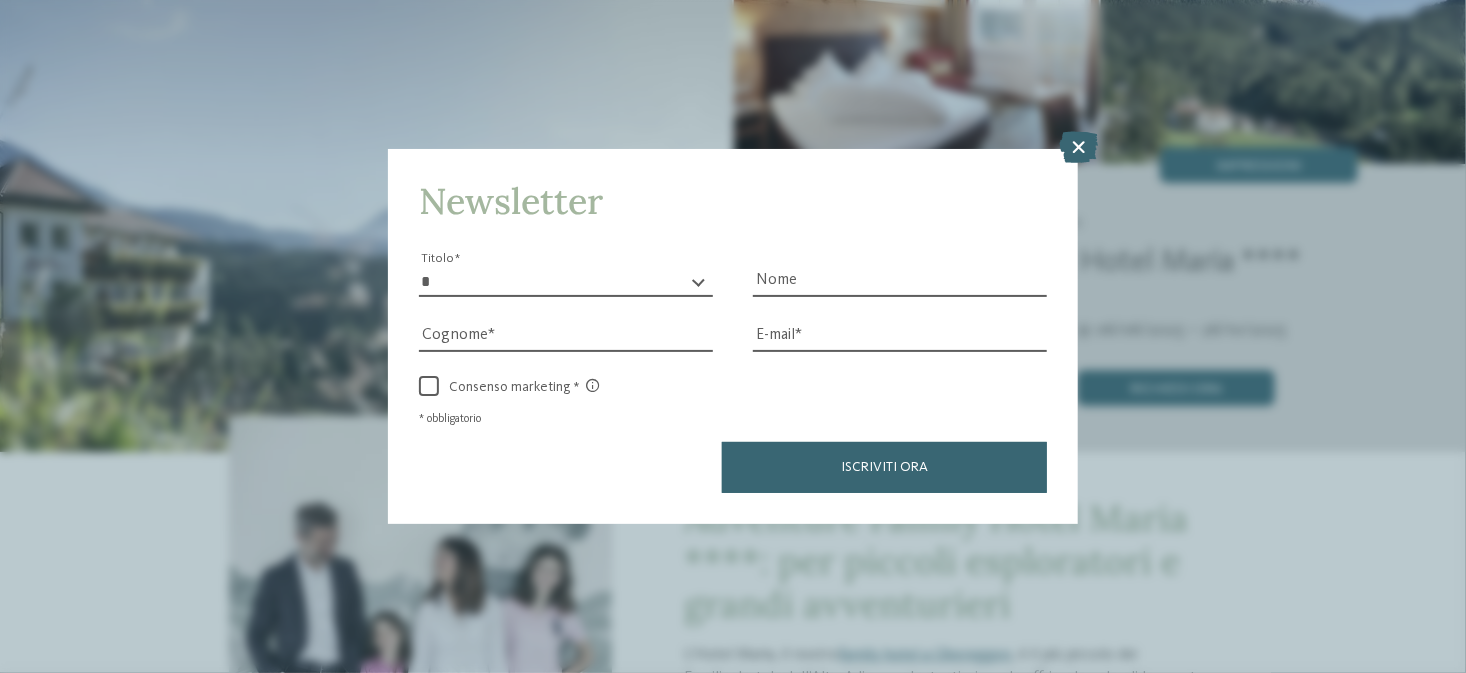 click on "Newsletter
* ****** ******* ******** ******
Titolo
Nome
Cognome
Fax" at bounding box center (733, 336) 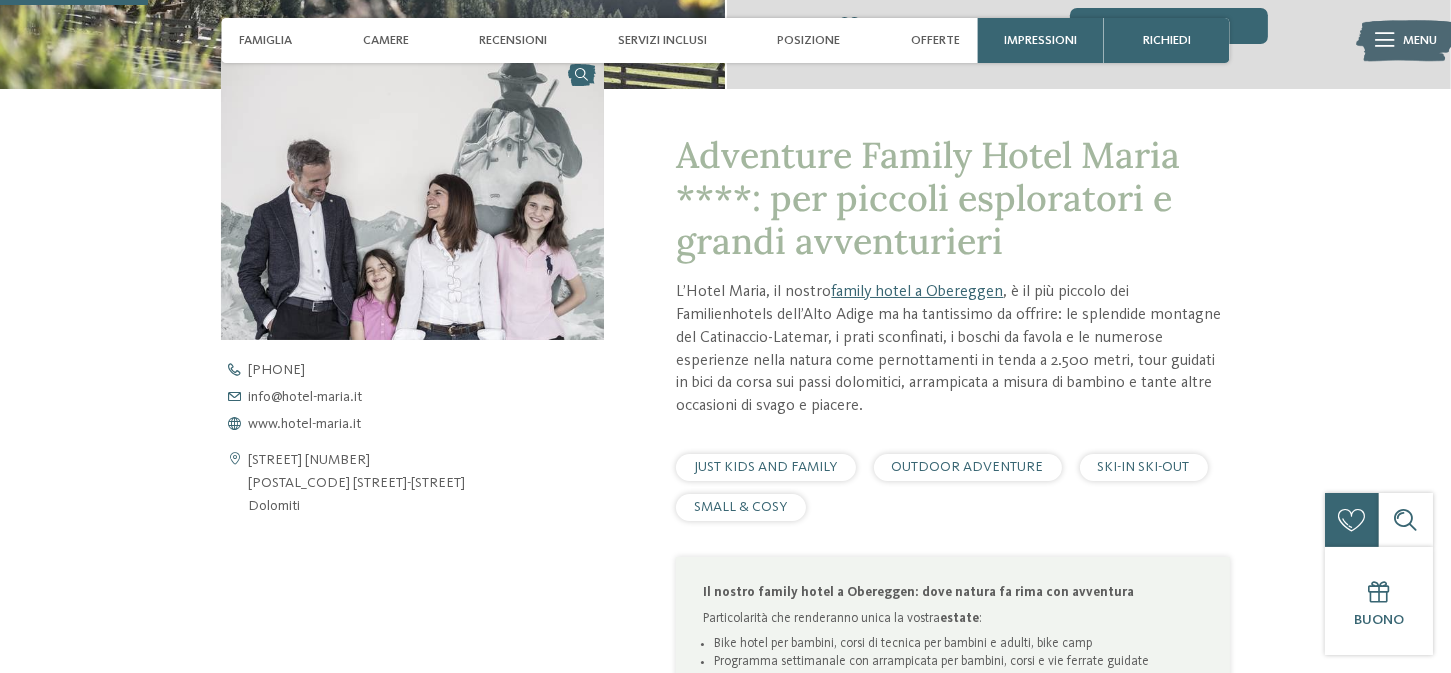 scroll, scrollTop: 600, scrollLeft: 0, axis: vertical 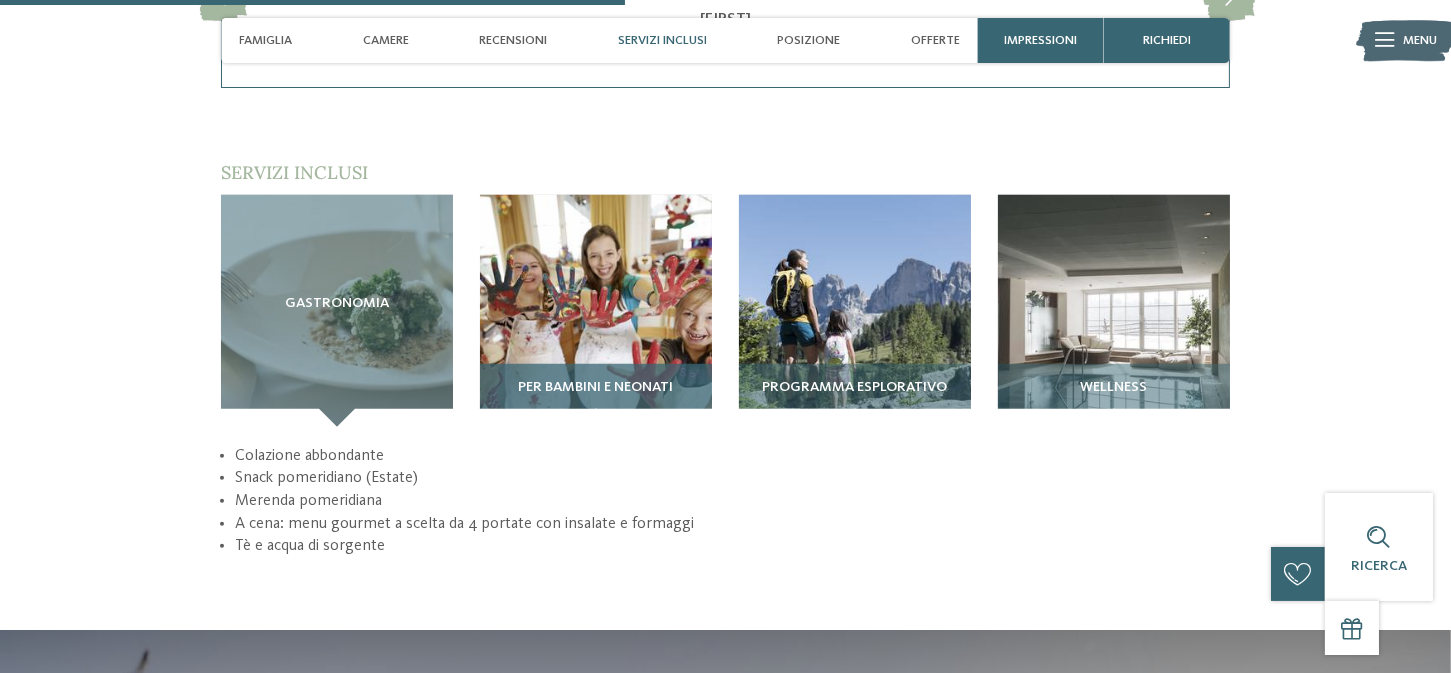 click on "Per bambini e neonati" at bounding box center (596, 388) 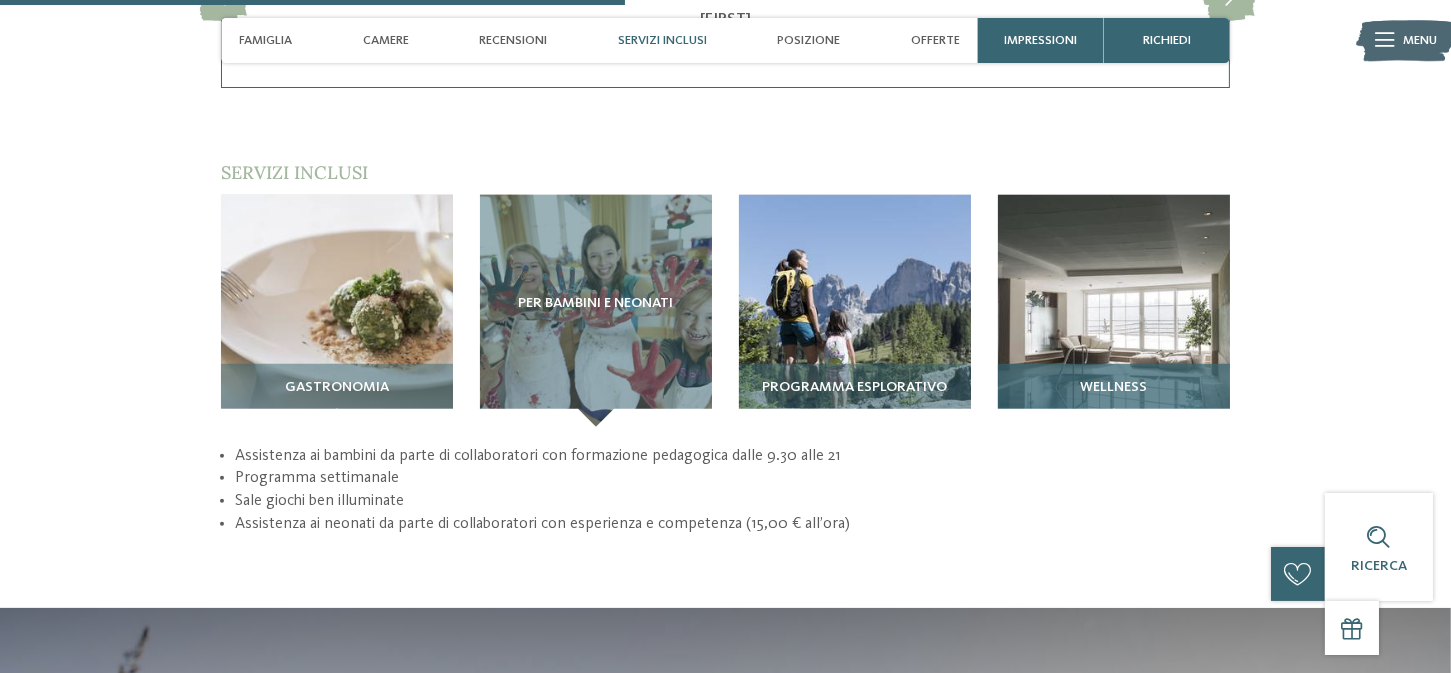 click on "Wellness" at bounding box center [1114, 395] 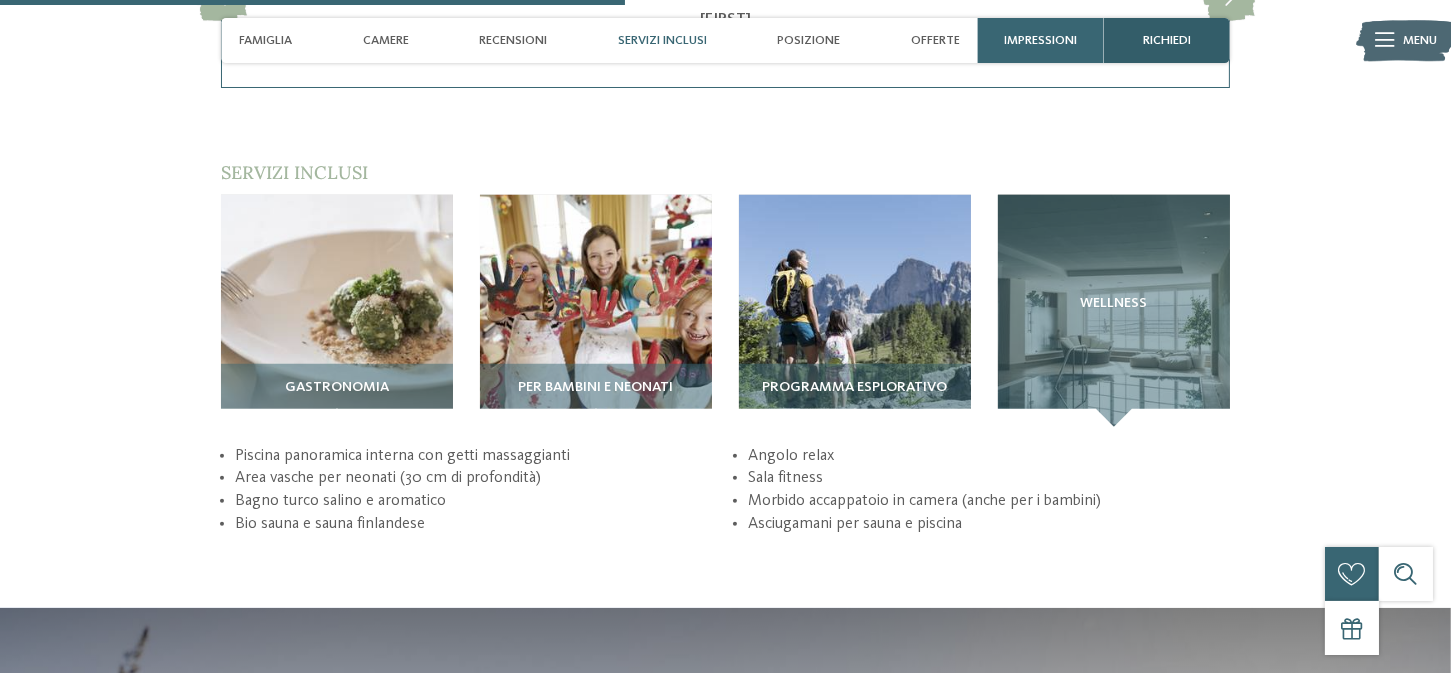 click on "richiedi" at bounding box center [1167, 40] 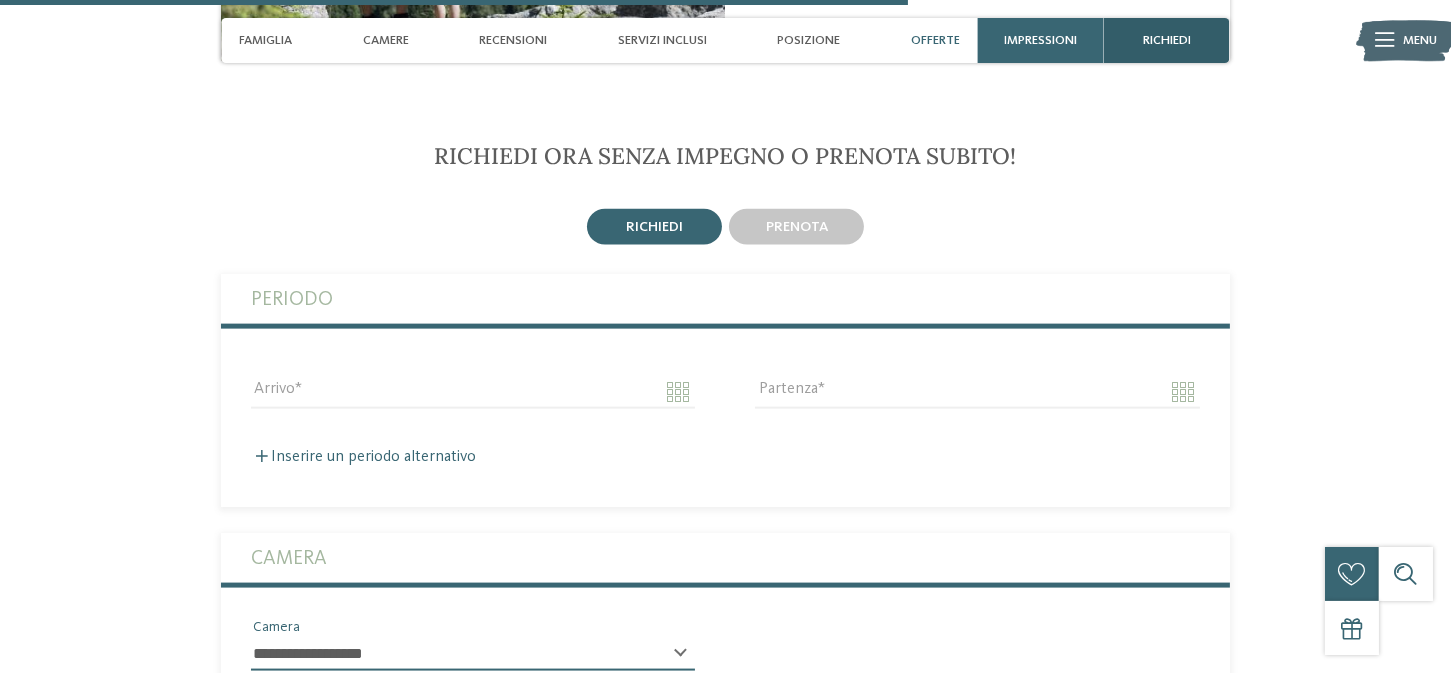 scroll, scrollTop: 3574, scrollLeft: 0, axis: vertical 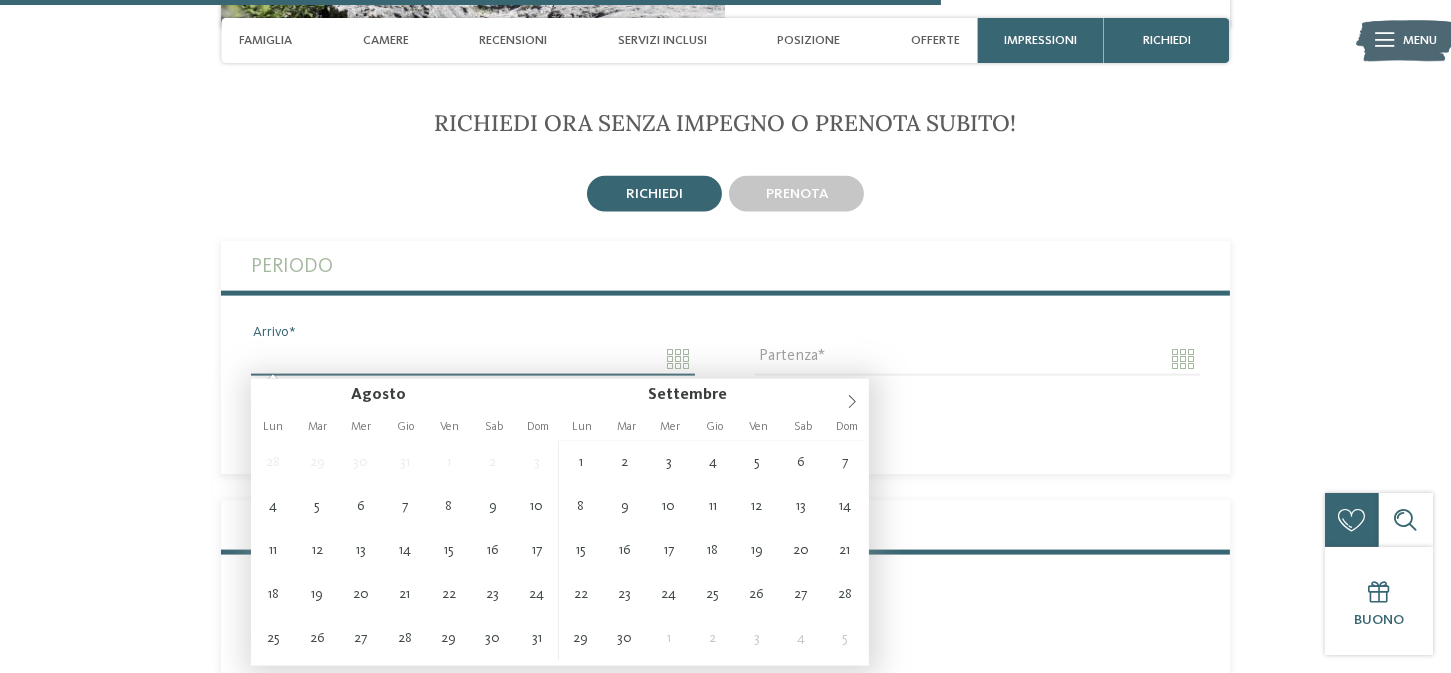 click on "Arrivo" at bounding box center [473, 359] 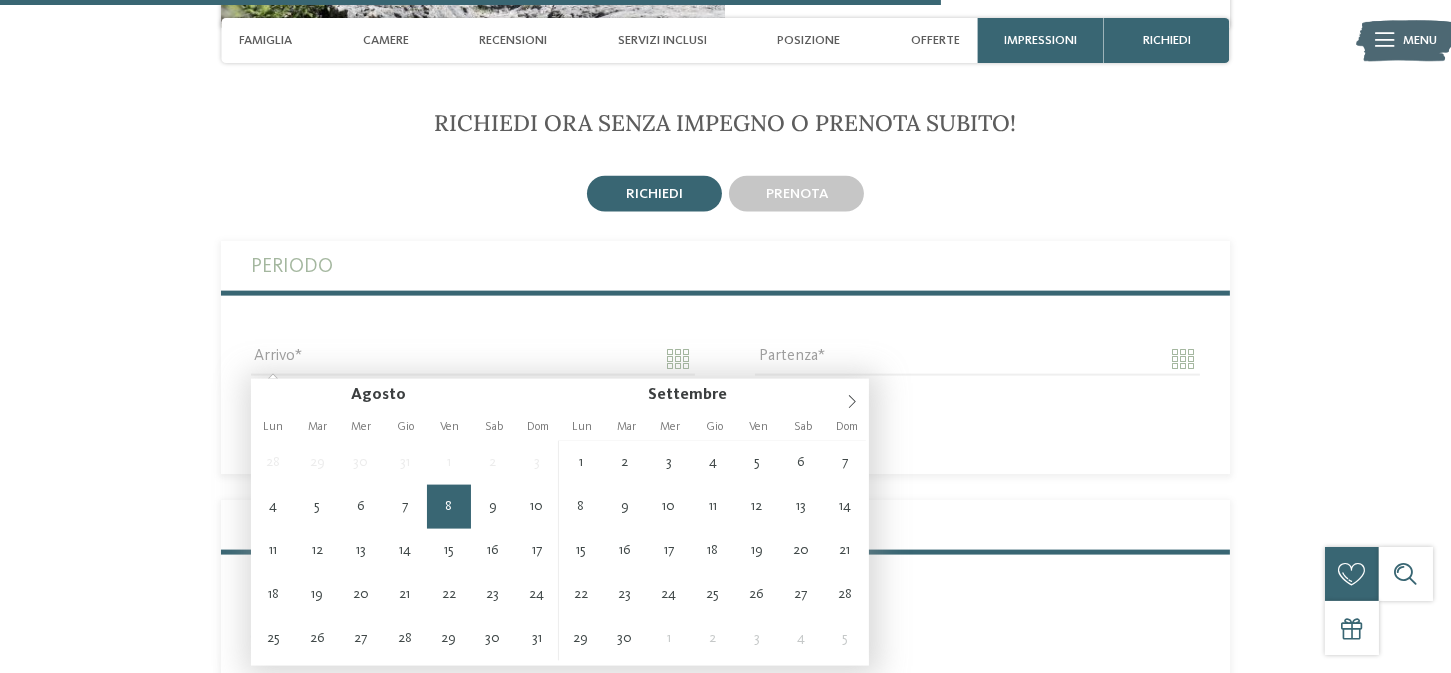 type on "**********" 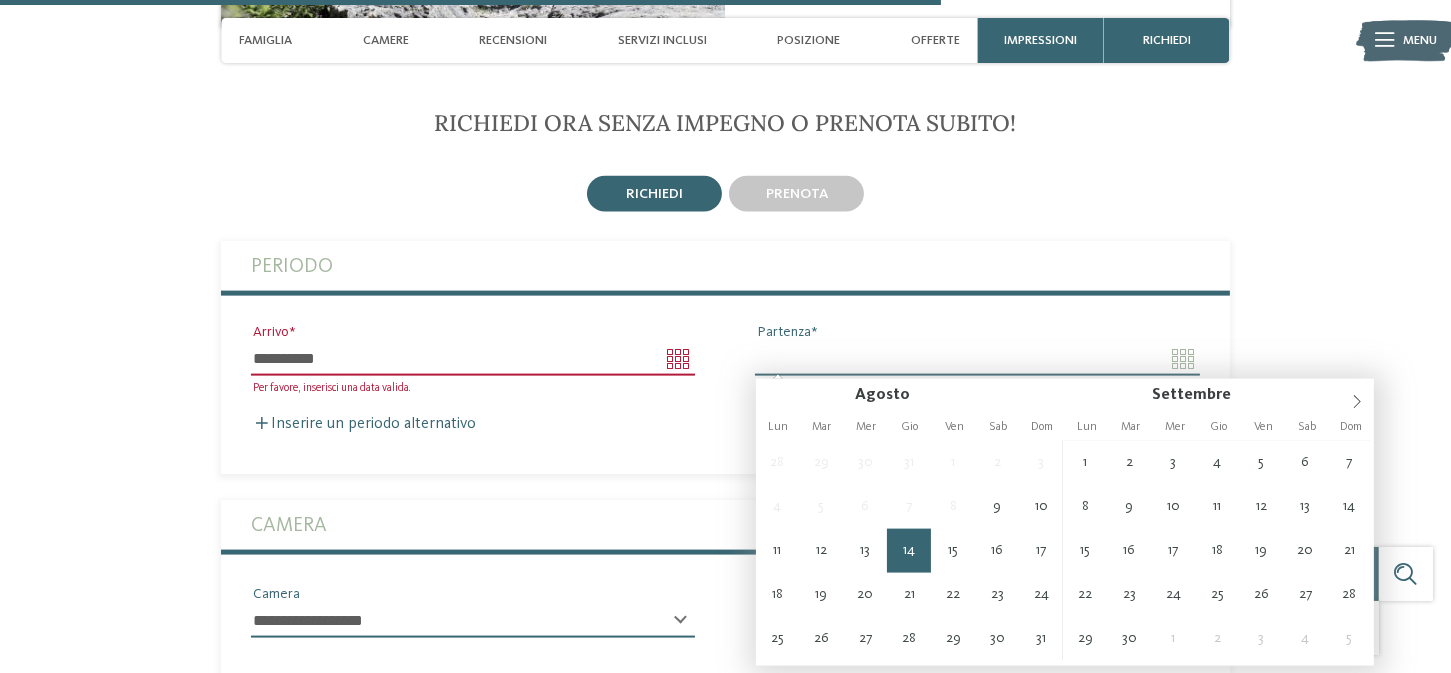 type on "**********" 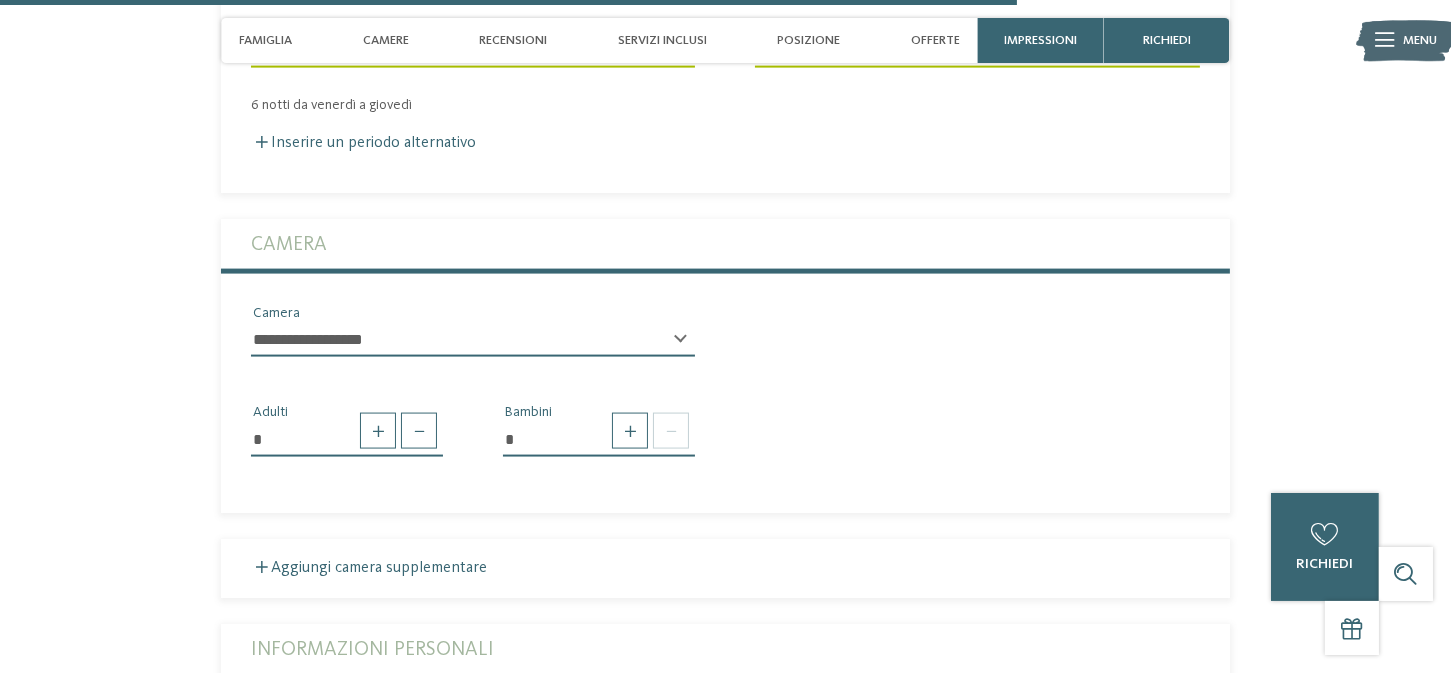 scroll, scrollTop: 3893, scrollLeft: 0, axis: vertical 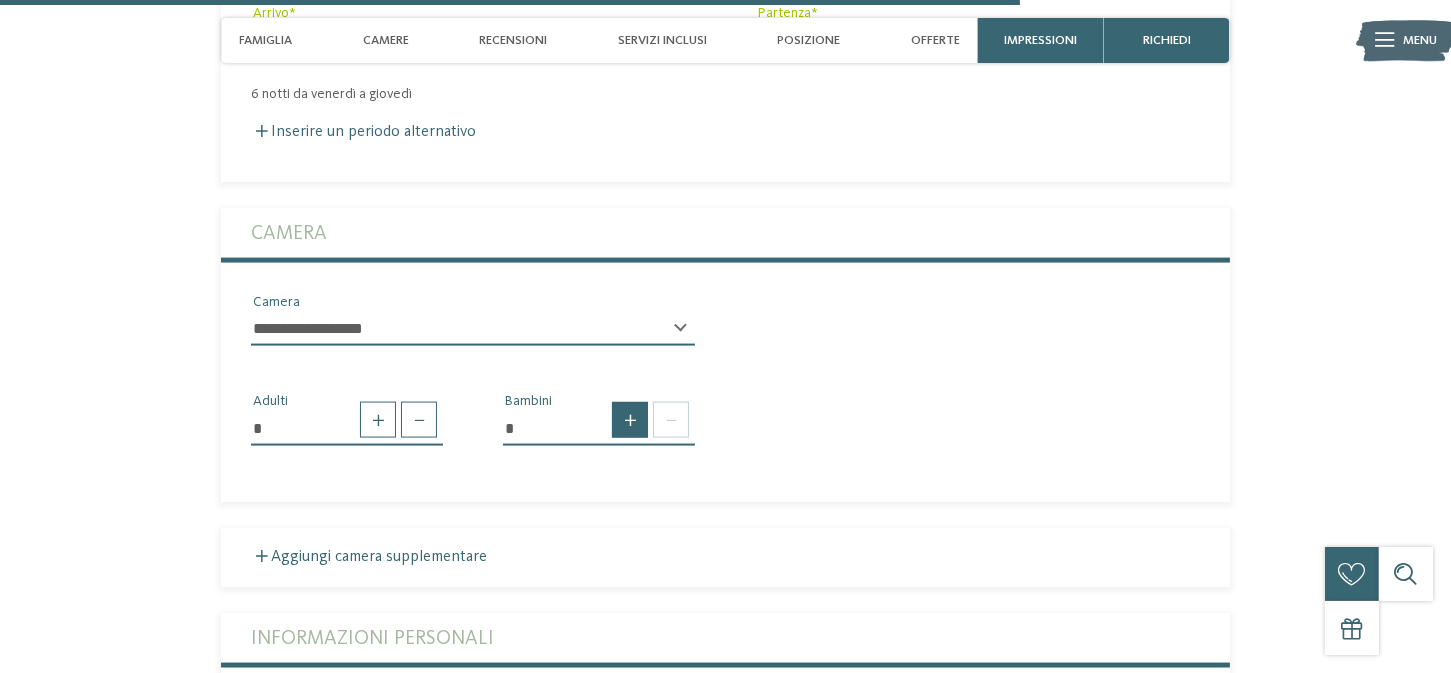 click at bounding box center (630, 420) 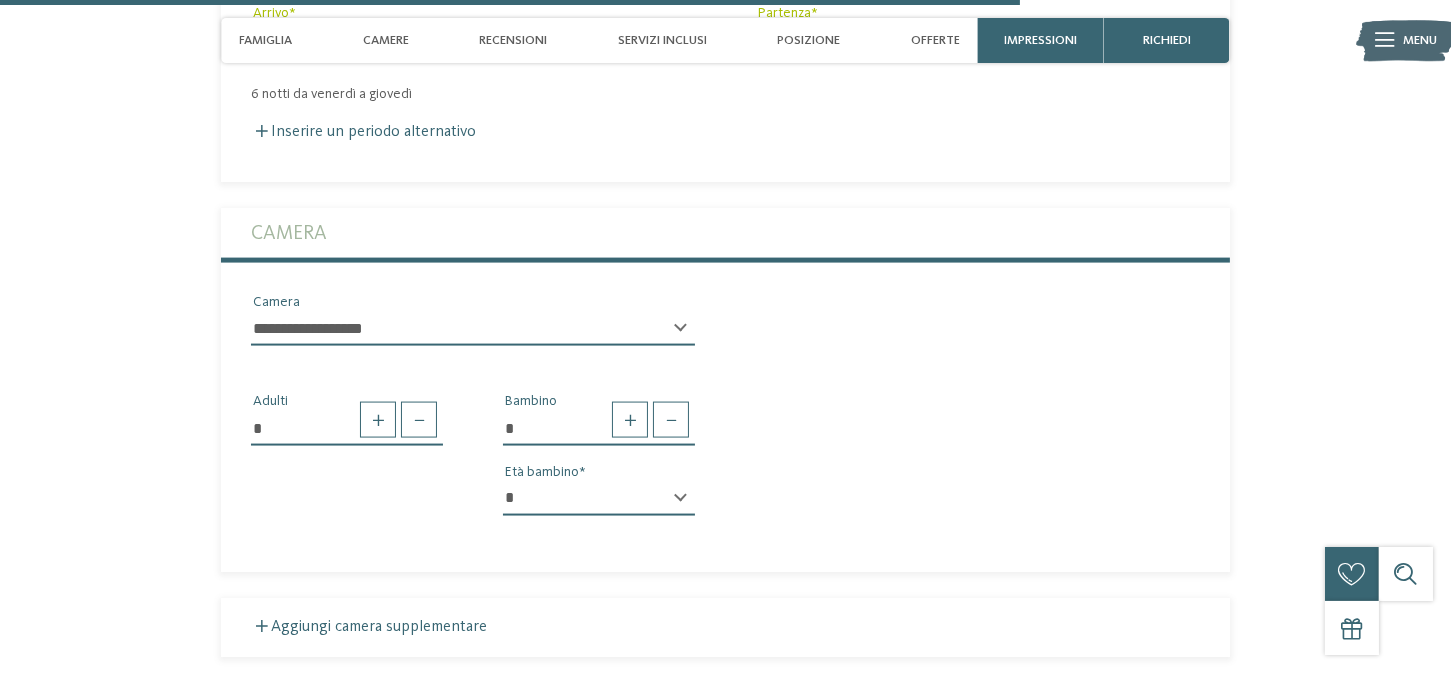 click on "* * * * * * * * * * * ** ** ** ** ** ** ** **" at bounding box center [599, 499] 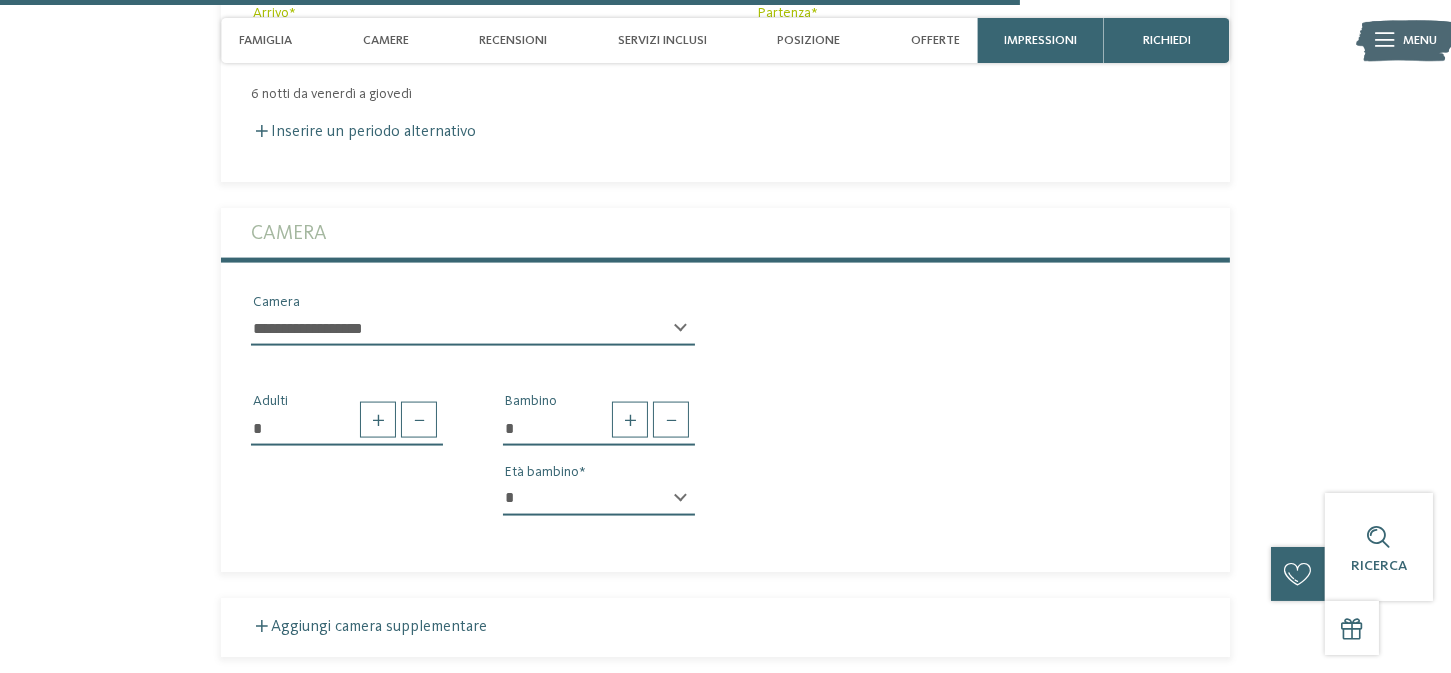 select on "*" 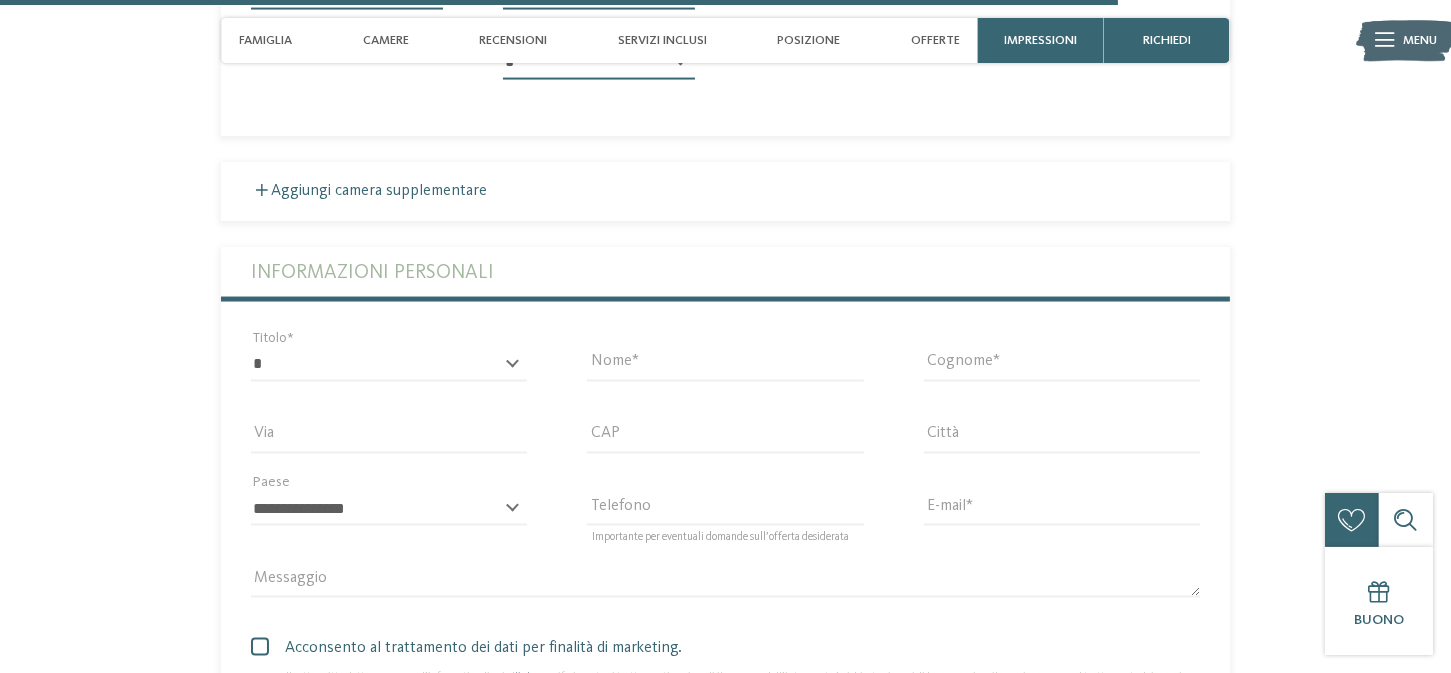 scroll, scrollTop: 4374, scrollLeft: 0, axis: vertical 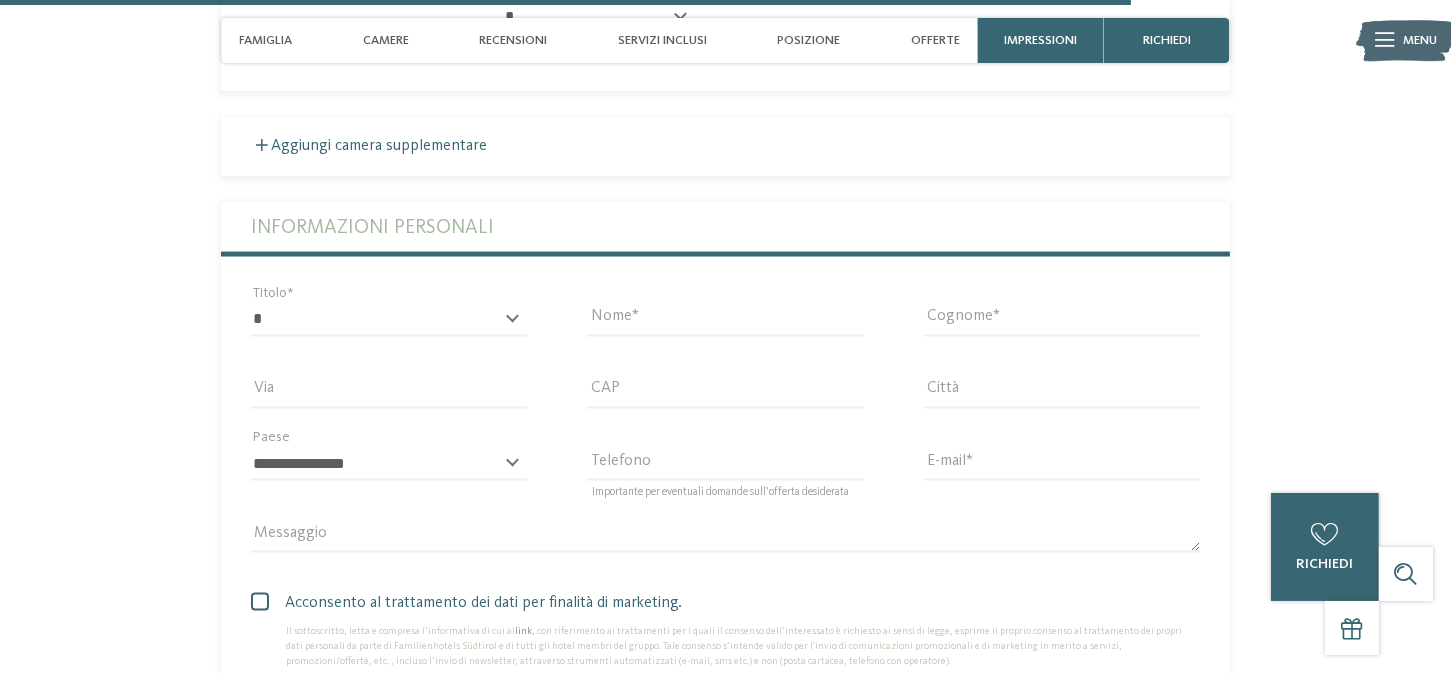 click on "* ****** ******* ******** ******
Titolo" at bounding box center (389, 329) 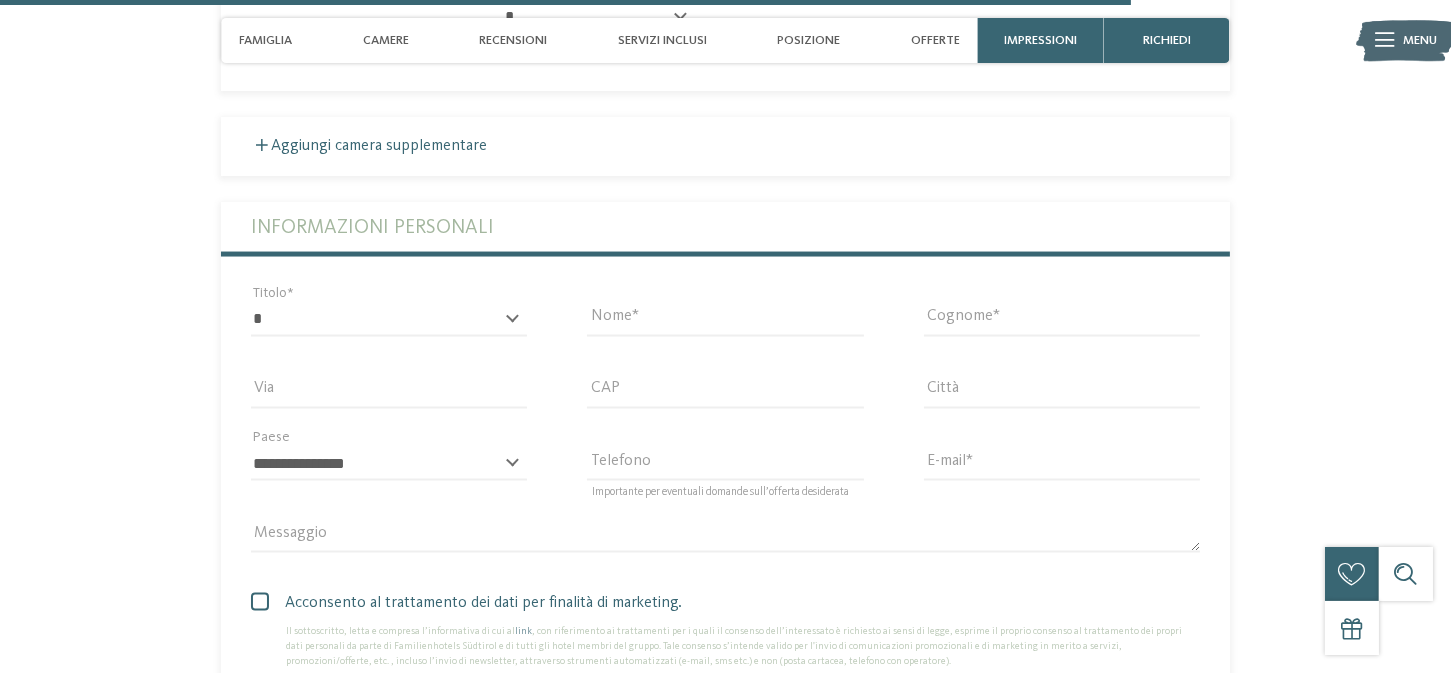click on "* ****** ******* ******** ******
Titolo" at bounding box center (389, 329) 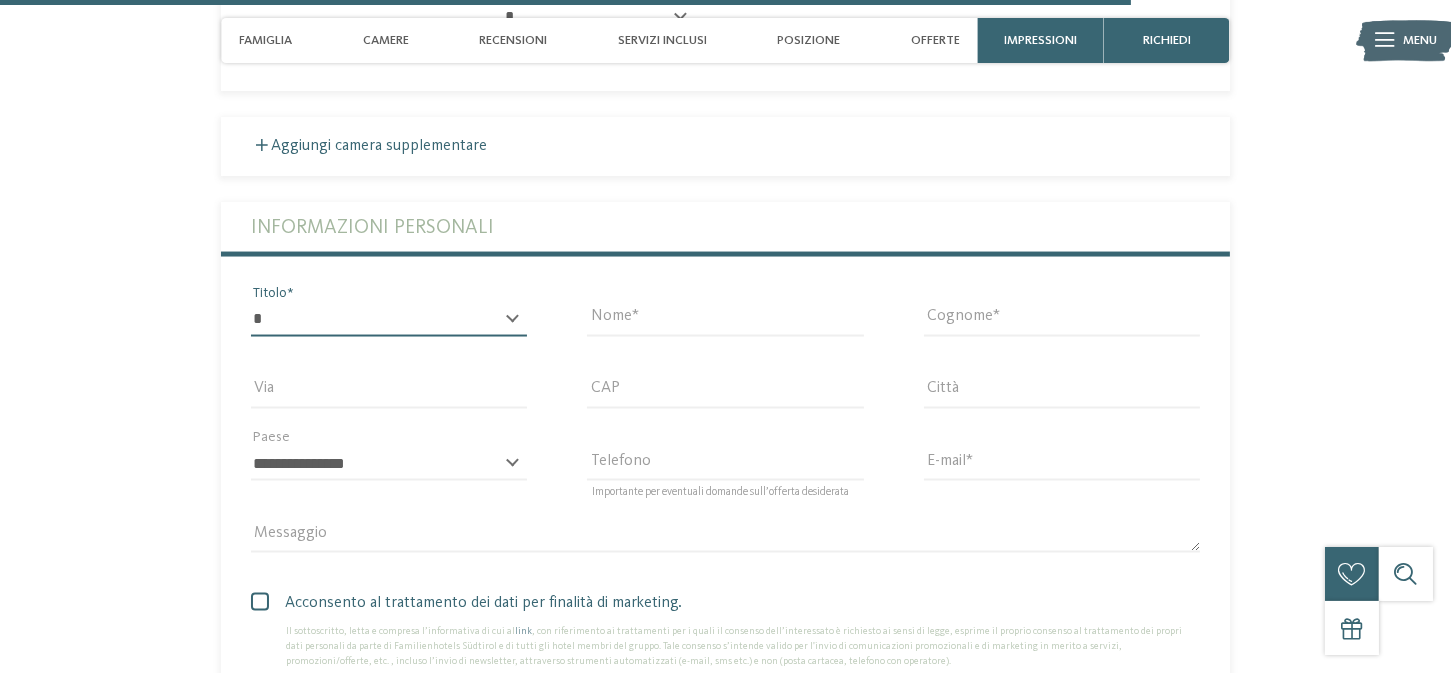 click on "* ****** ******* ******** ******" at bounding box center (389, 320) 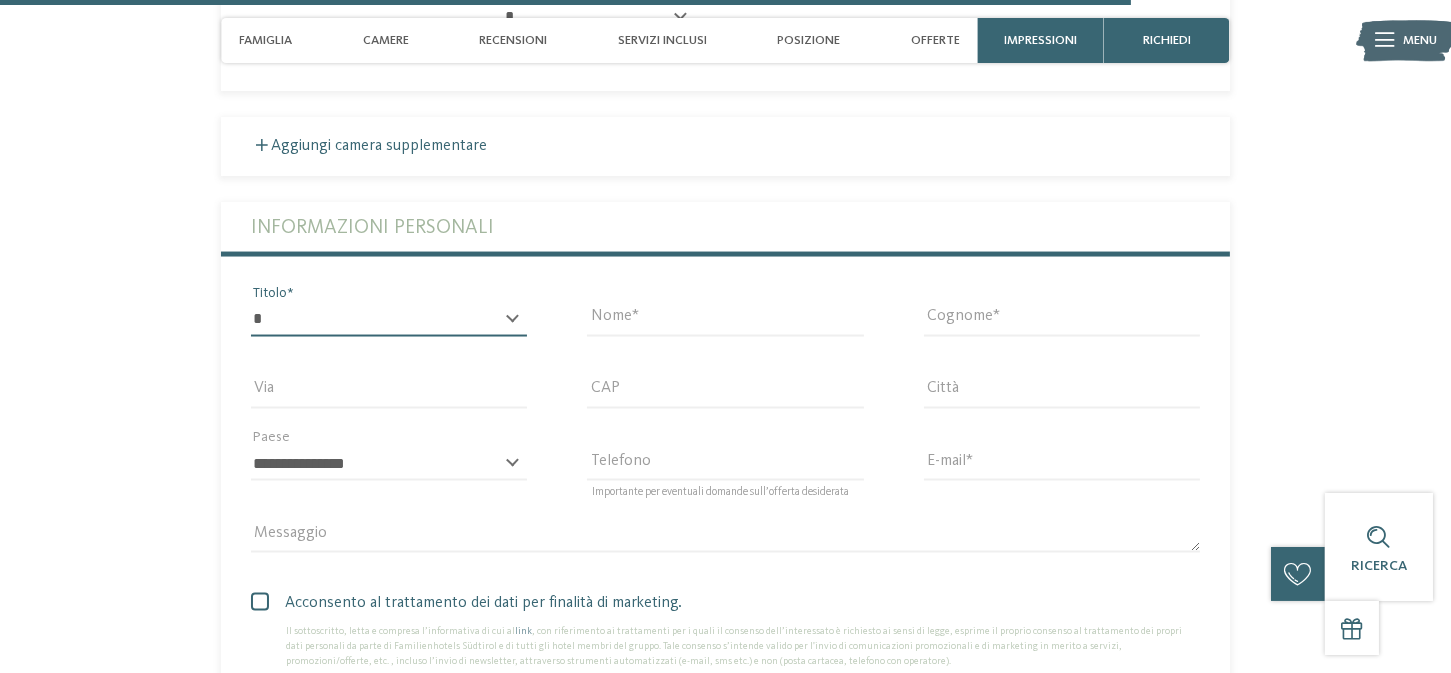 drag, startPoint x: 440, startPoint y: 326, endPoint x: 403, endPoint y: 317, distance: 38.078865 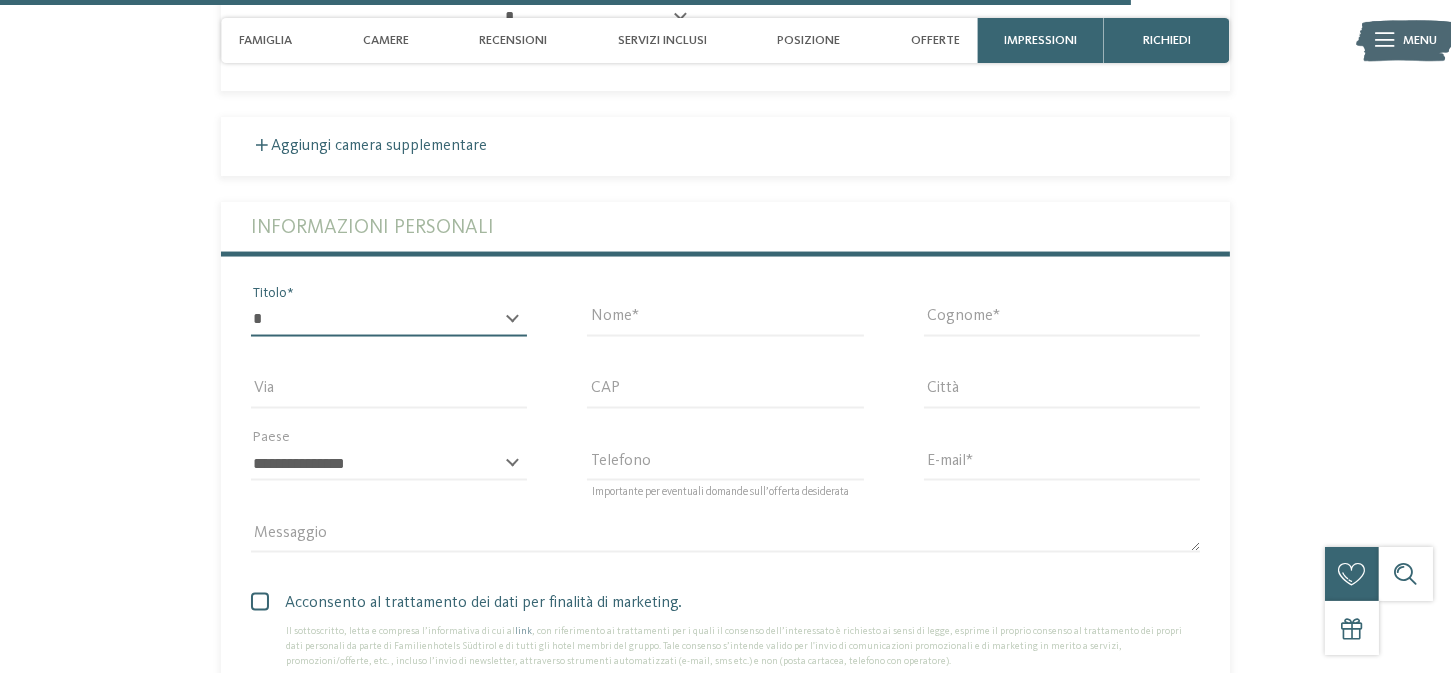 click on "* ****** ******* ******** ******" at bounding box center [389, 320] 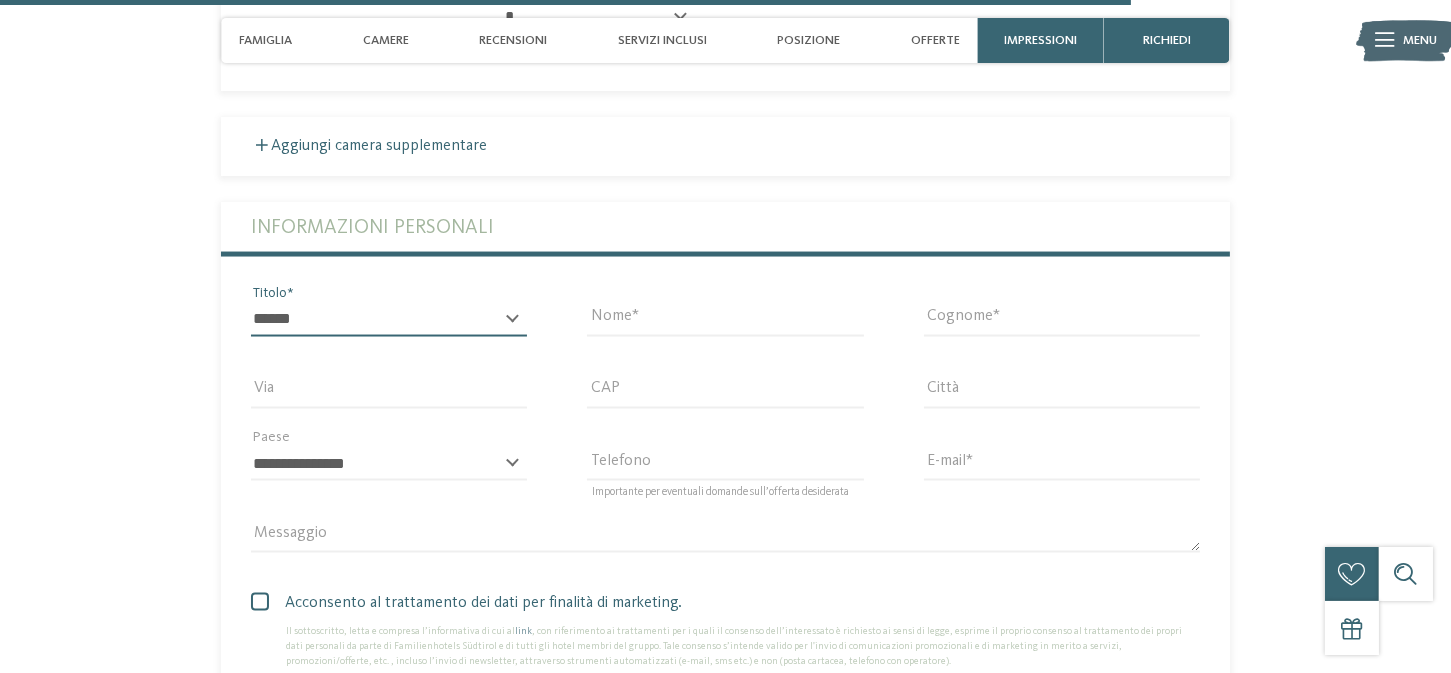 click on "* ****** ******* ******** ******" at bounding box center (389, 320) 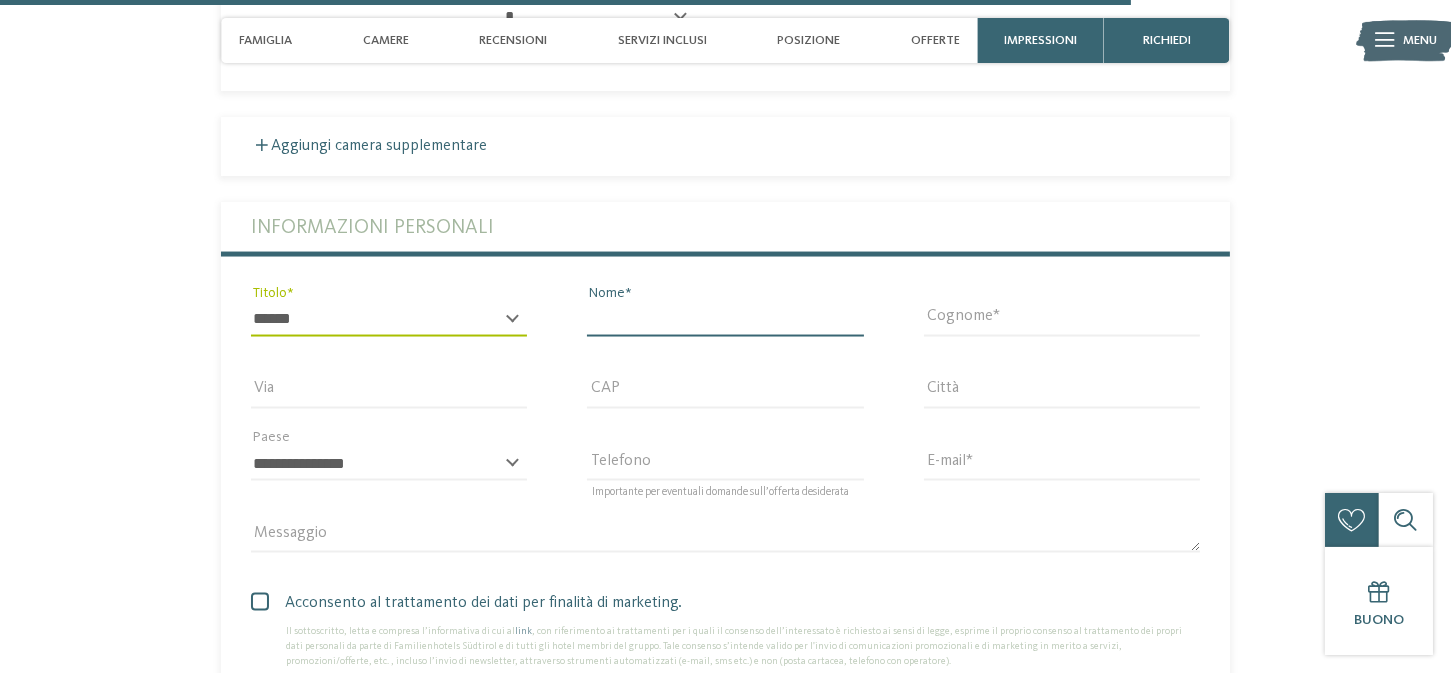 click on "Nome" at bounding box center [725, 320] 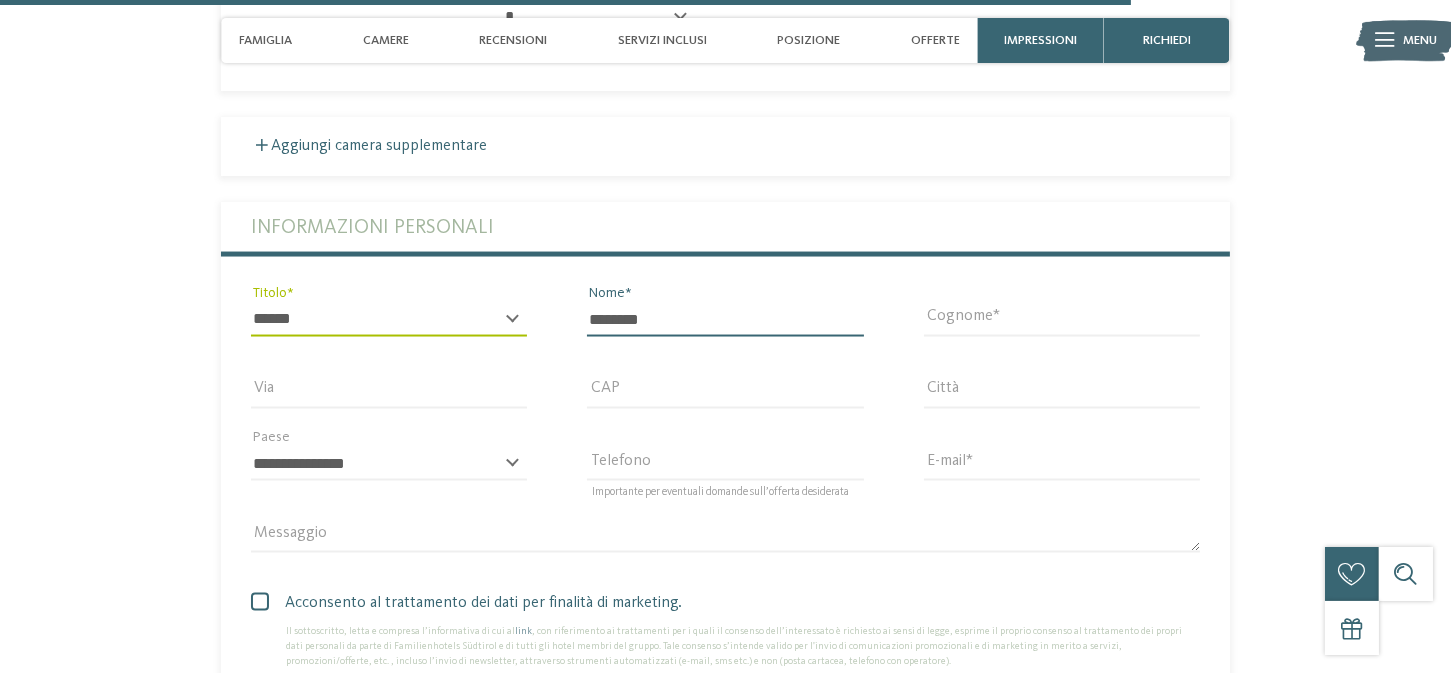 type on "********" 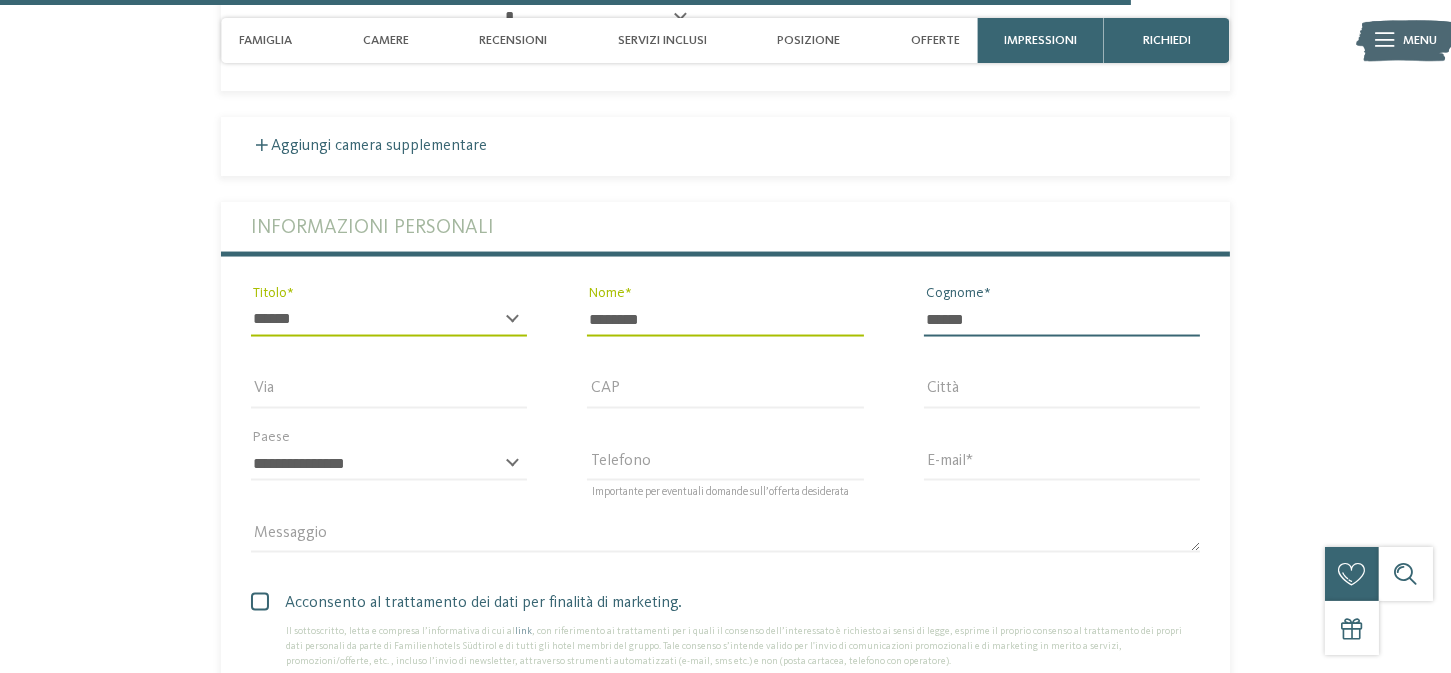type on "******" 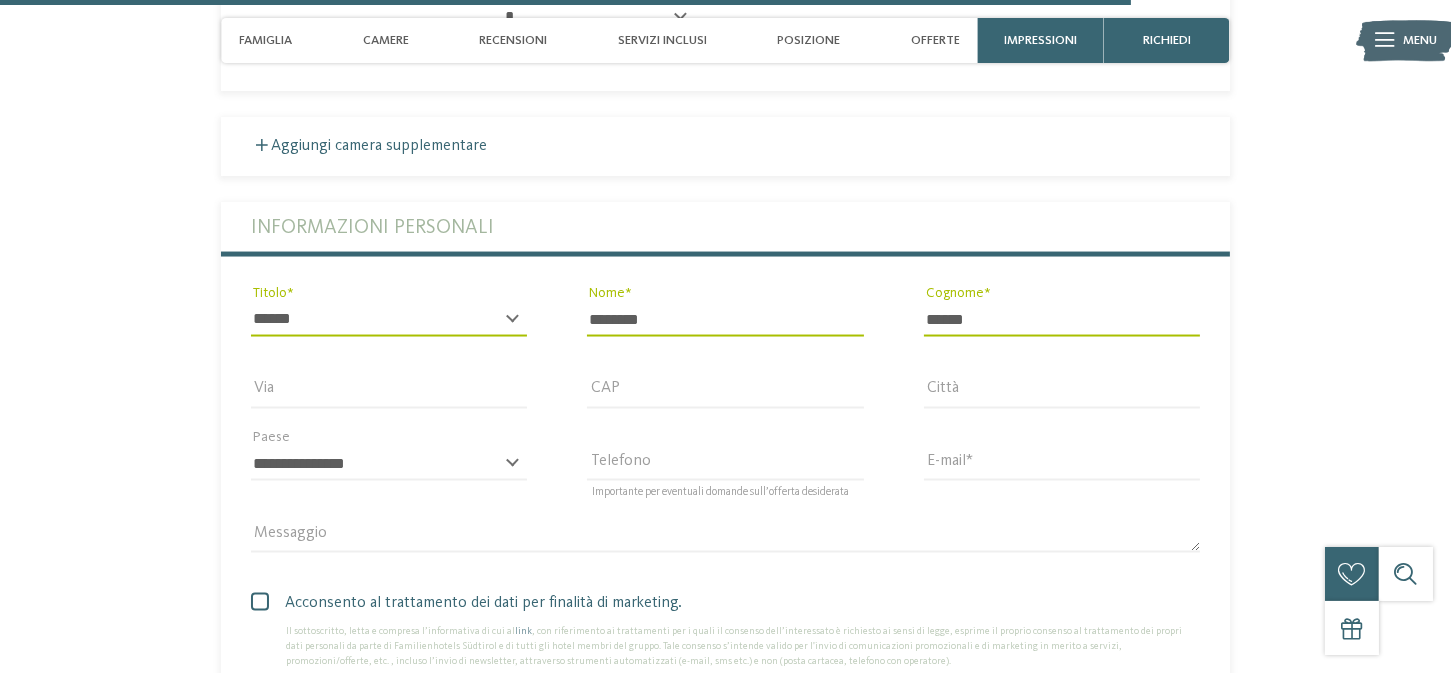 click on "********" at bounding box center (725, 320) 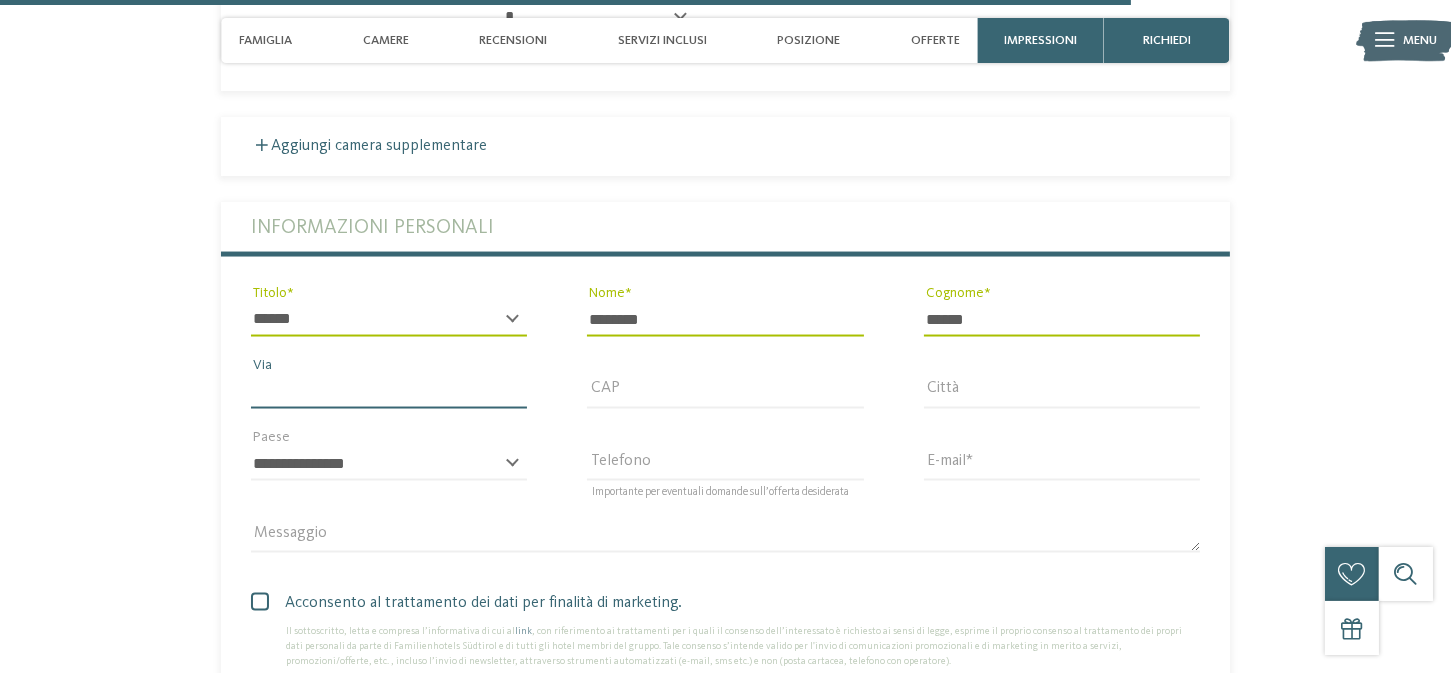click on "Via" at bounding box center (389, 392) 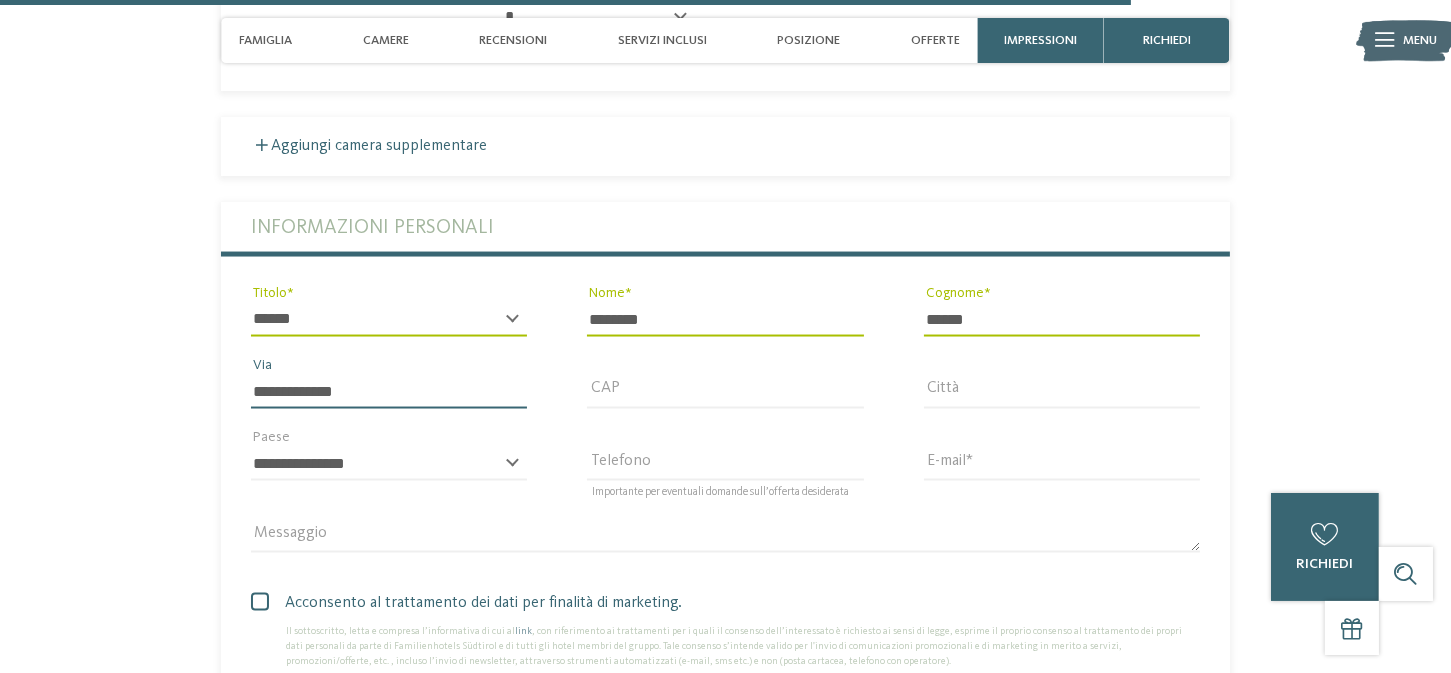 type on "**********" 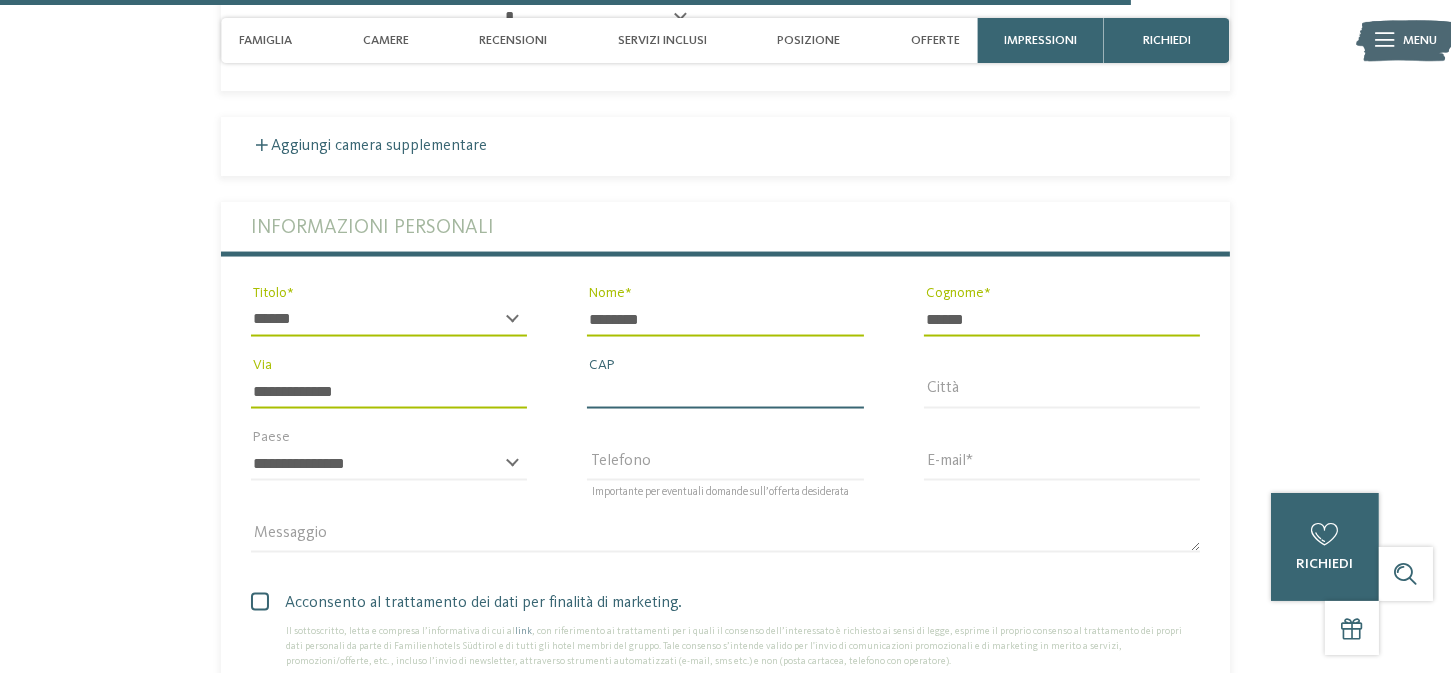 click on "CAP" at bounding box center [725, 392] 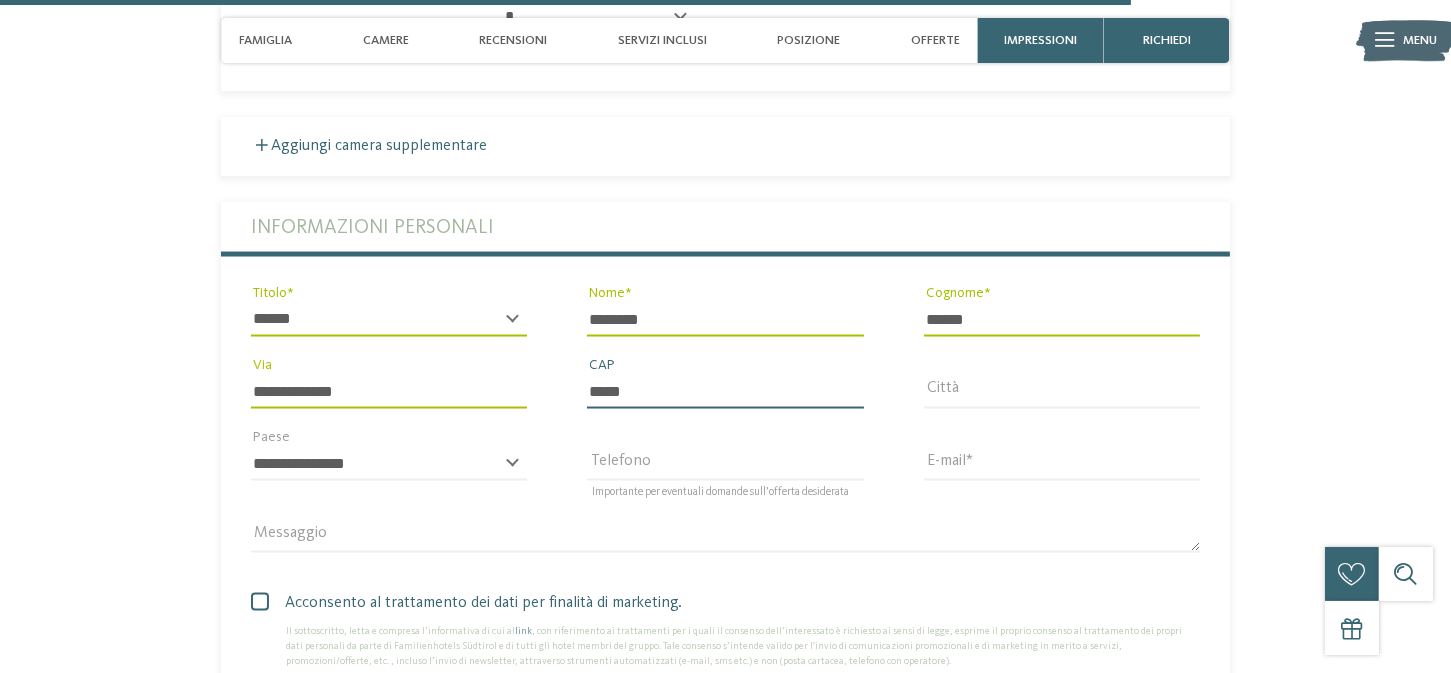 type on "*****" 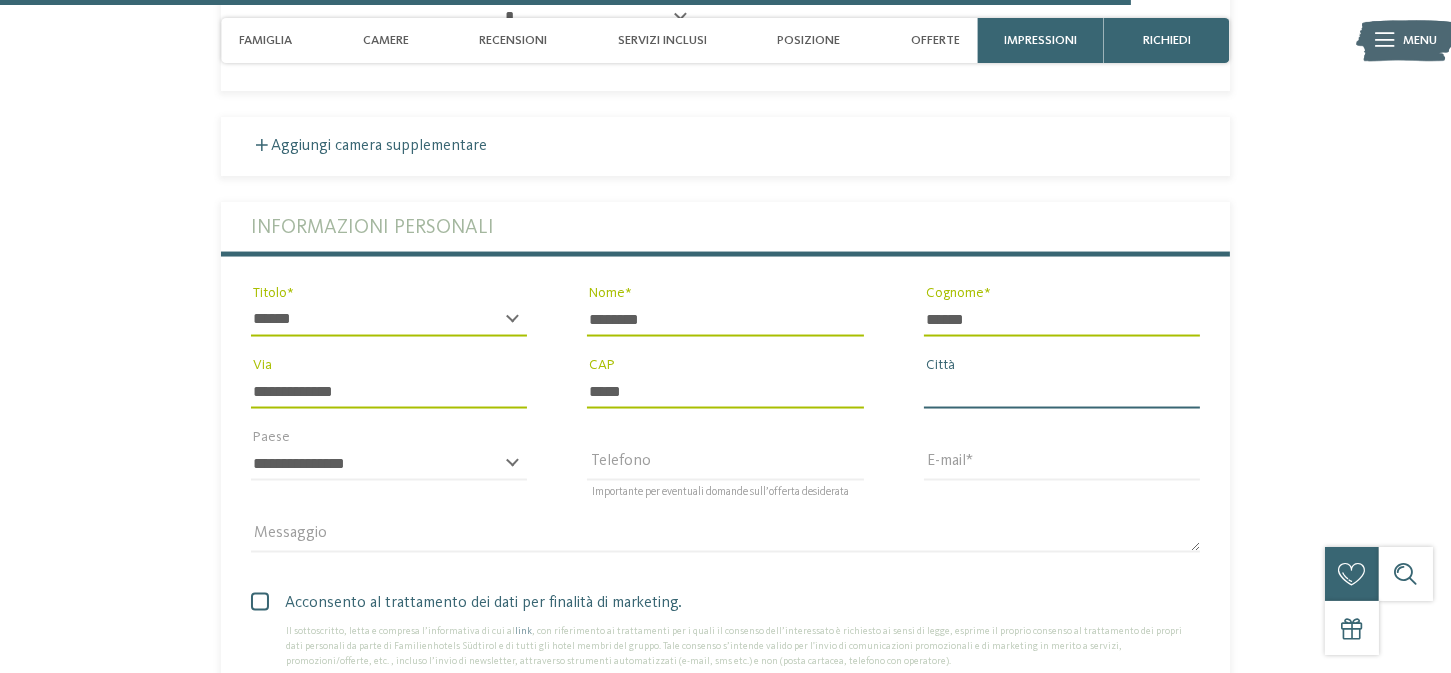 click on "Città" at bounding box center (1062, 392) 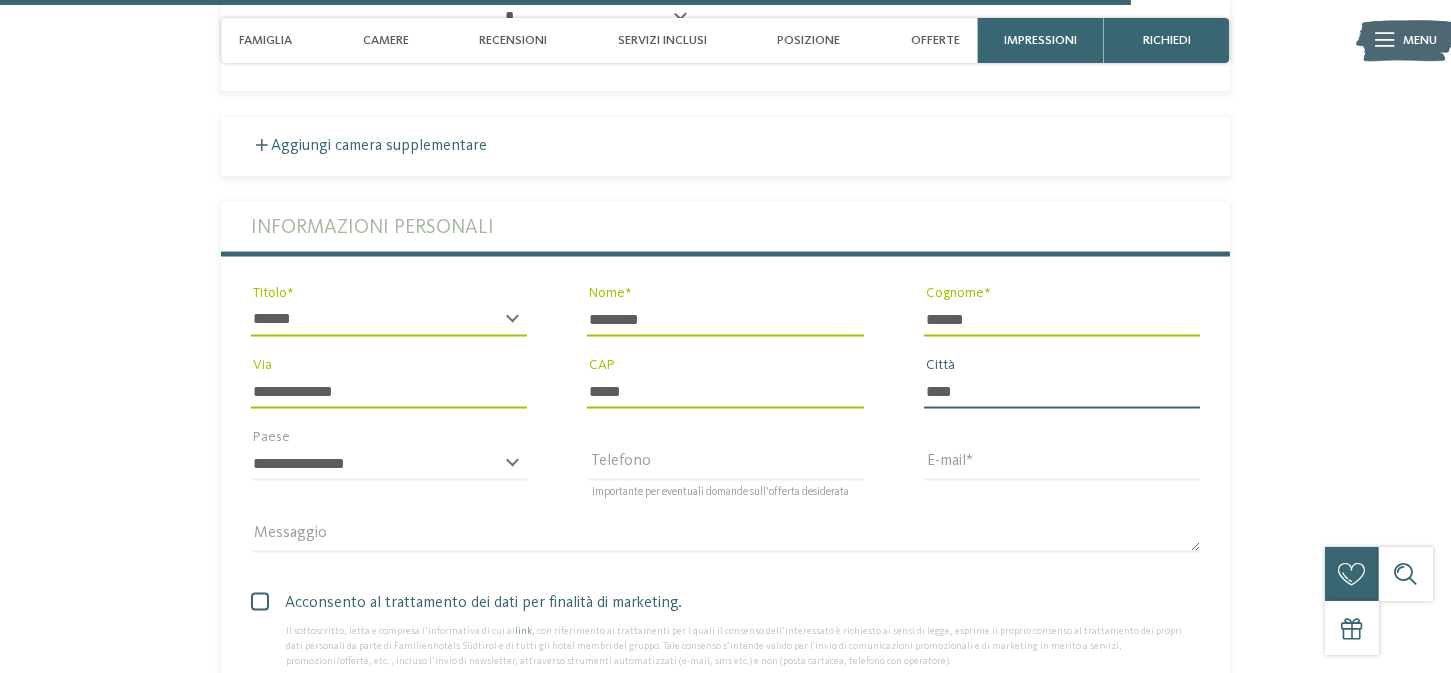 type on "****" 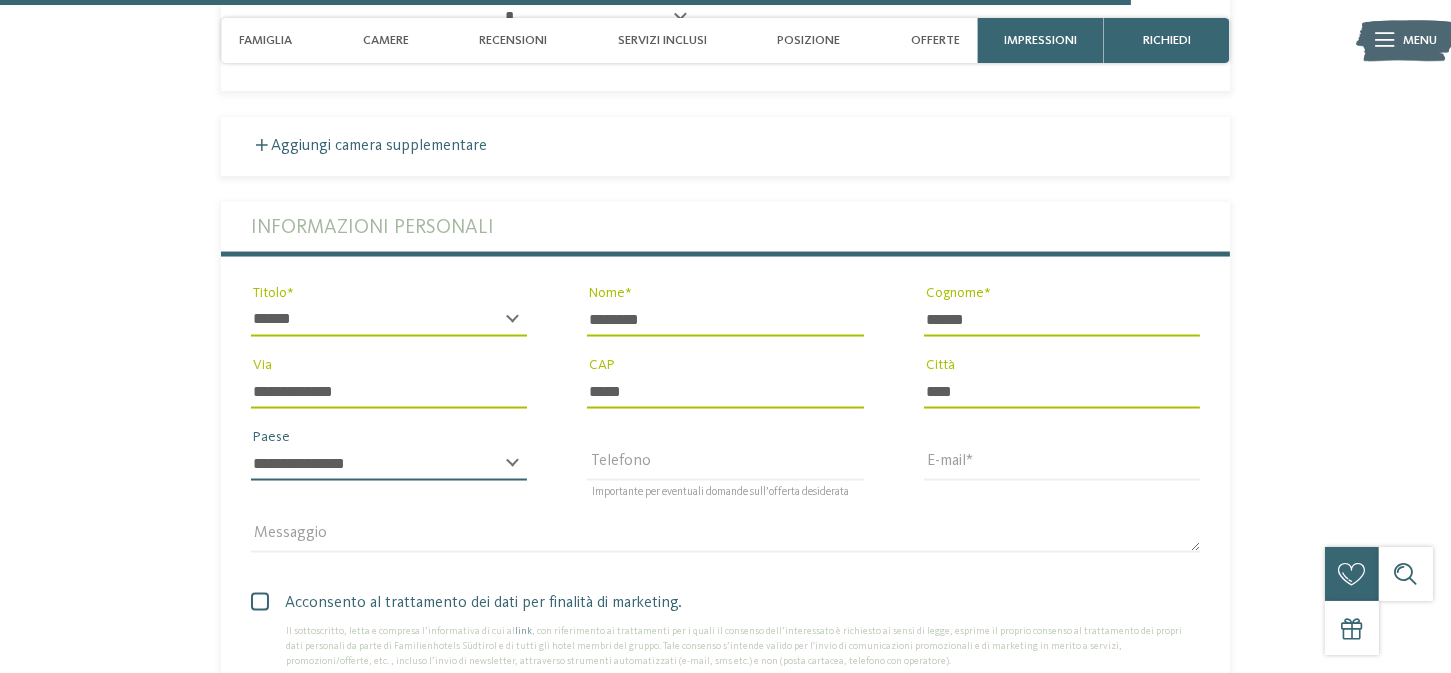click on "**********" at bounding box center [389, 464] 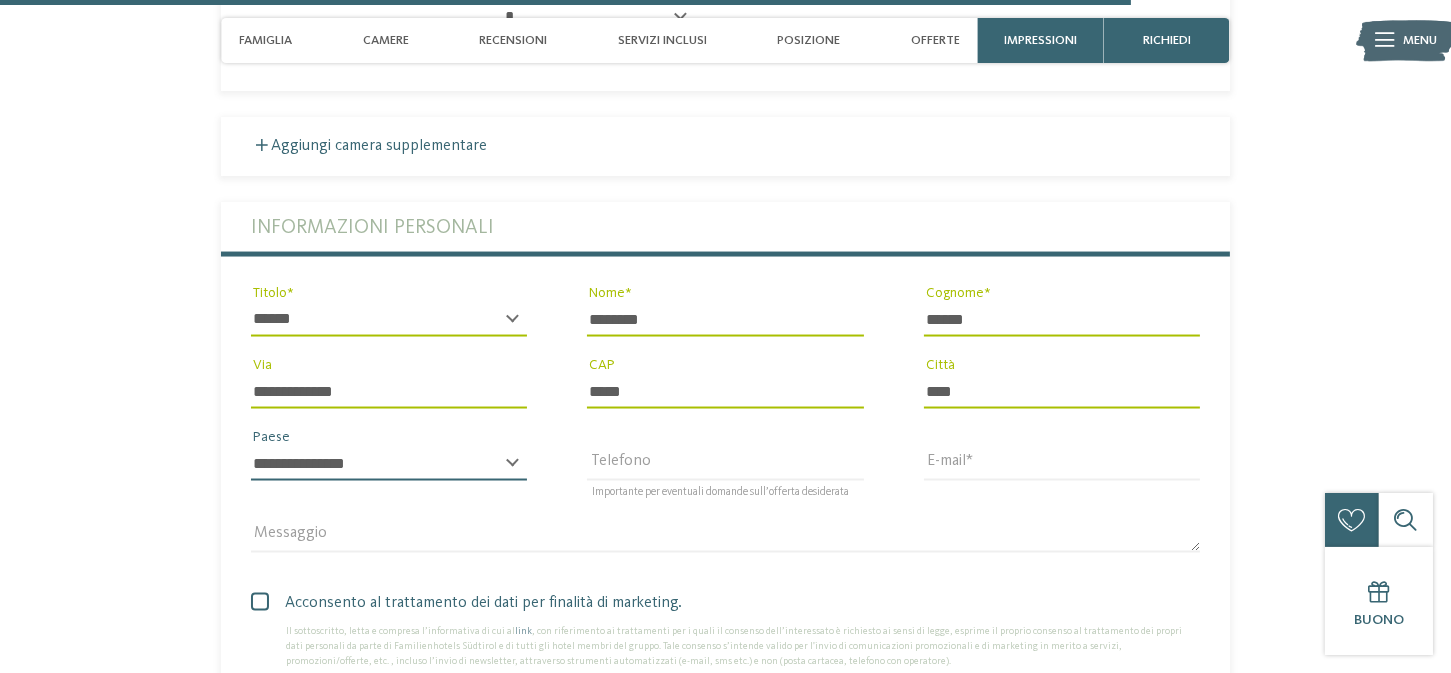 select on "**" 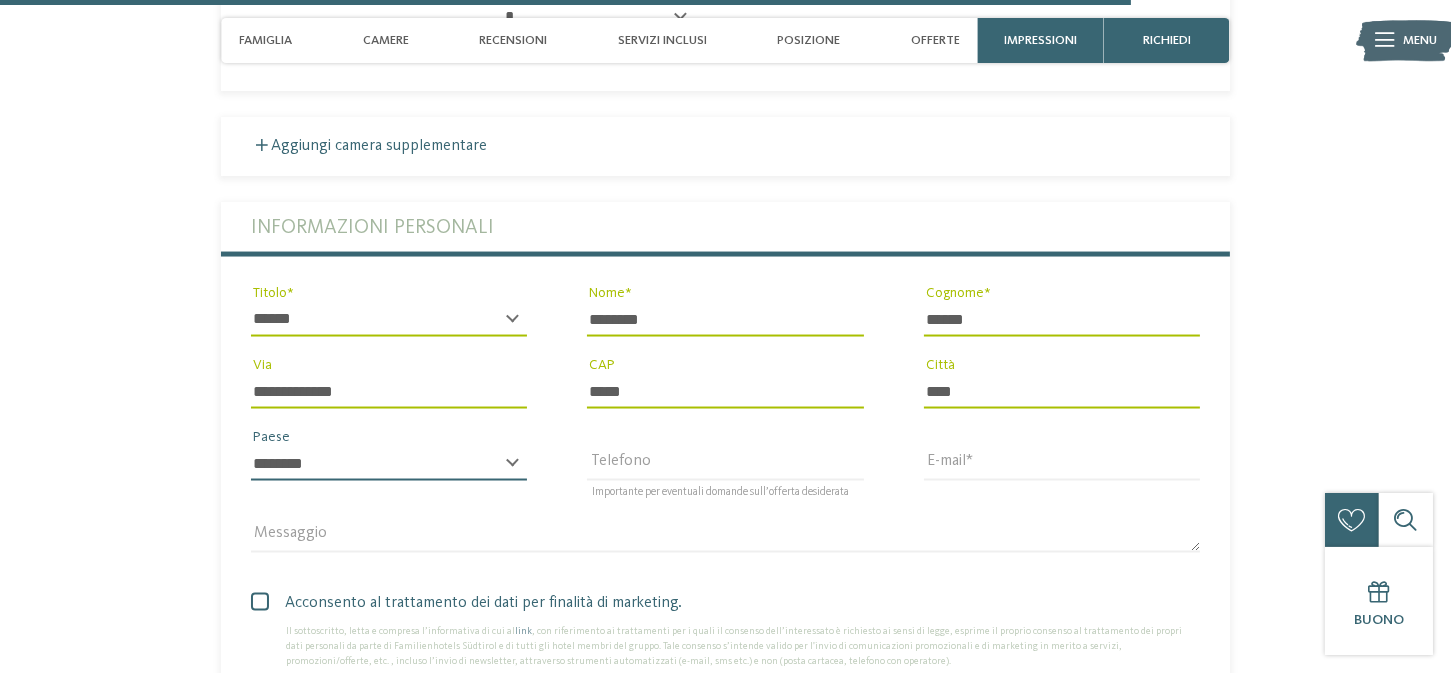 click on "**********" at bounding box center (389, 464) 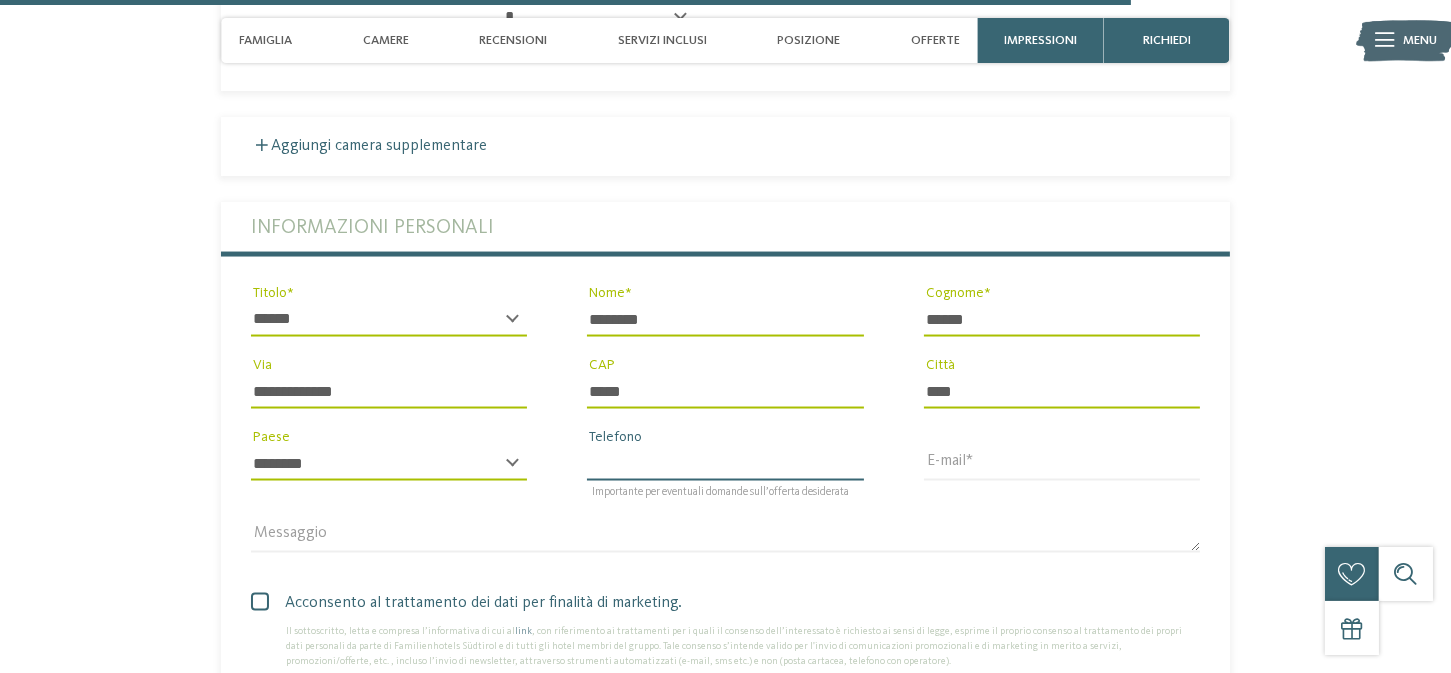 click on "Telefono" at bounding box center (725, 464) 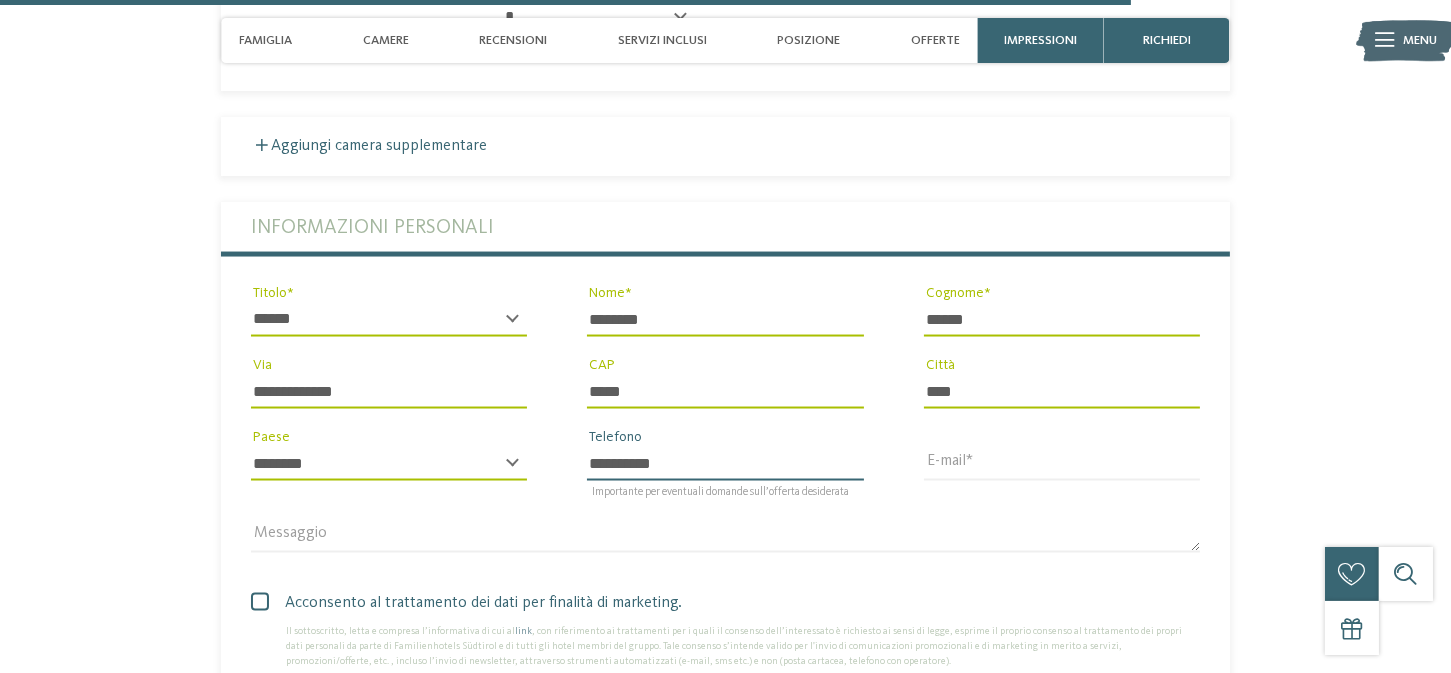 type on "**********" 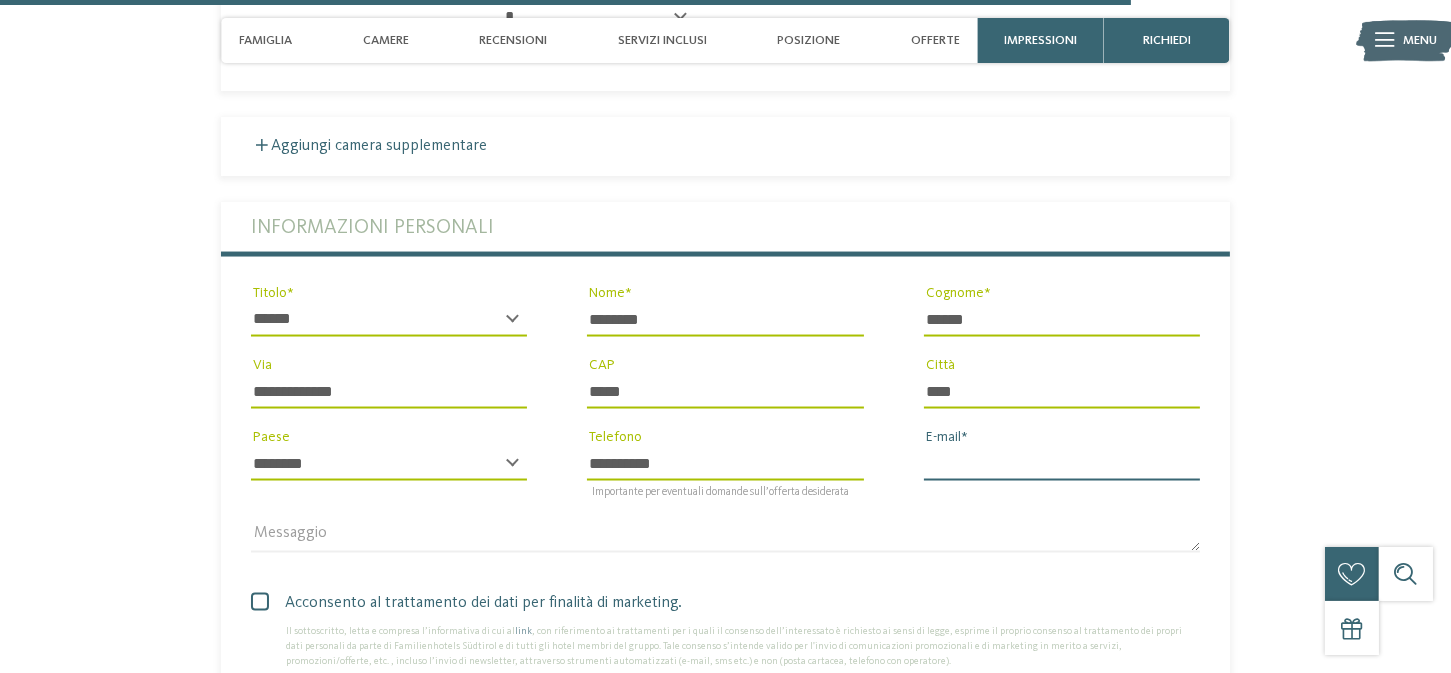 click on "E-mail" at bounding box center (1062, 464) 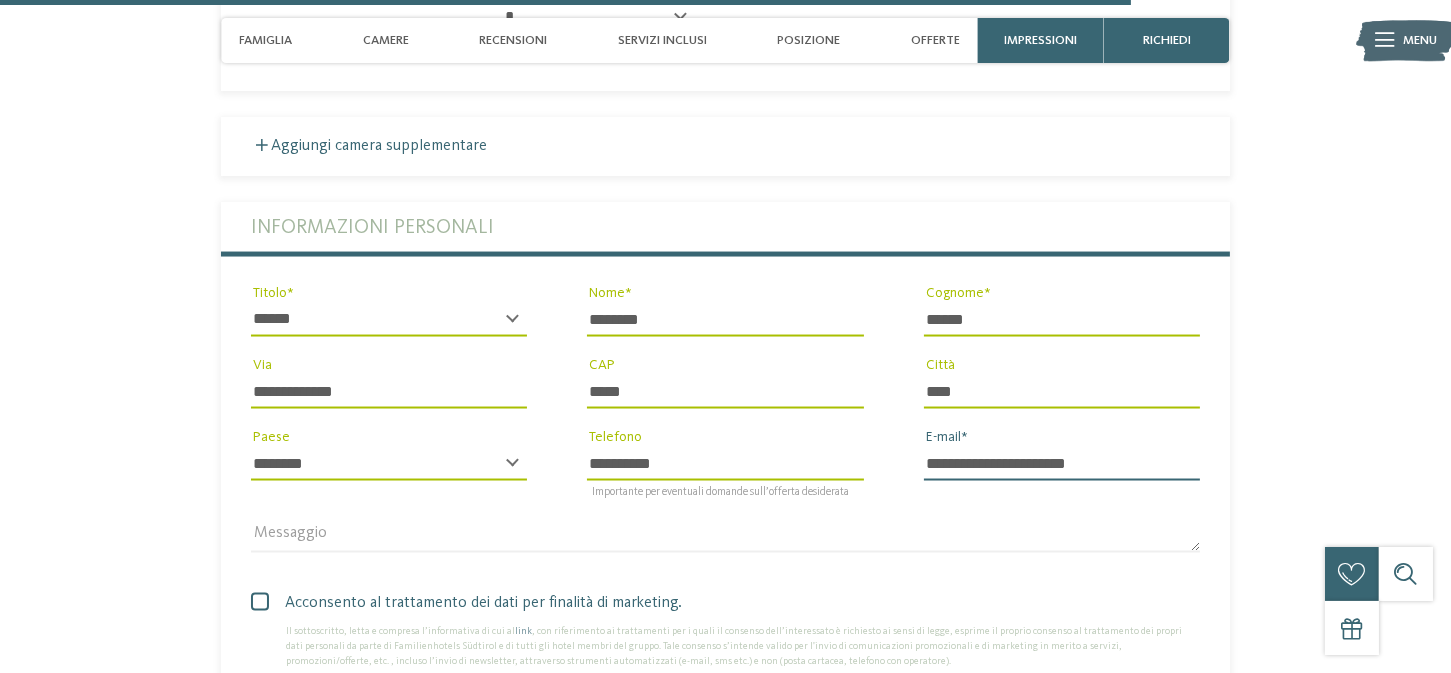 type on "**********" 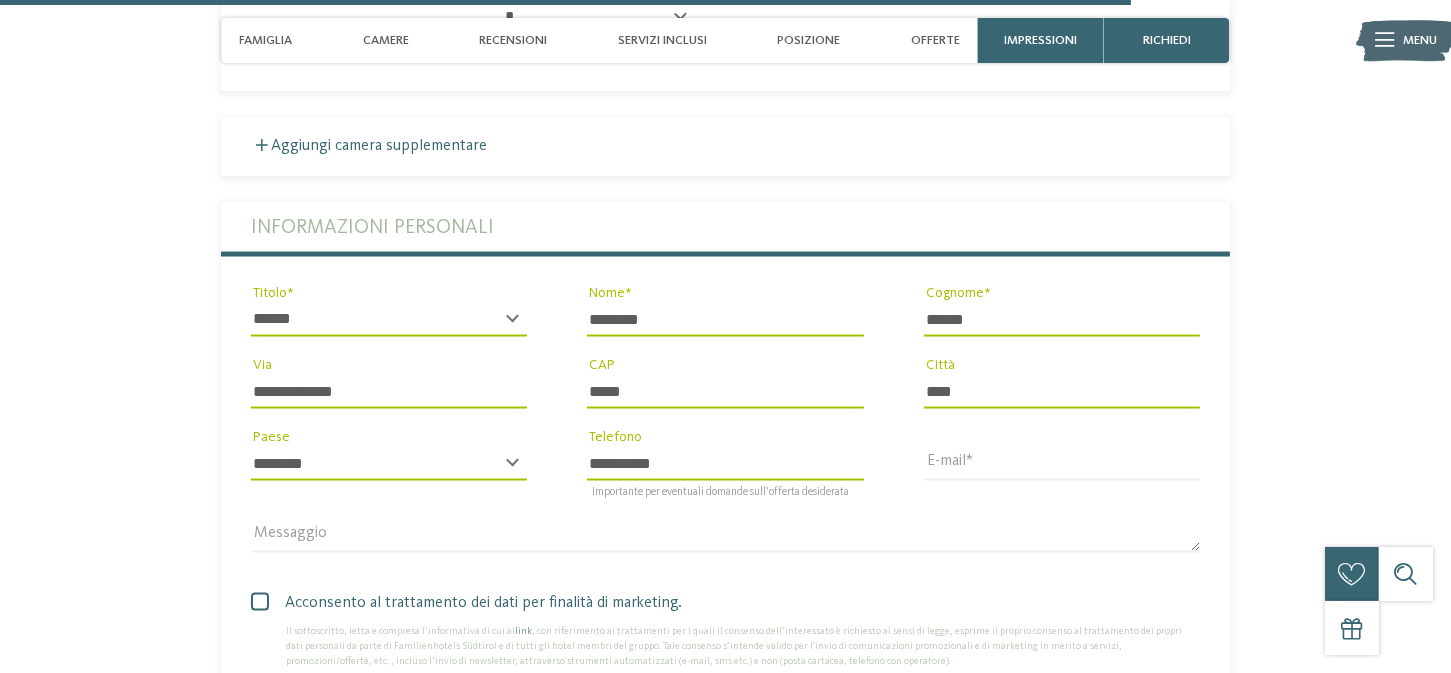 click on "Acconsento al trattamento dei dati per finalità di marketing.
Il sottoscritto, letta e compresa l’informativa di cui al  link , con riferimento ai trattamenti per i quali il consenso dell’interessato è richiesto ai sensi di legge, esprime il proprio consenso al trattamento dei propri dati personali da parte di Familienhotels Südtirol e di tutti gli hotel membri del gruppo. Tale consenso s’intende valido per l'invio di comunicazioni promozionali e di marketing in merito a servizi, promozioni/offerte, etc. , incluso l’invio di newsletter, attraverso strumenti automatizzati (e-mail, sms etc.) e non (posta cartacea, telefono con operatore). link" at bounding box center [725, 625] 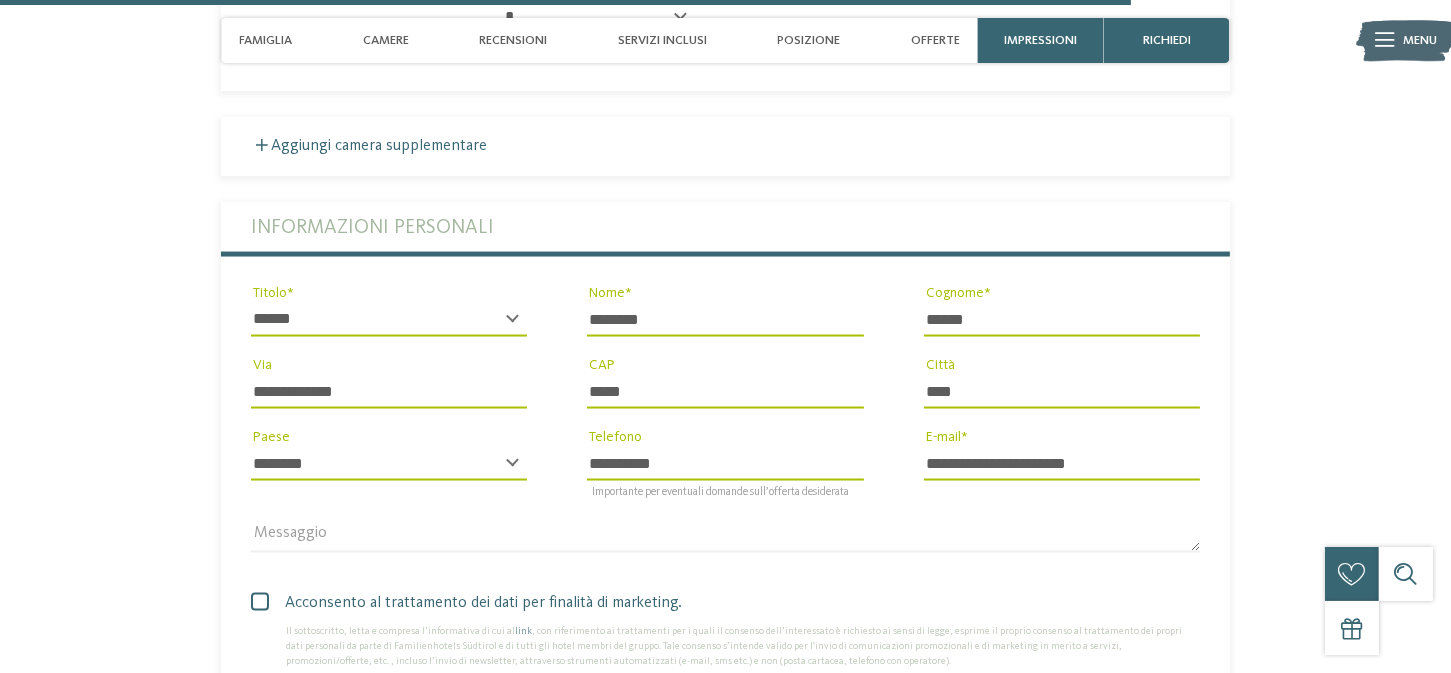 click at bounding box center (260, 602) 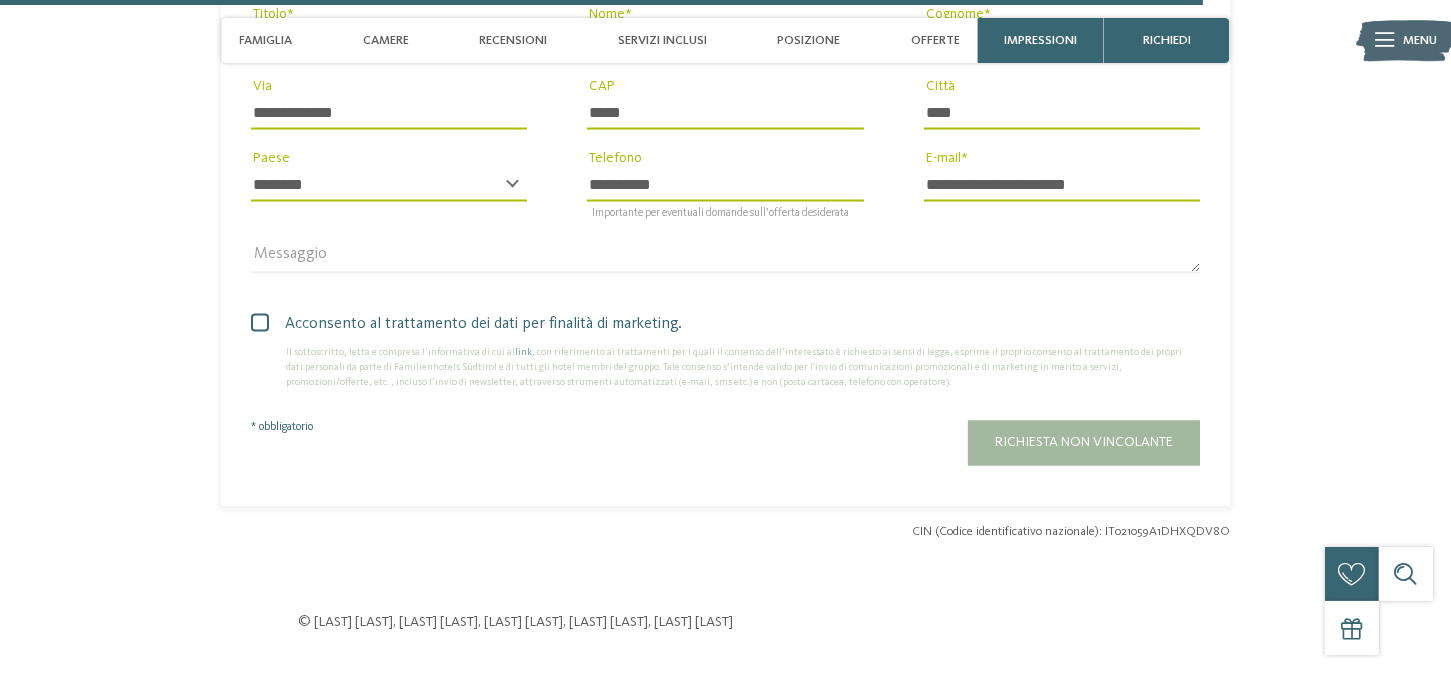 scroll, scrollTop: 4654, scrollLeft: 0, axis: vertical 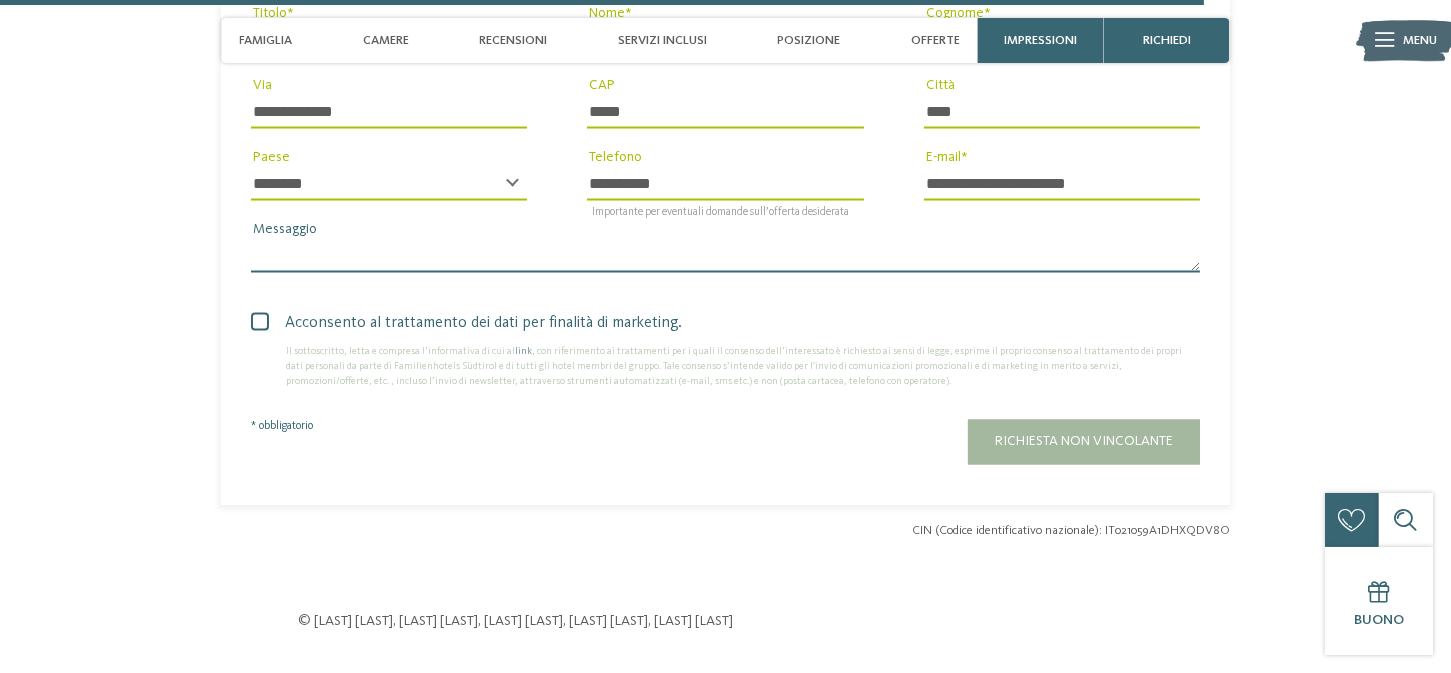 click on "Messaggio" at bounding box center (725, 256) 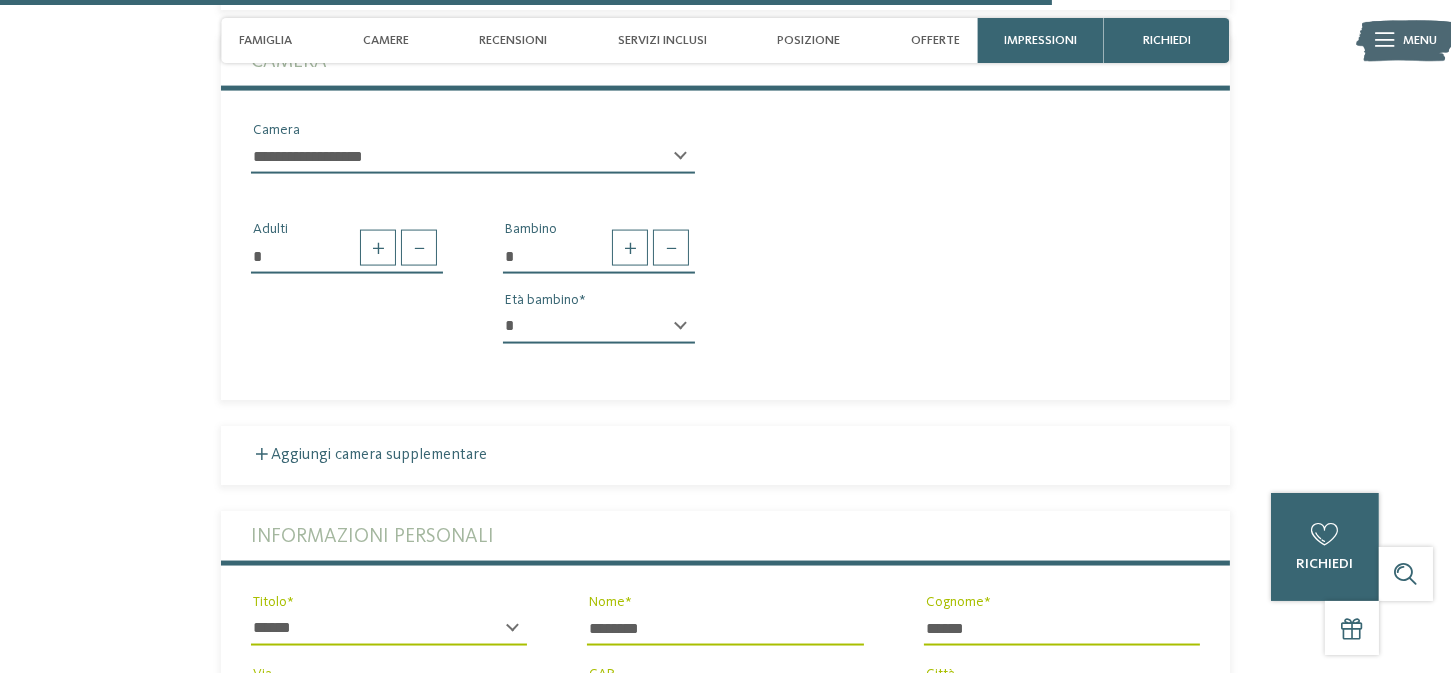 scroll, scrollTop: 3477, scrollLeft: 0, axis: vertical 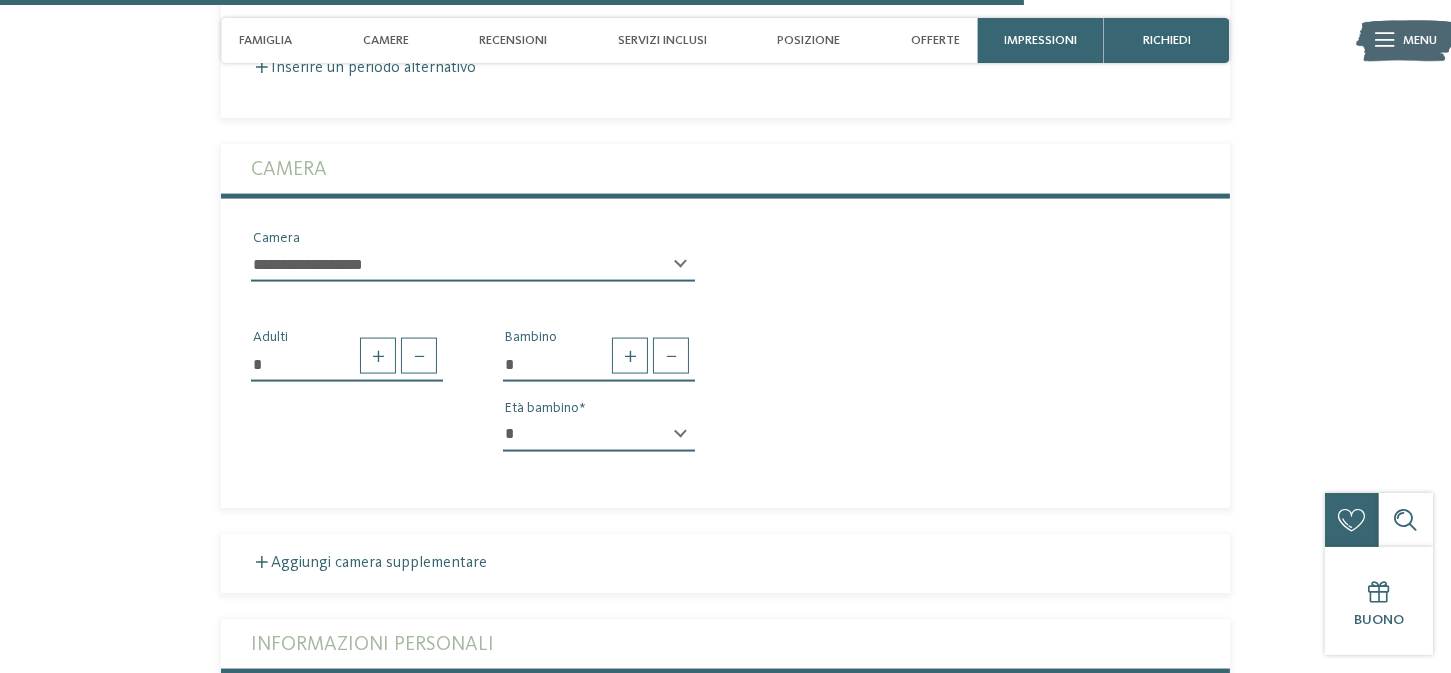 type on "**********" 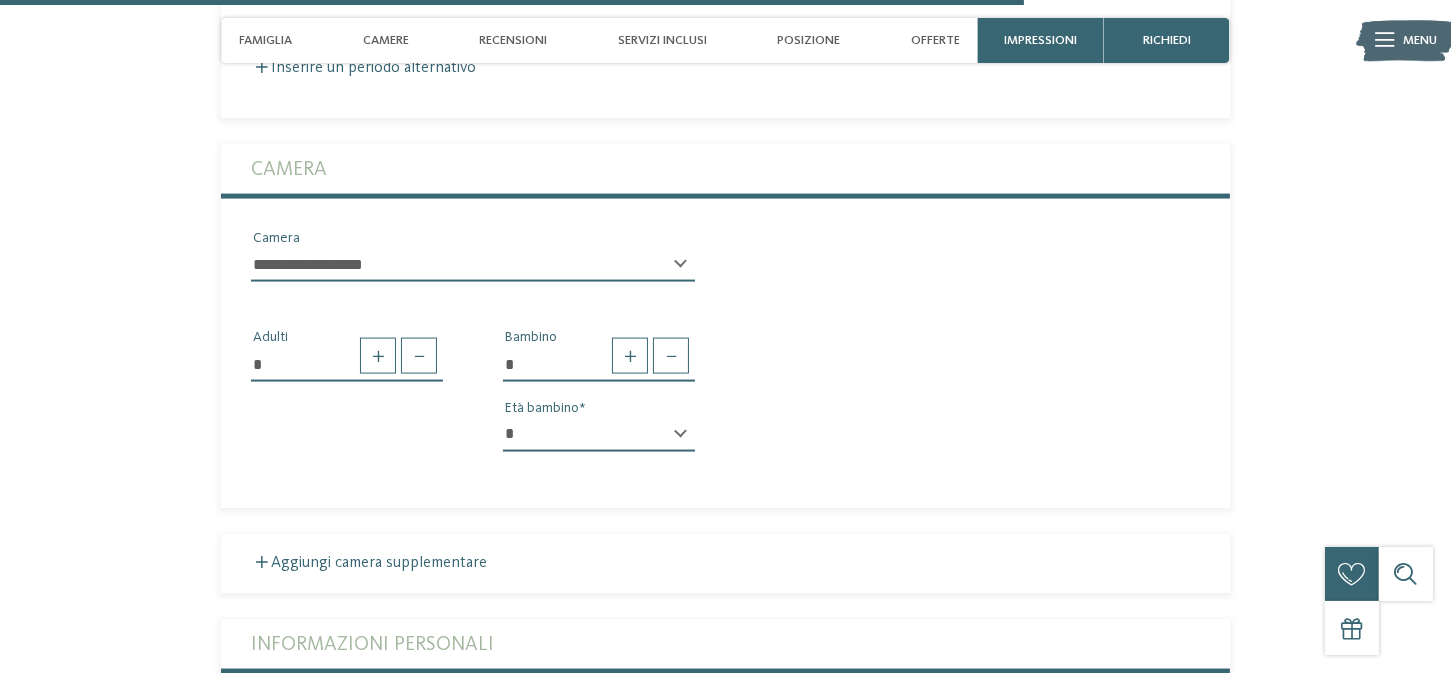 drag, startPoint x: 680, startPoint y: 262, endPoint x: 651, endPoint y: 266, distance: 29.274563 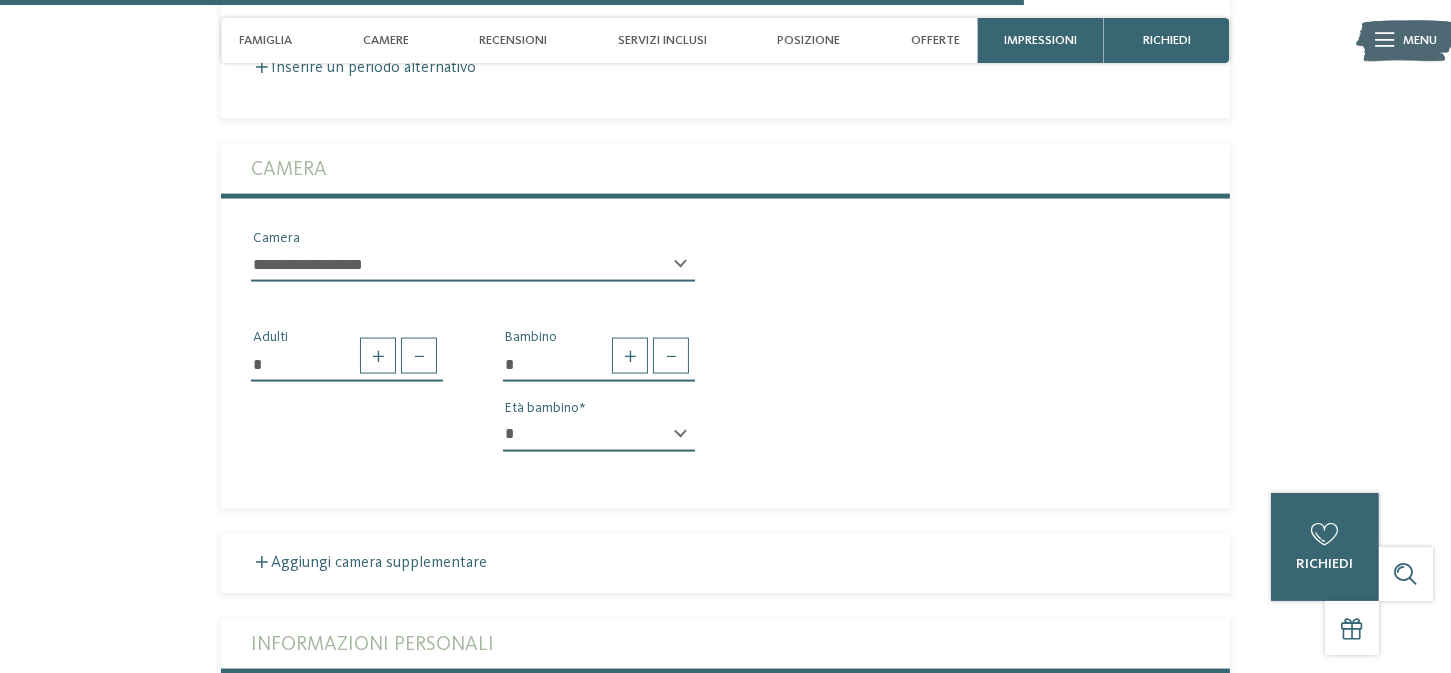 select on "*****" 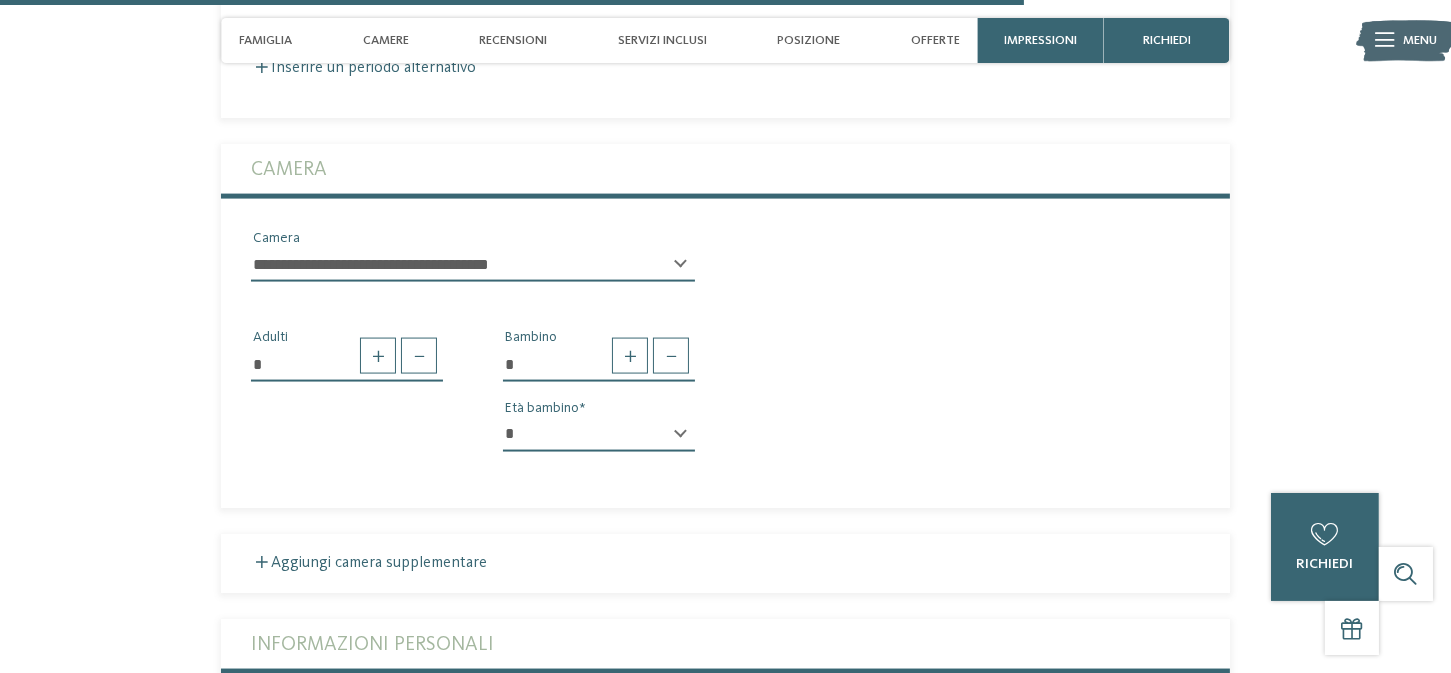 click on "**********" at bounding box center [473, 265] 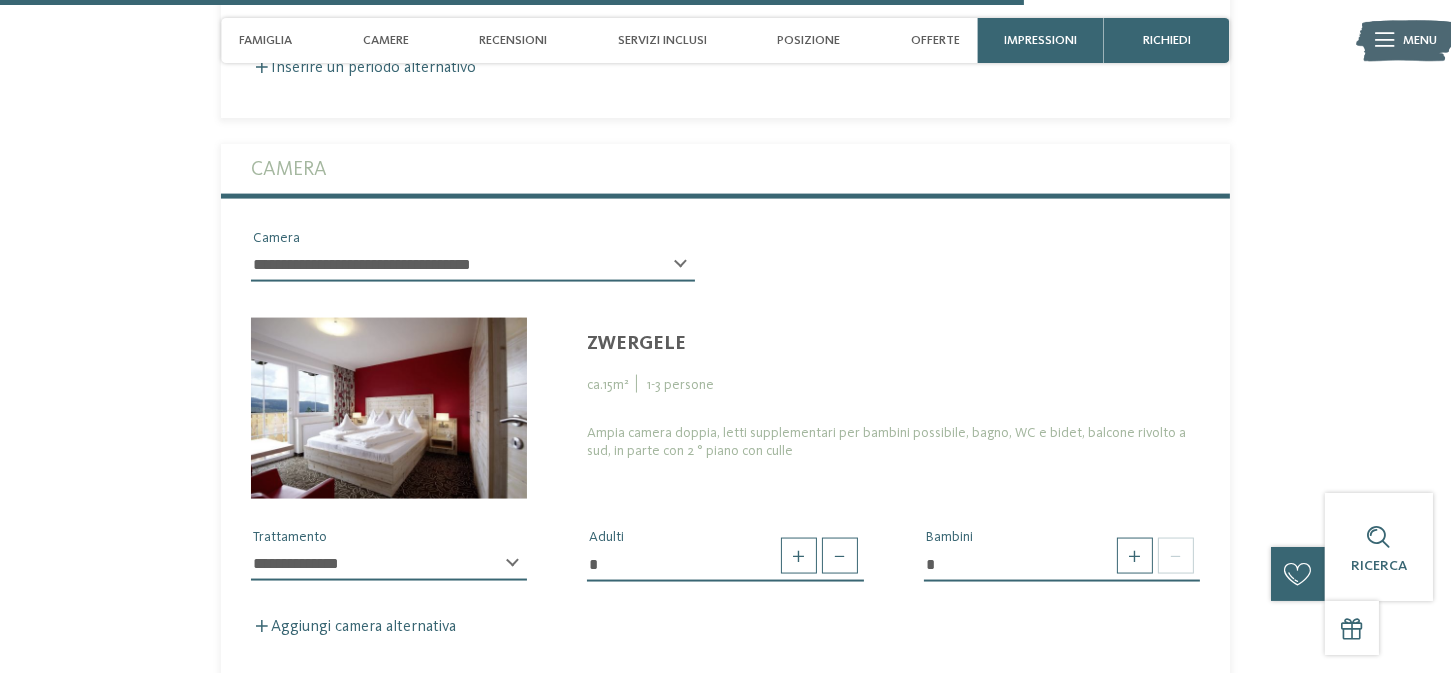 click at bounding box center (389, 408) 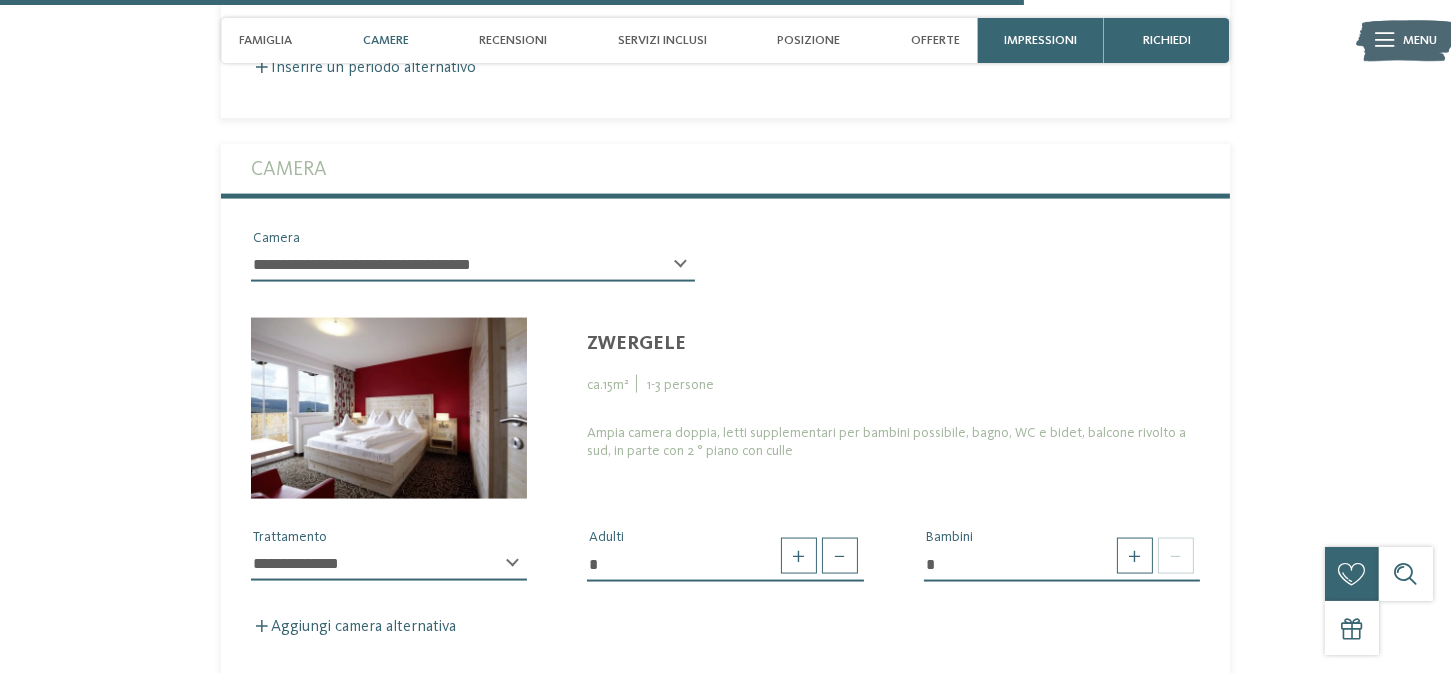 click on "Camere" at bounding box center [386, 40] 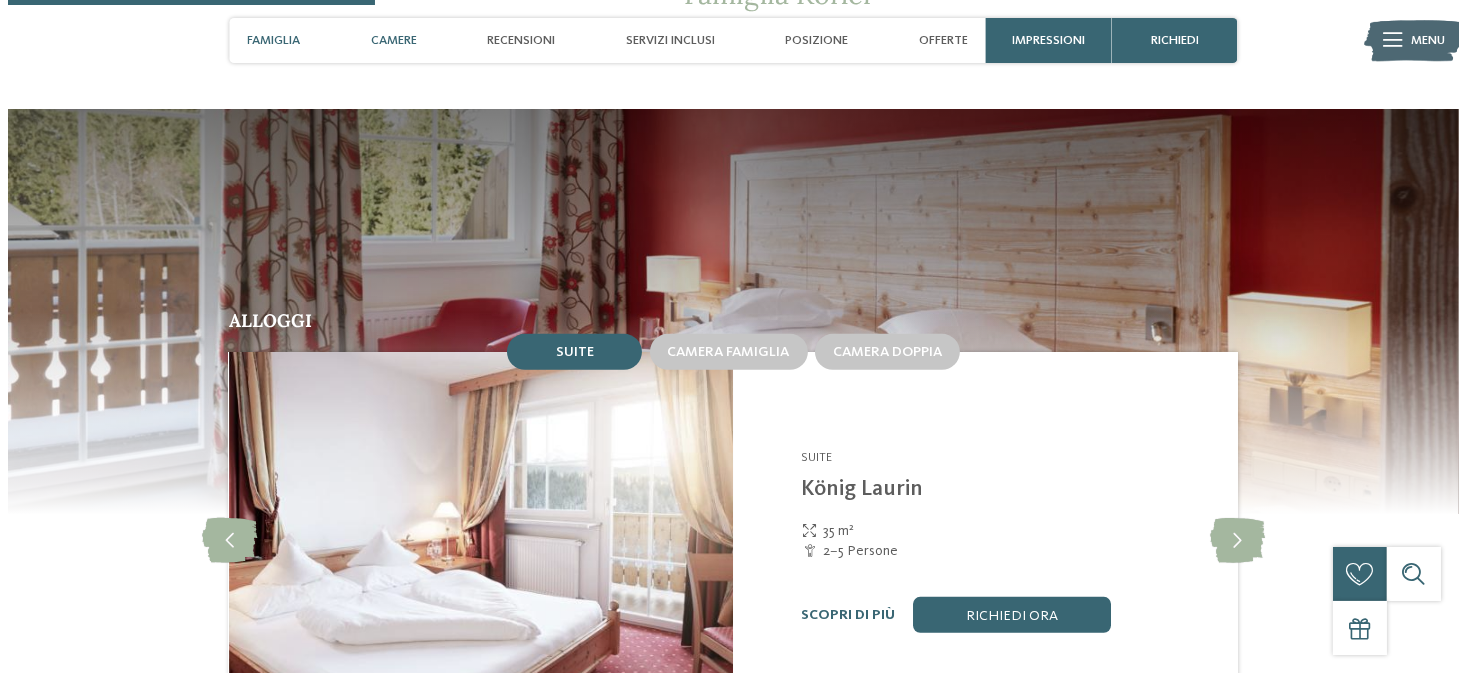 scroll, scrollTop: 1461, scrollLeft: 0, axis: vertical 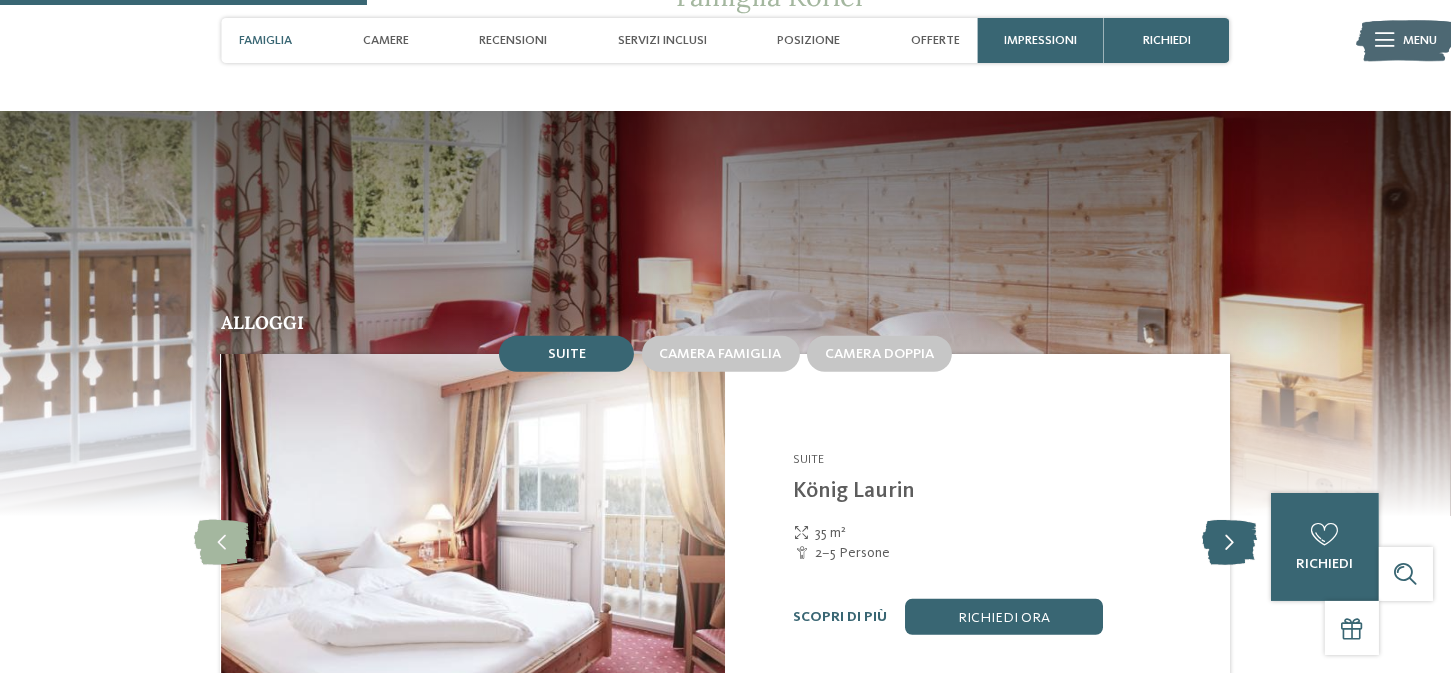 click at bounding box center [1229, 543] 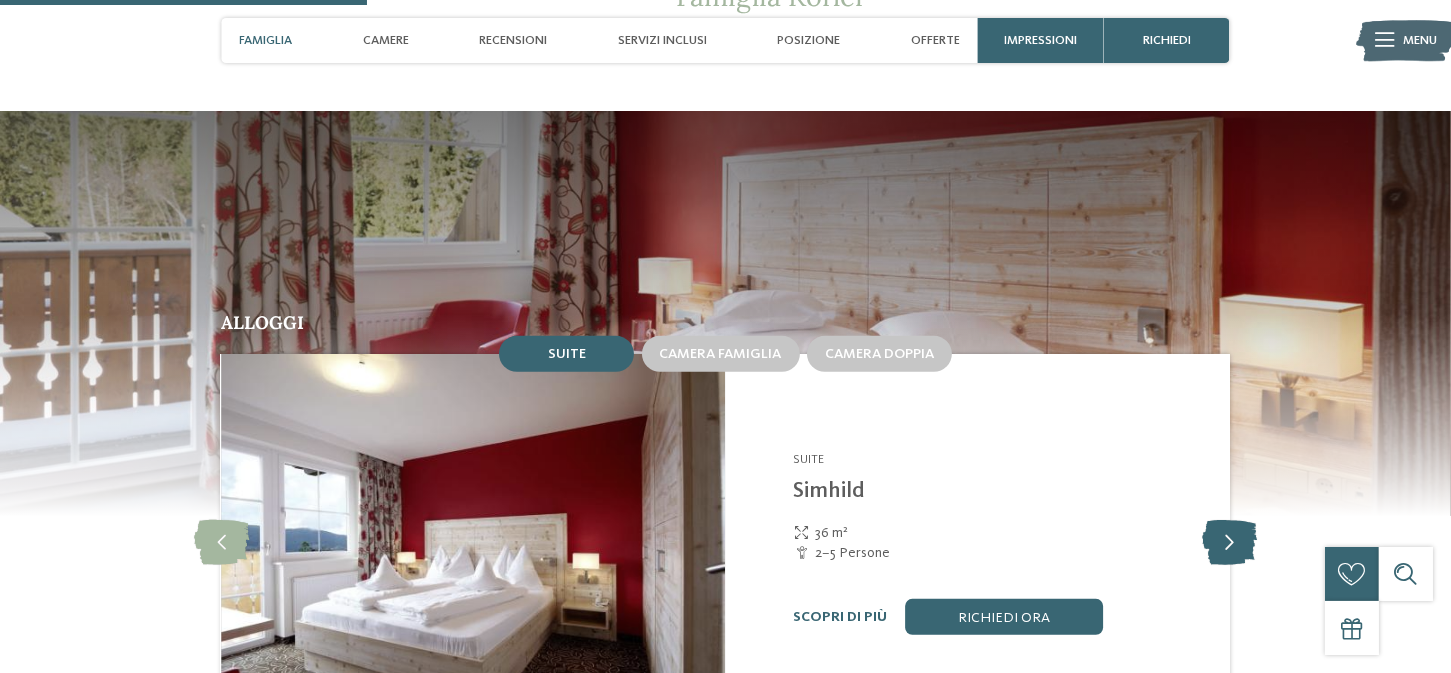 click at bounding box center [1229, 543] 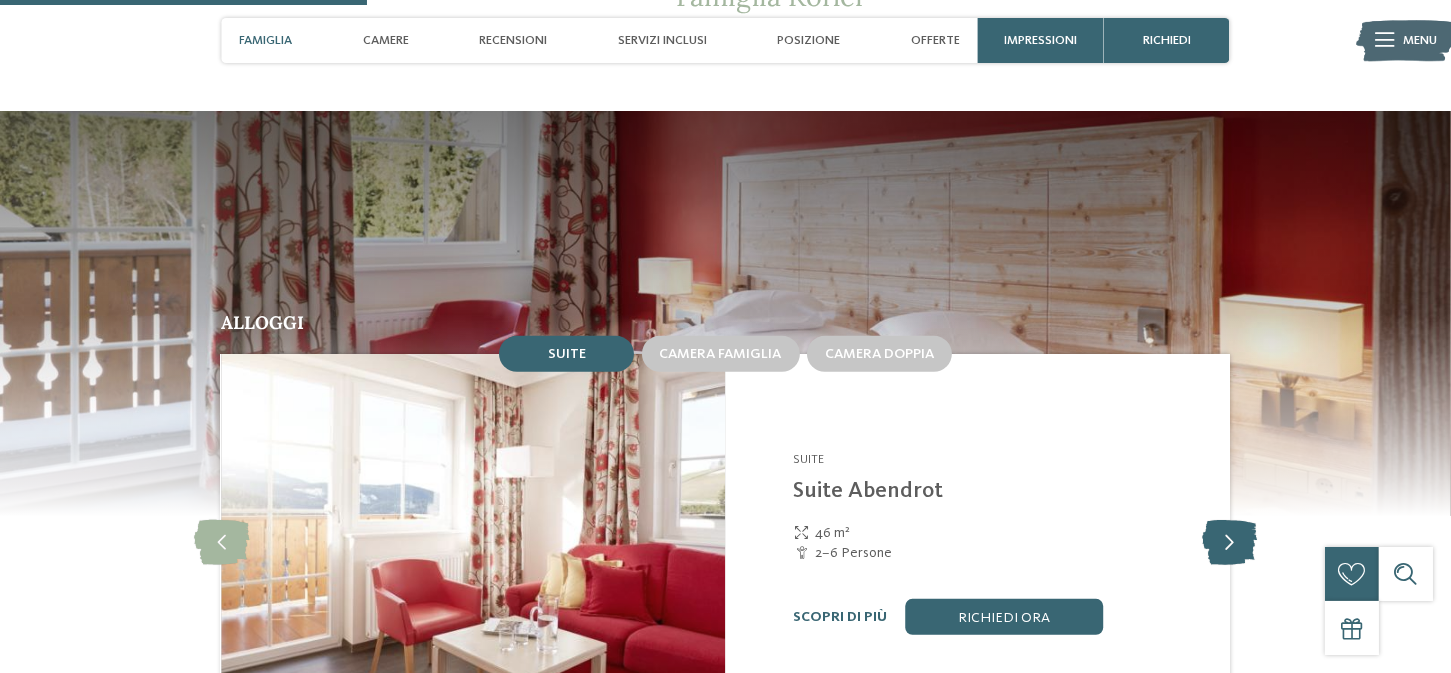 click at bounding box center (1229, 543) 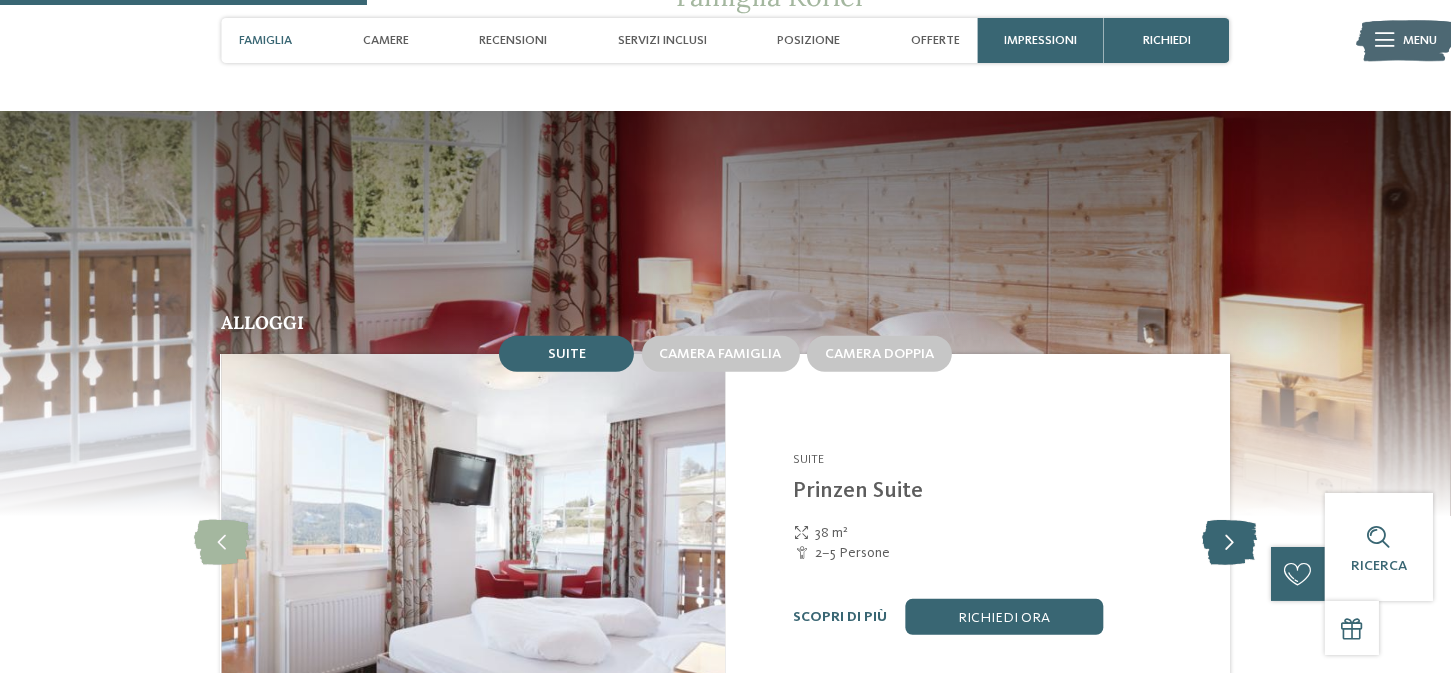 click at bounding box center [1229, 543] 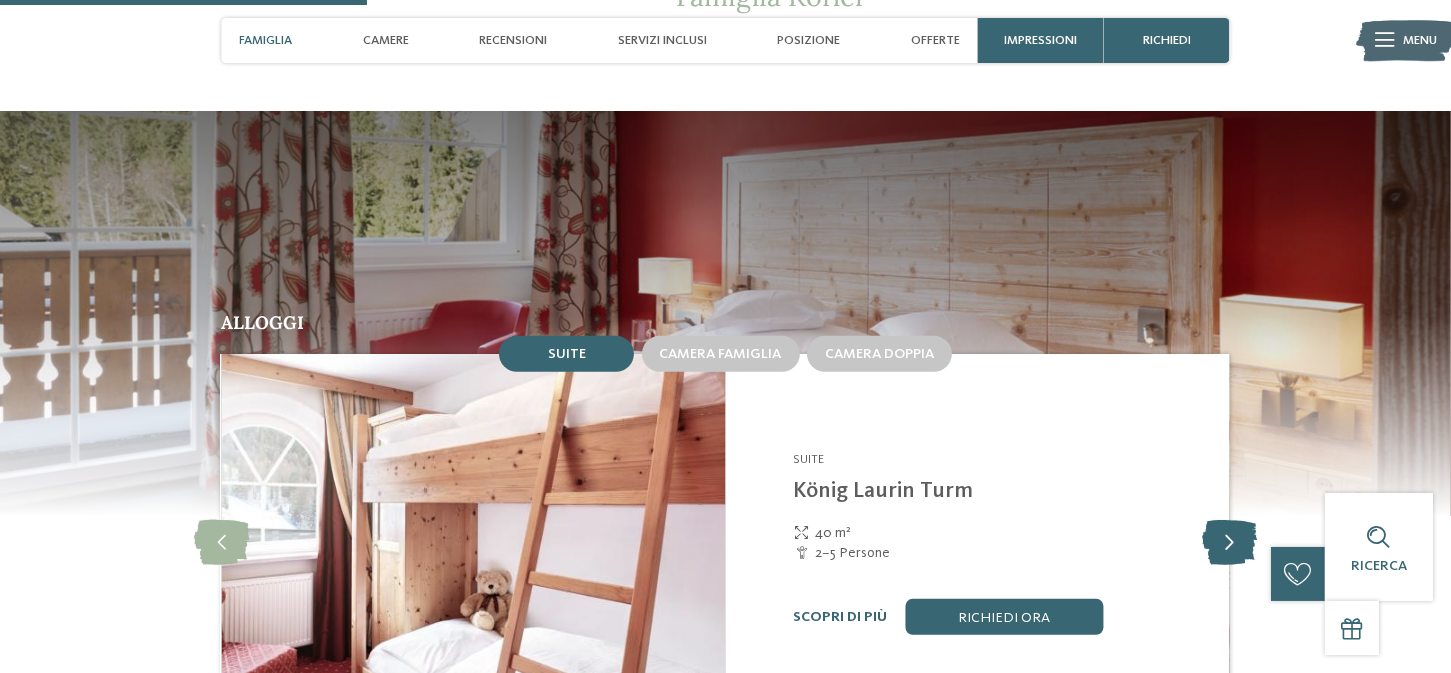 click at bounding box center (1229, 543) 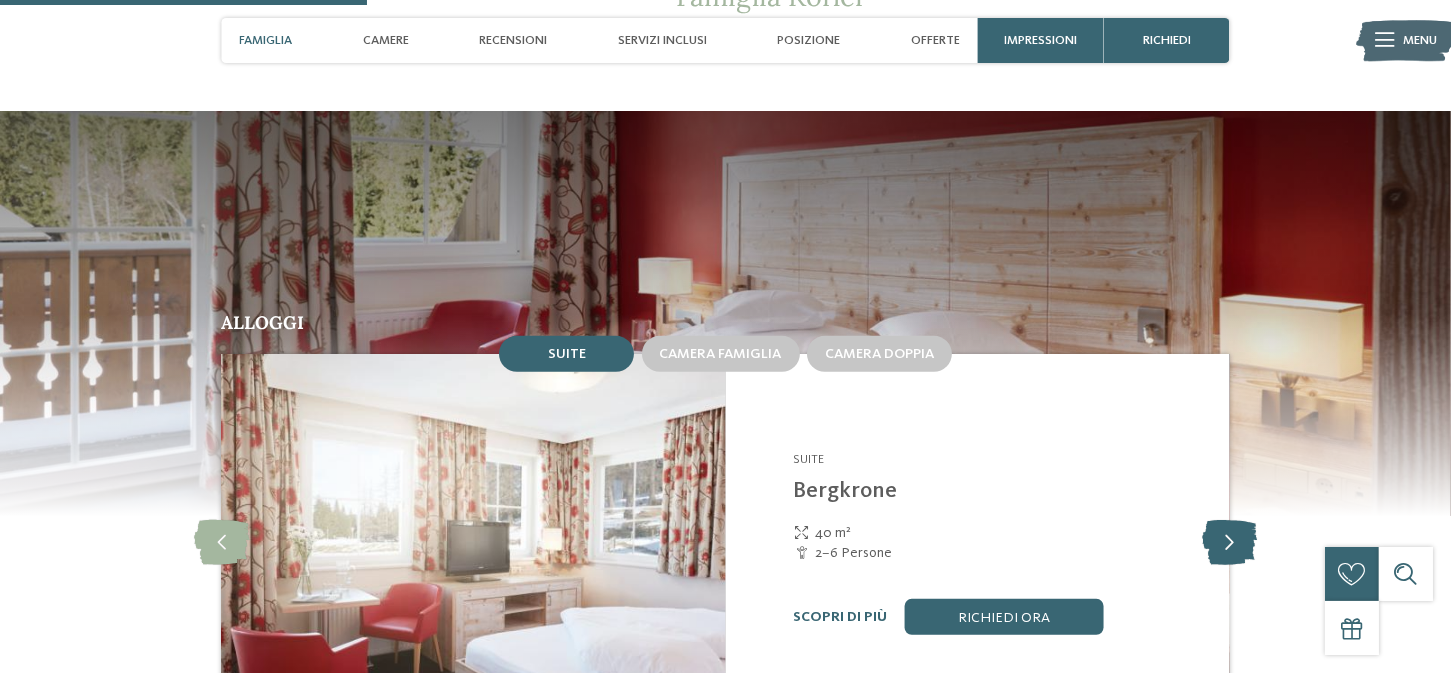 click at bounding box center [1229, 543] 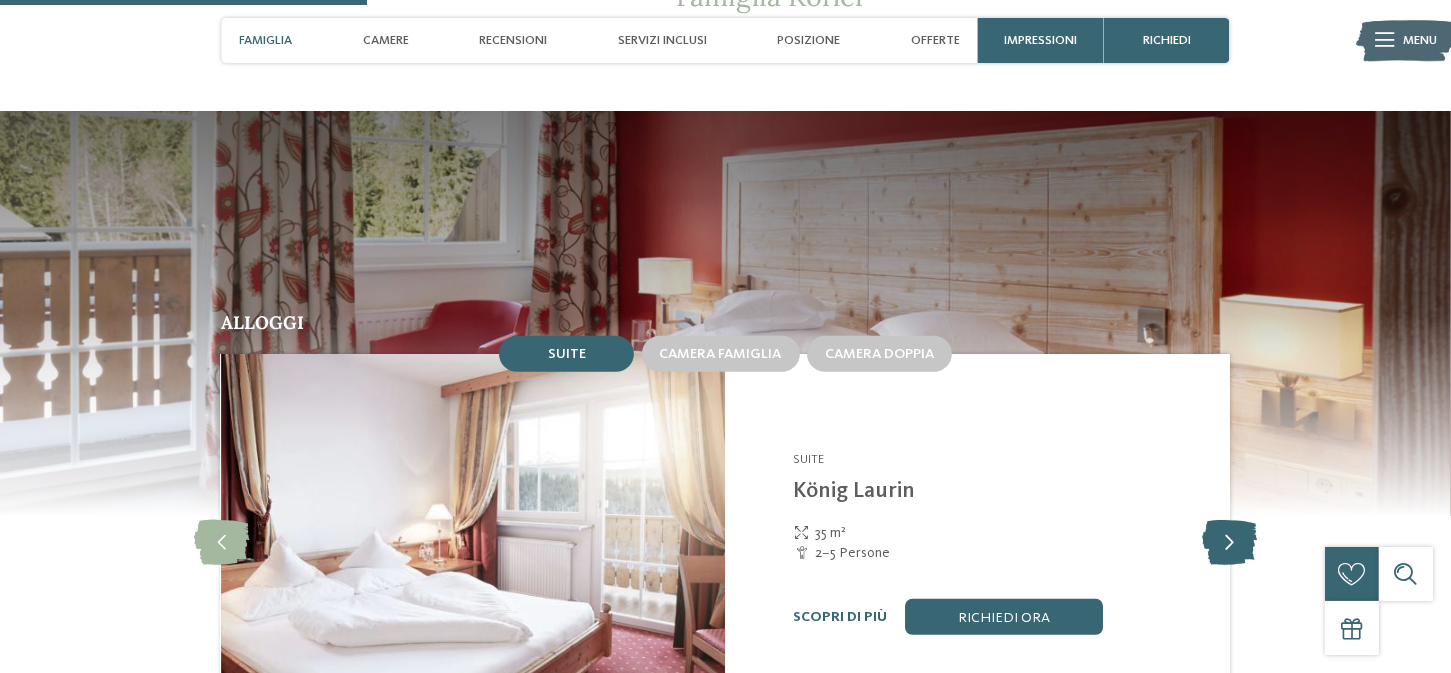 click at bounding box center [1229, 543] 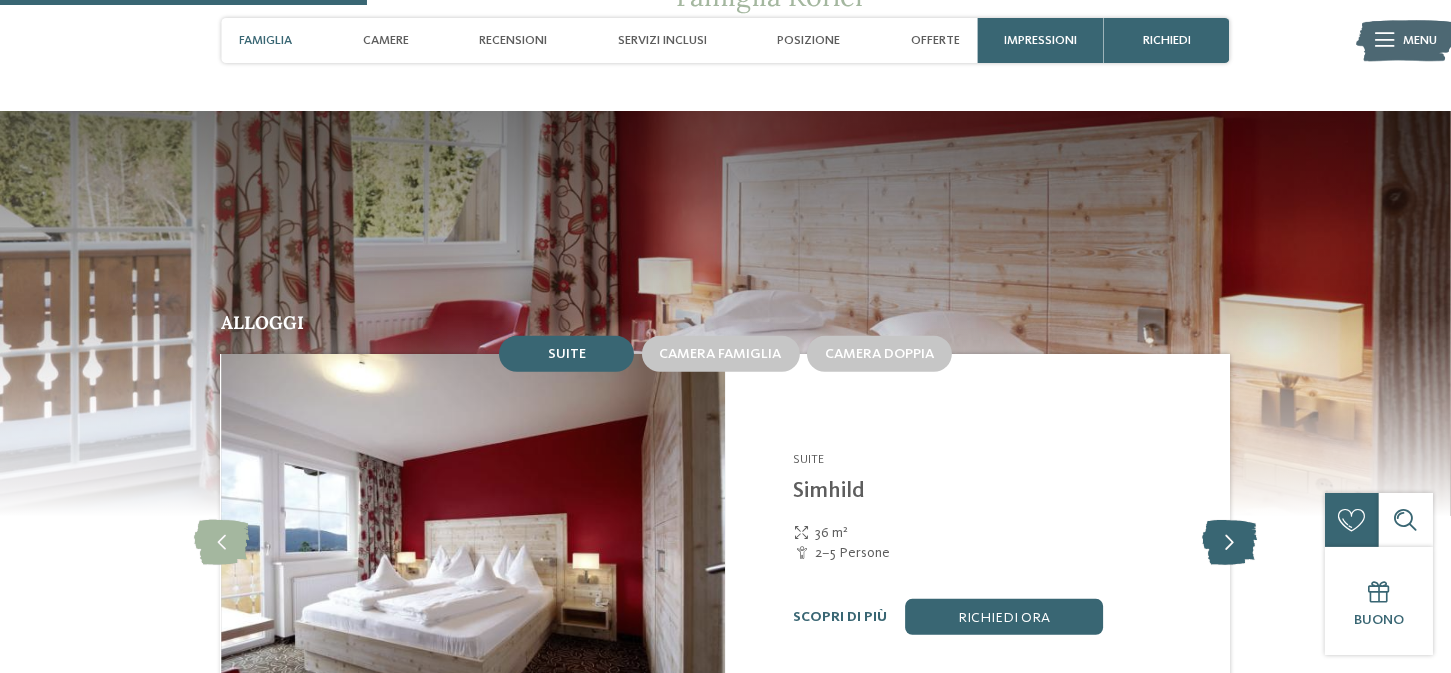 click at bounding box center [1229, 543] 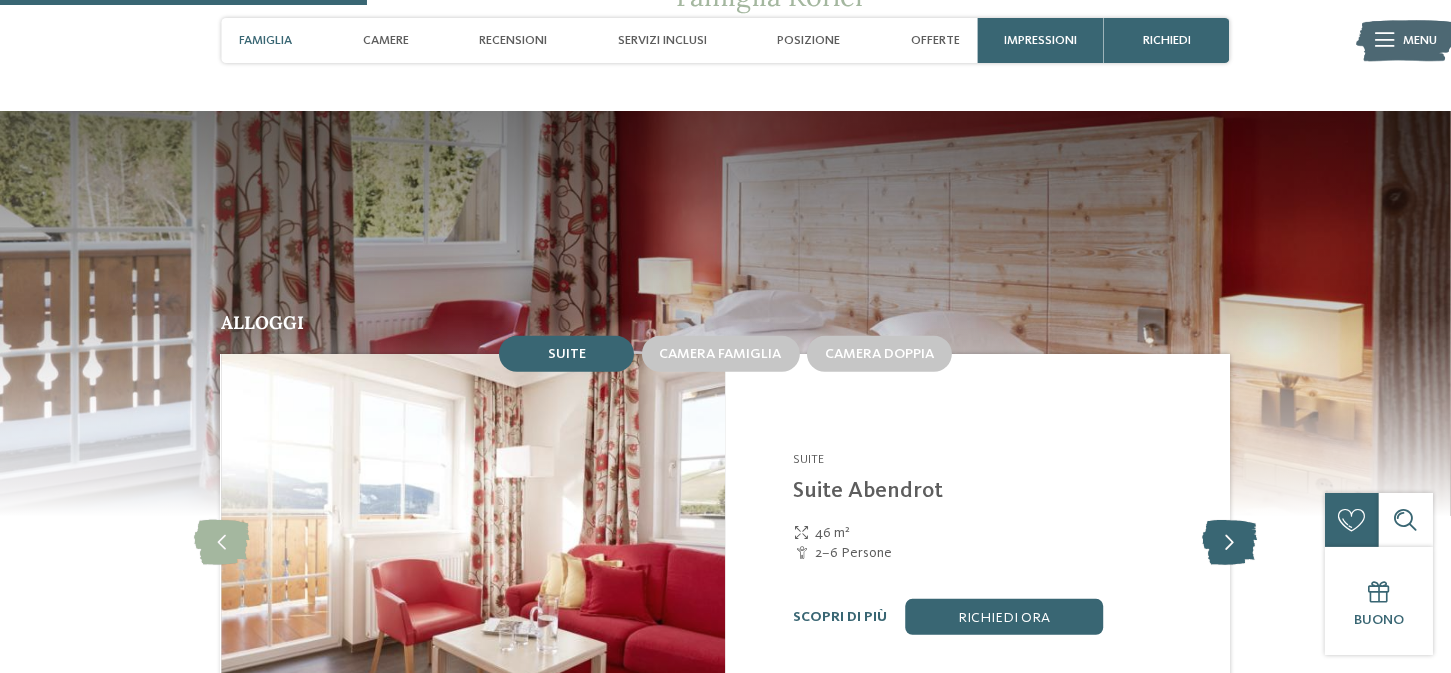 click at bounding box center (1229, 543) 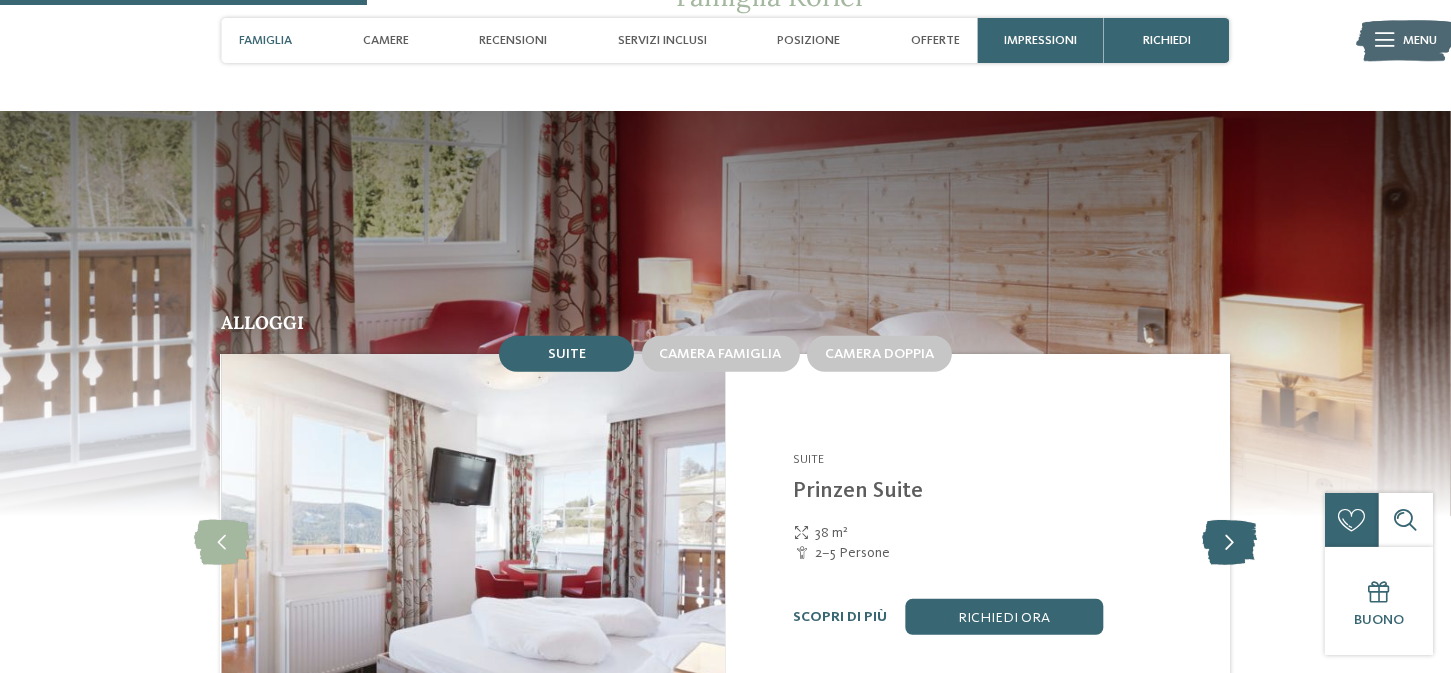 click at bounding box center [1229, 543] 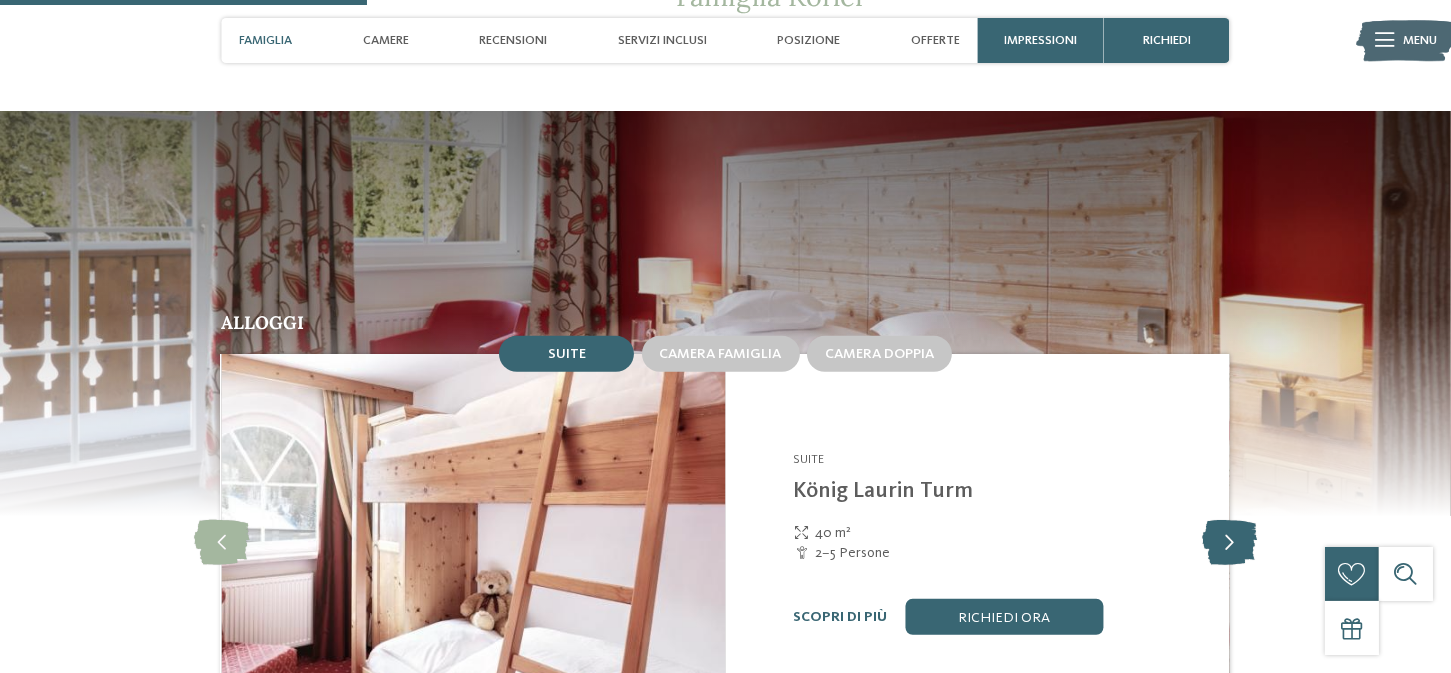 click at bounding box center [1229, 543] 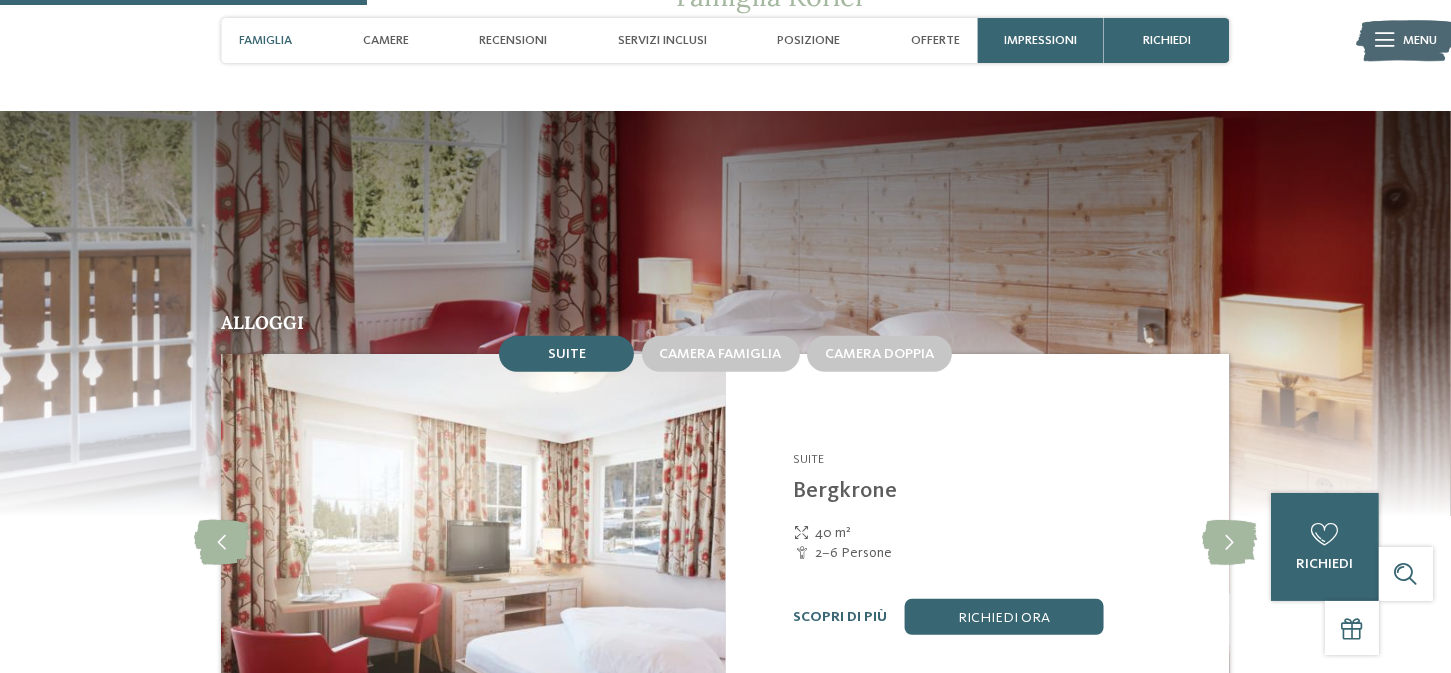 click at bounding box center (1384, 40) 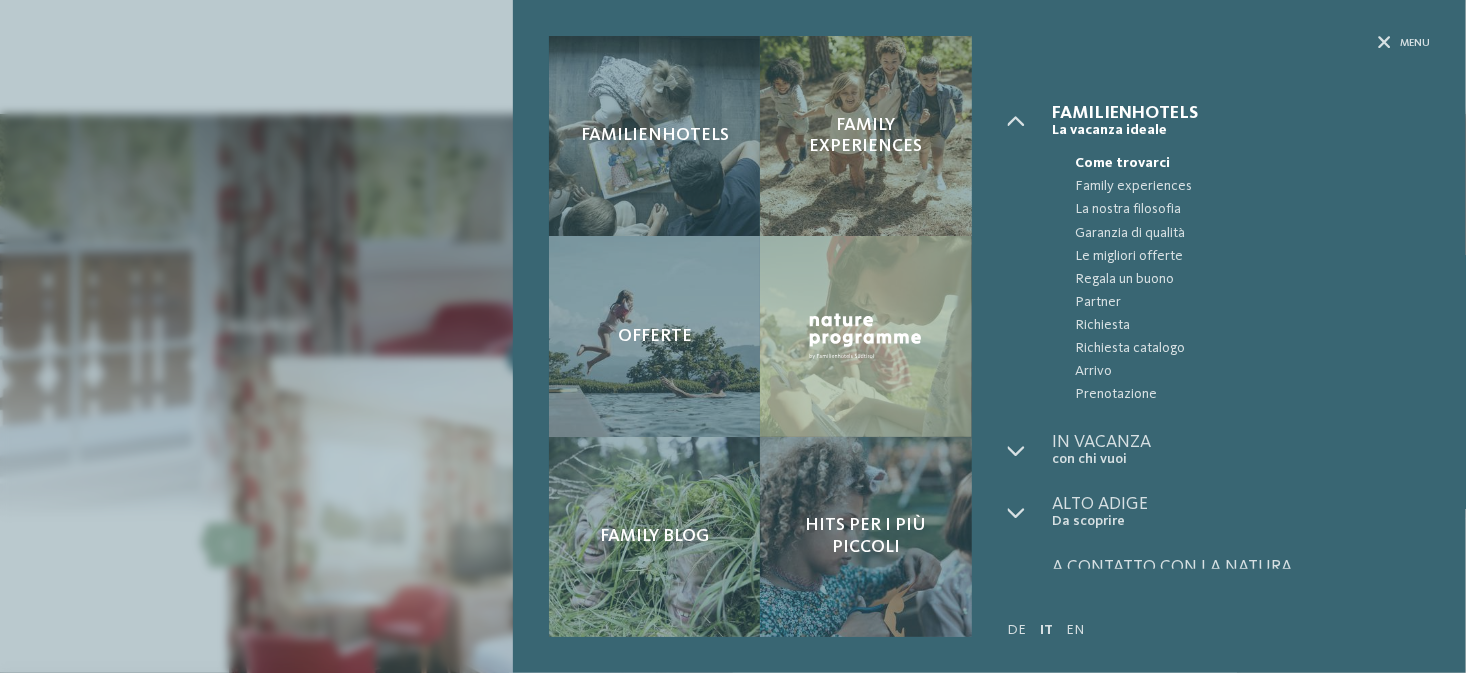 scroll, scrollTop: 22, scrollLeft: 0, axis: vertical 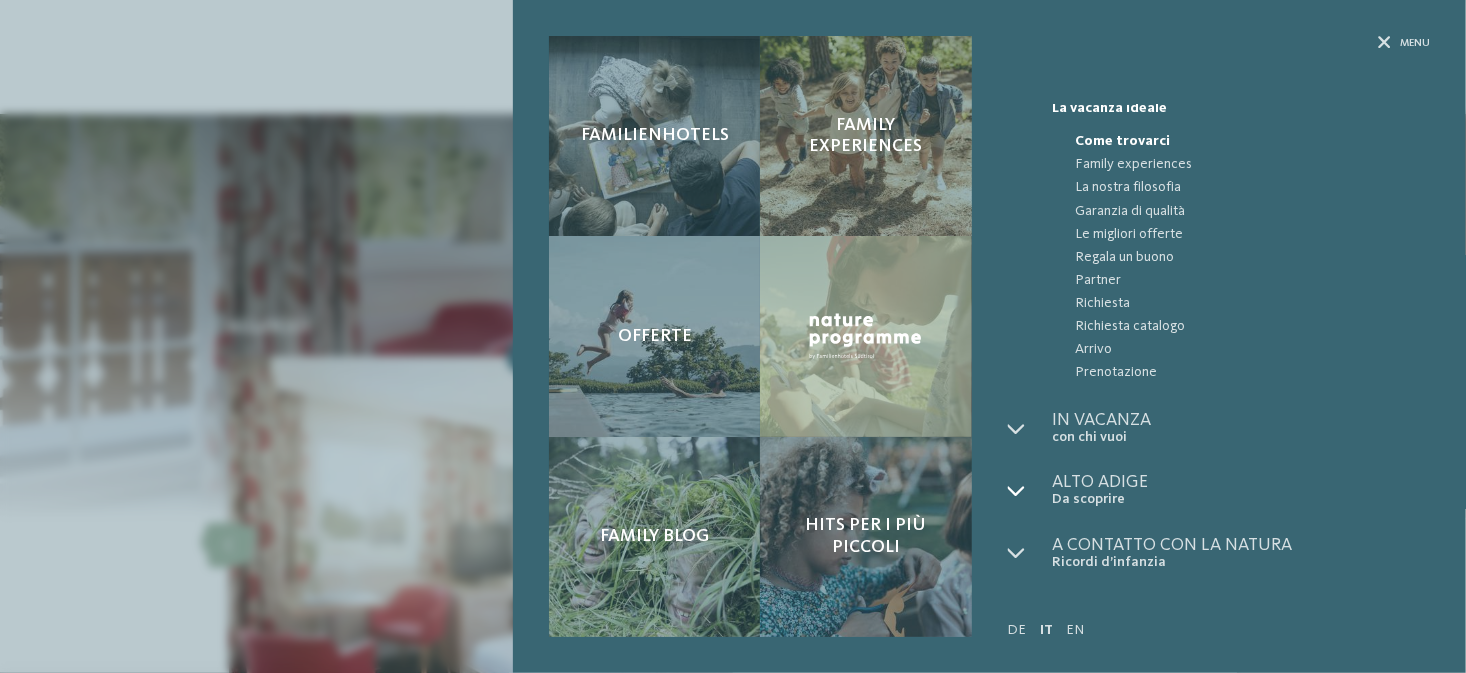 click at bounding box center [1017, 491] 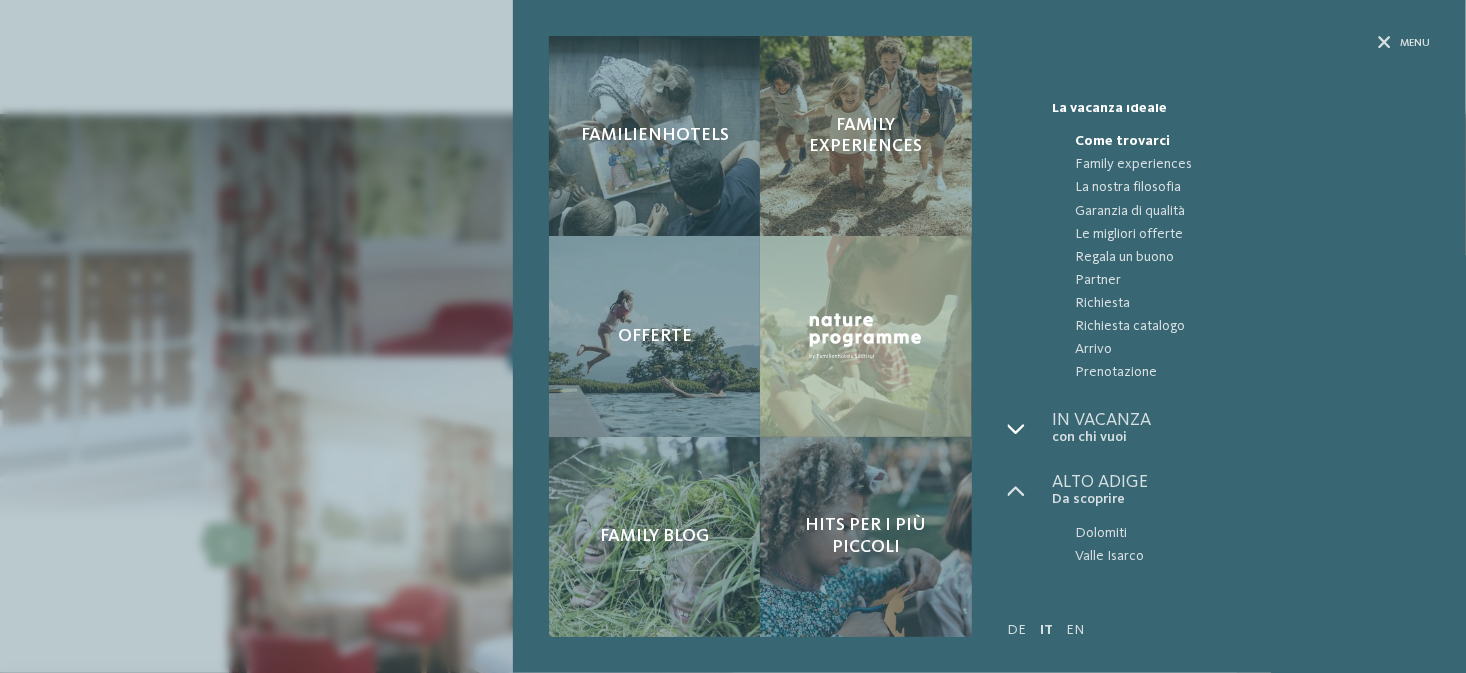 click at bounding box center [1017, 429] 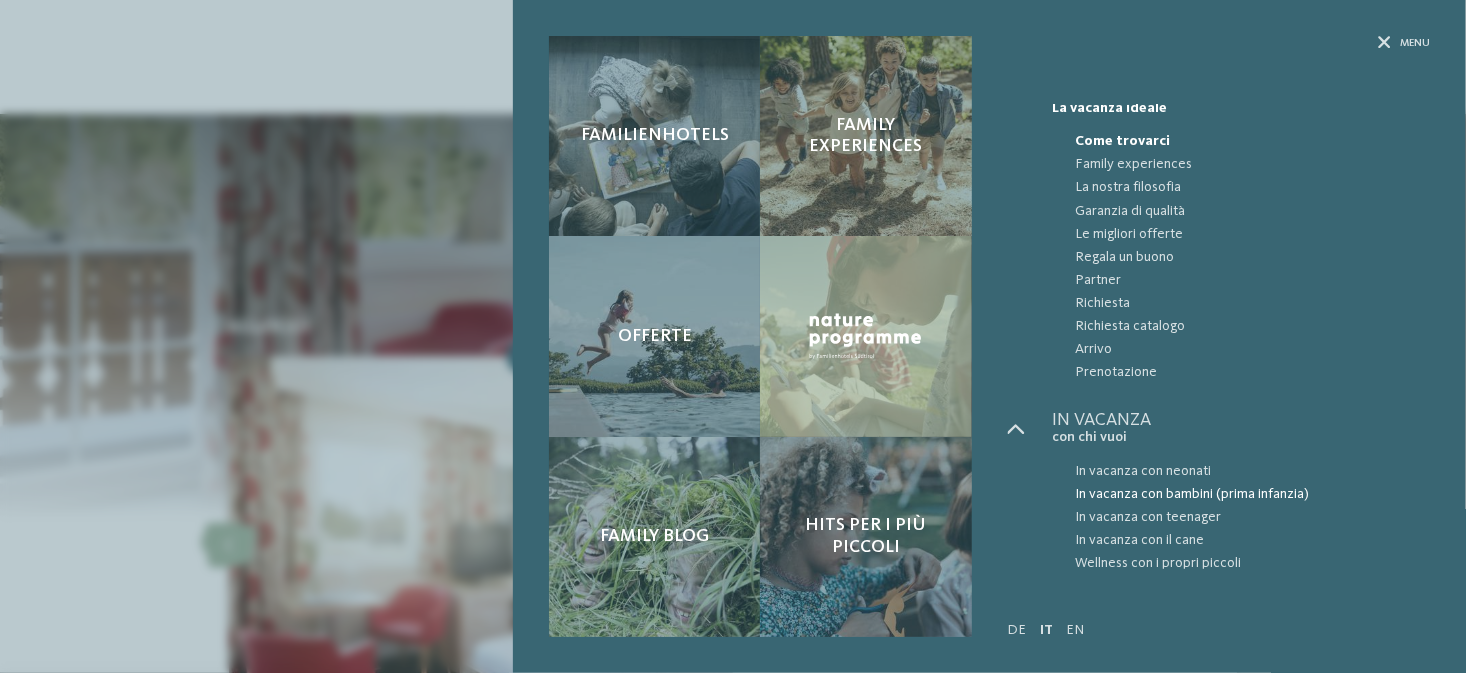 click on "In vacanza con bambini (prima infanzia)" at bounding box center (1252, 494) 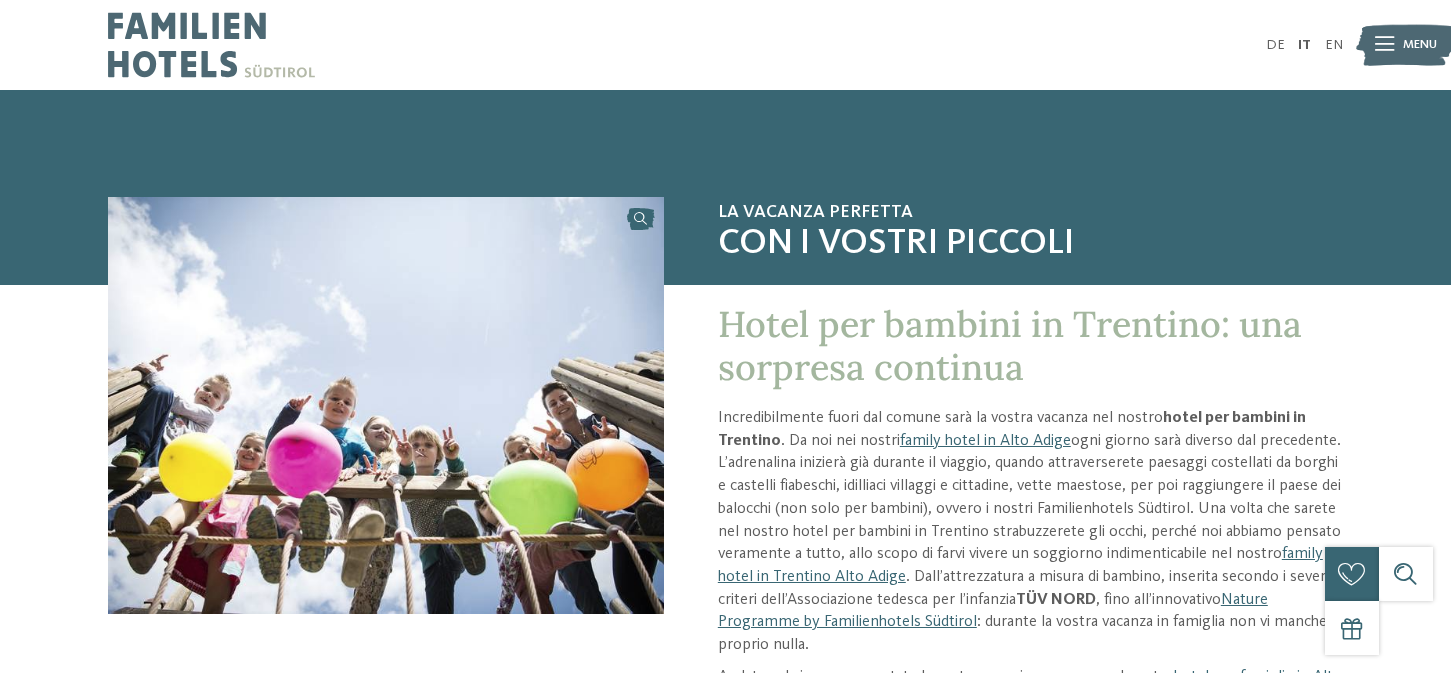 scroll, scrollTop: 0, scrollLeft: 0, axis: both 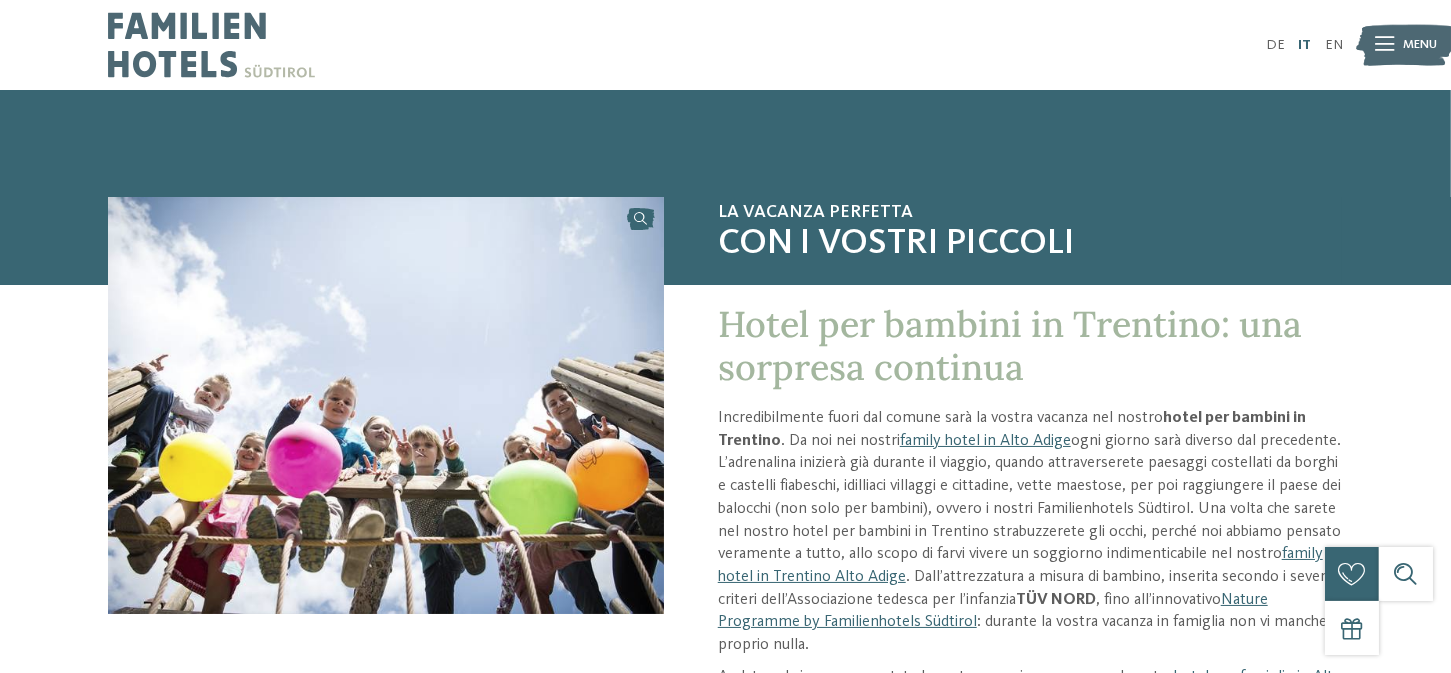 click on "IT" at bounding box center [1304, 45] 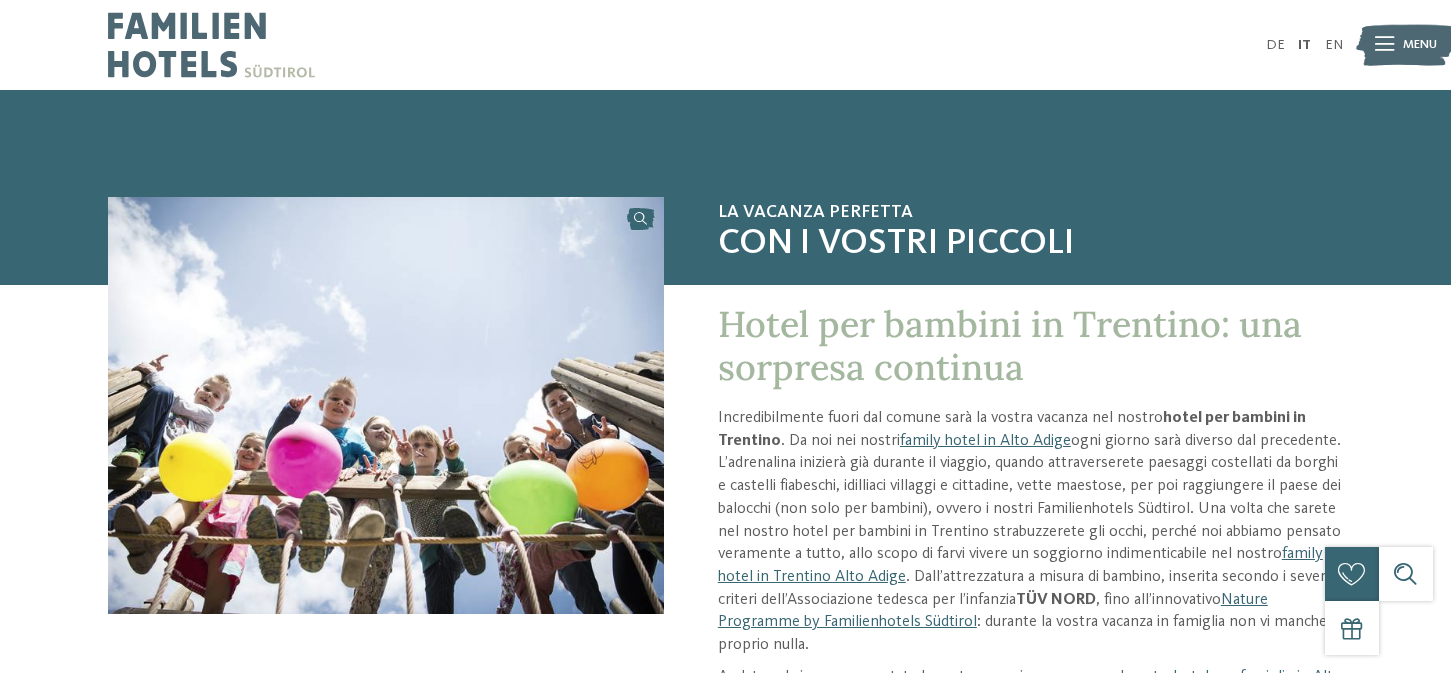 scroll, scrollTop: 0, scrollLeft: 0, axis: both 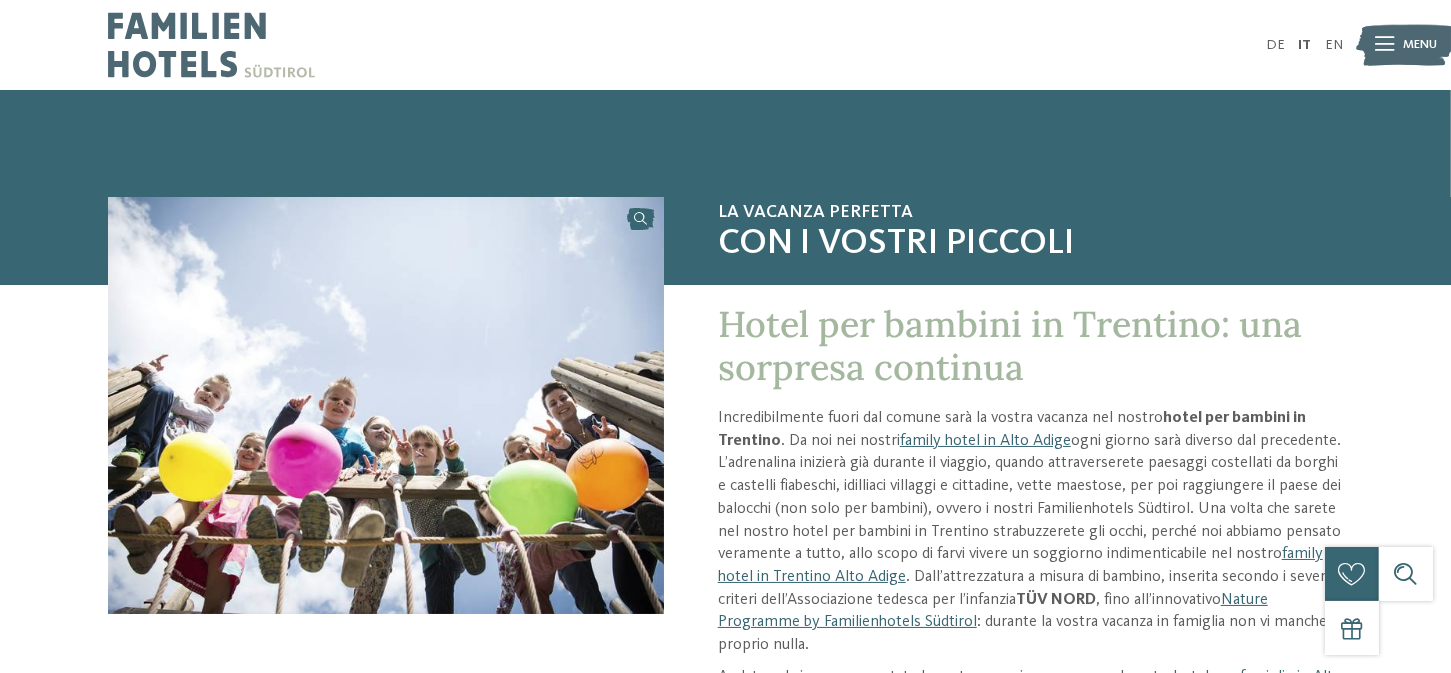 click at bounding box center (1384, 45) 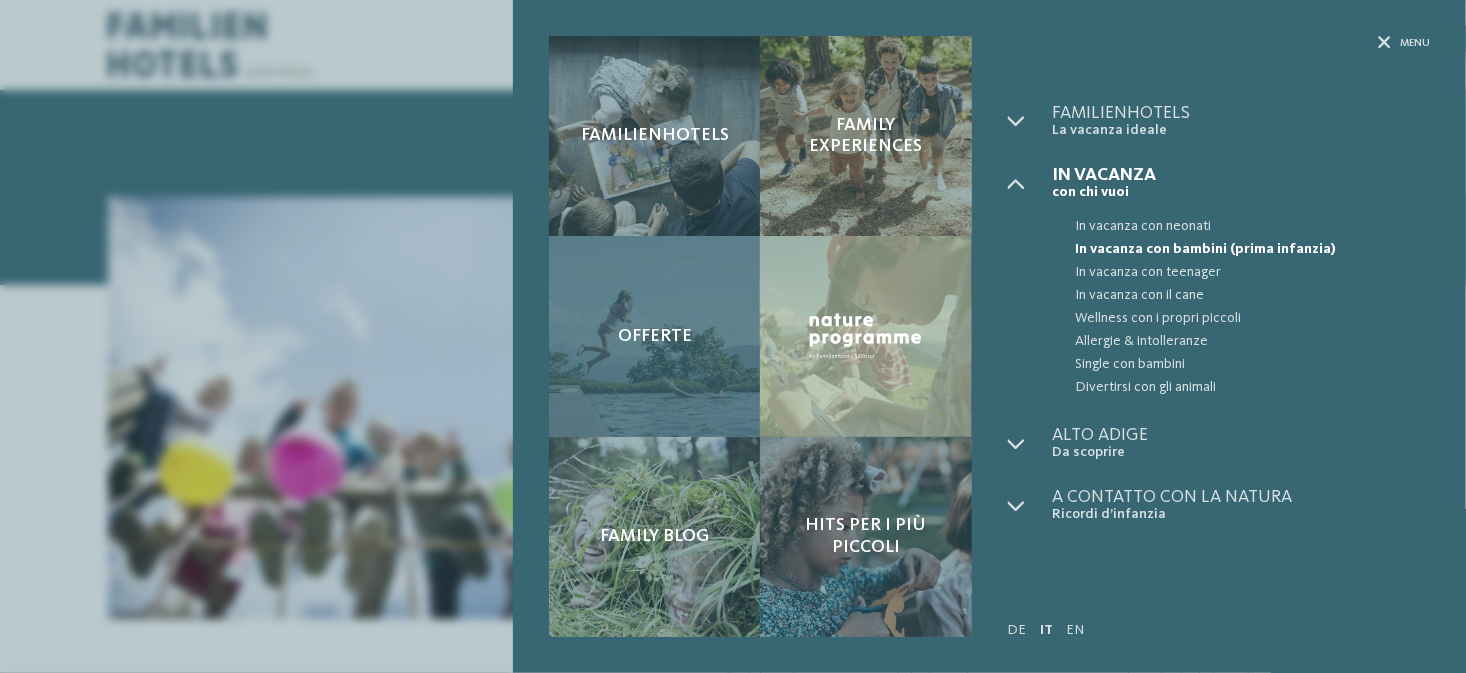 click on "Offerte" at bounding box center [655, 337] 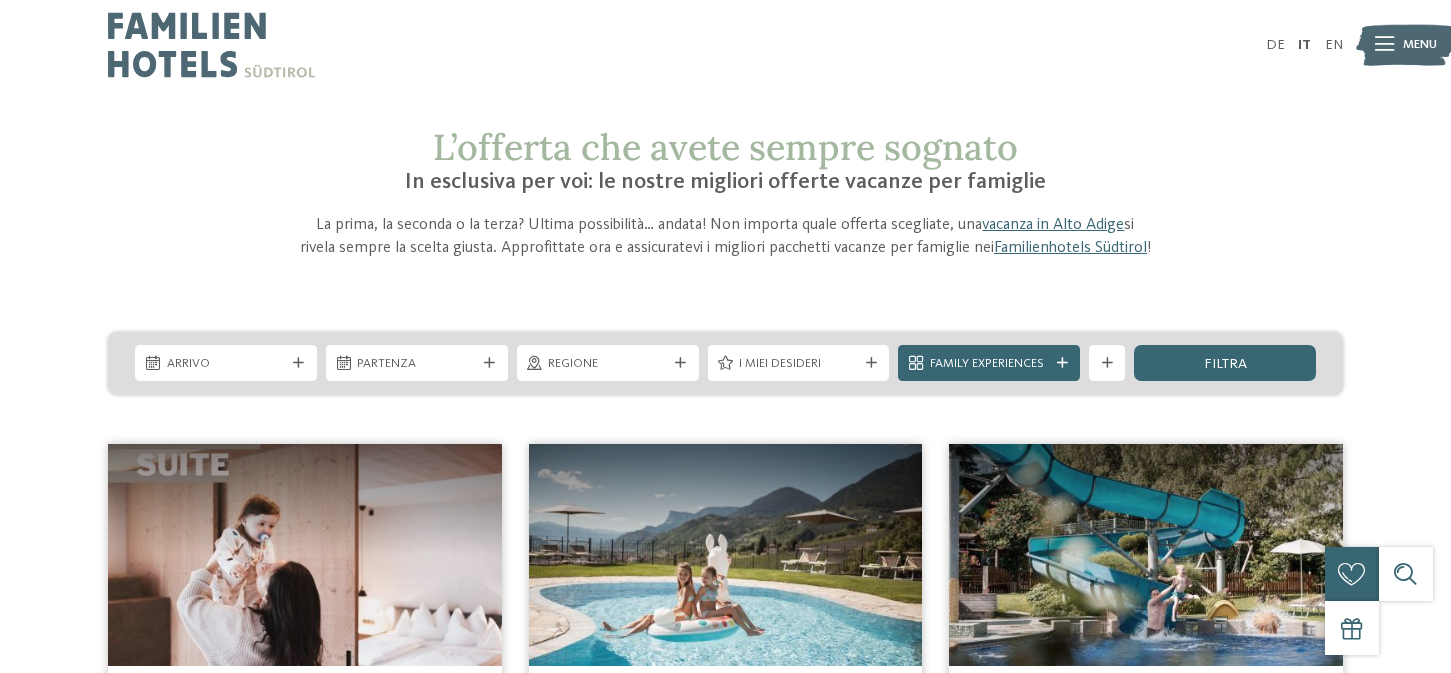scroll, scrollTop: 0, scrollLeft: 0, axis: both 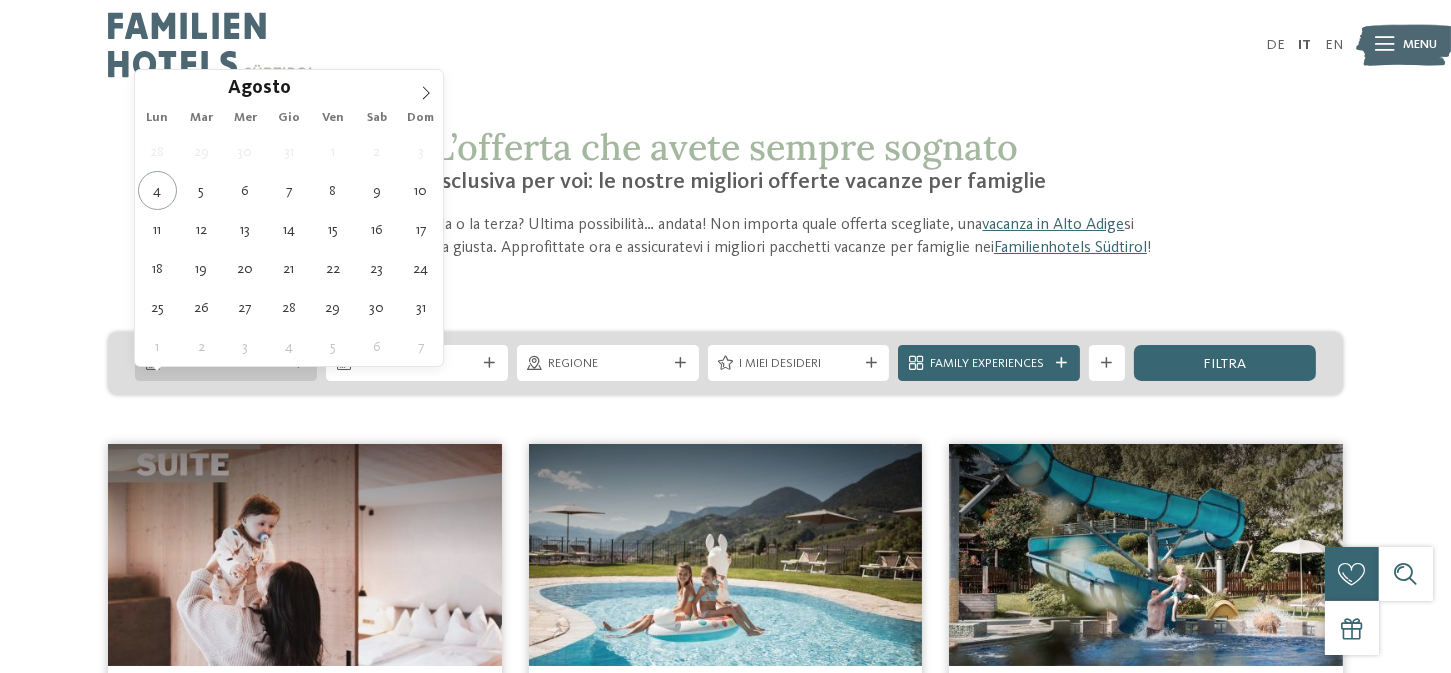 click at bounding box center (298, 363) 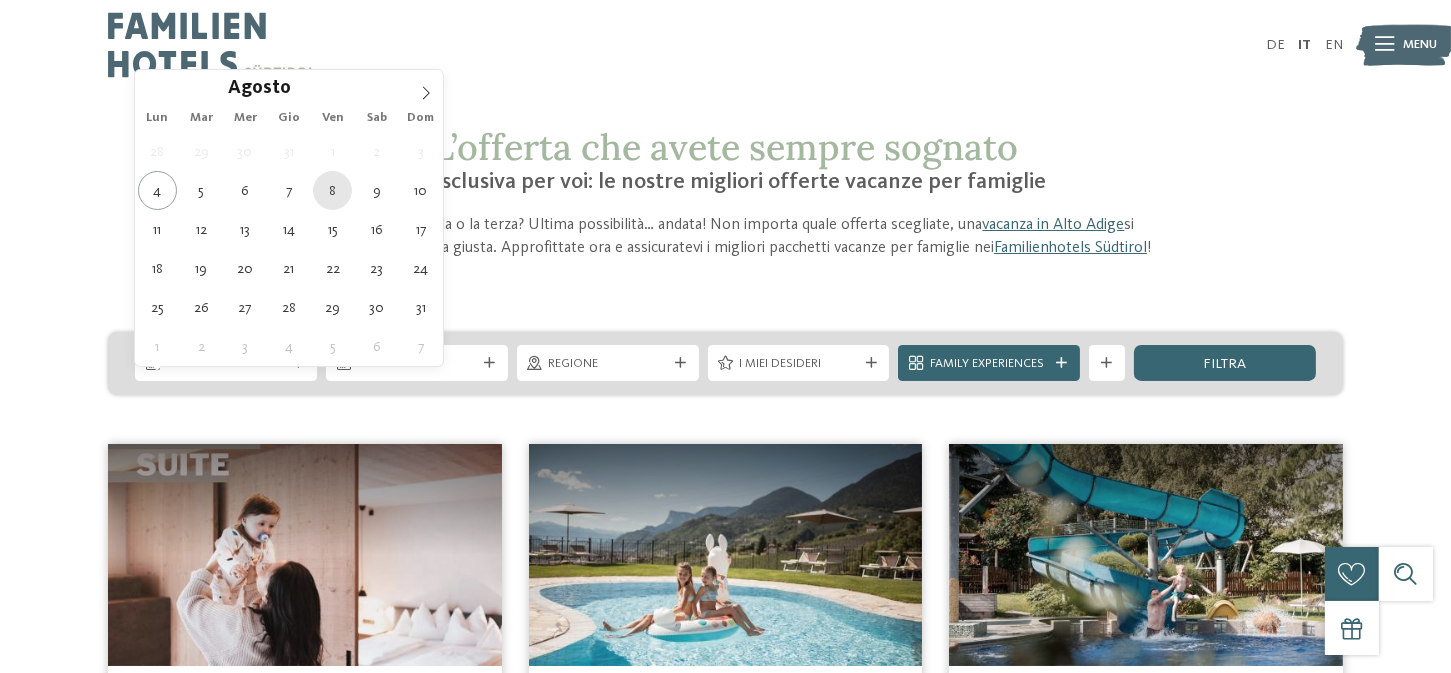 type on "08.08.2025" 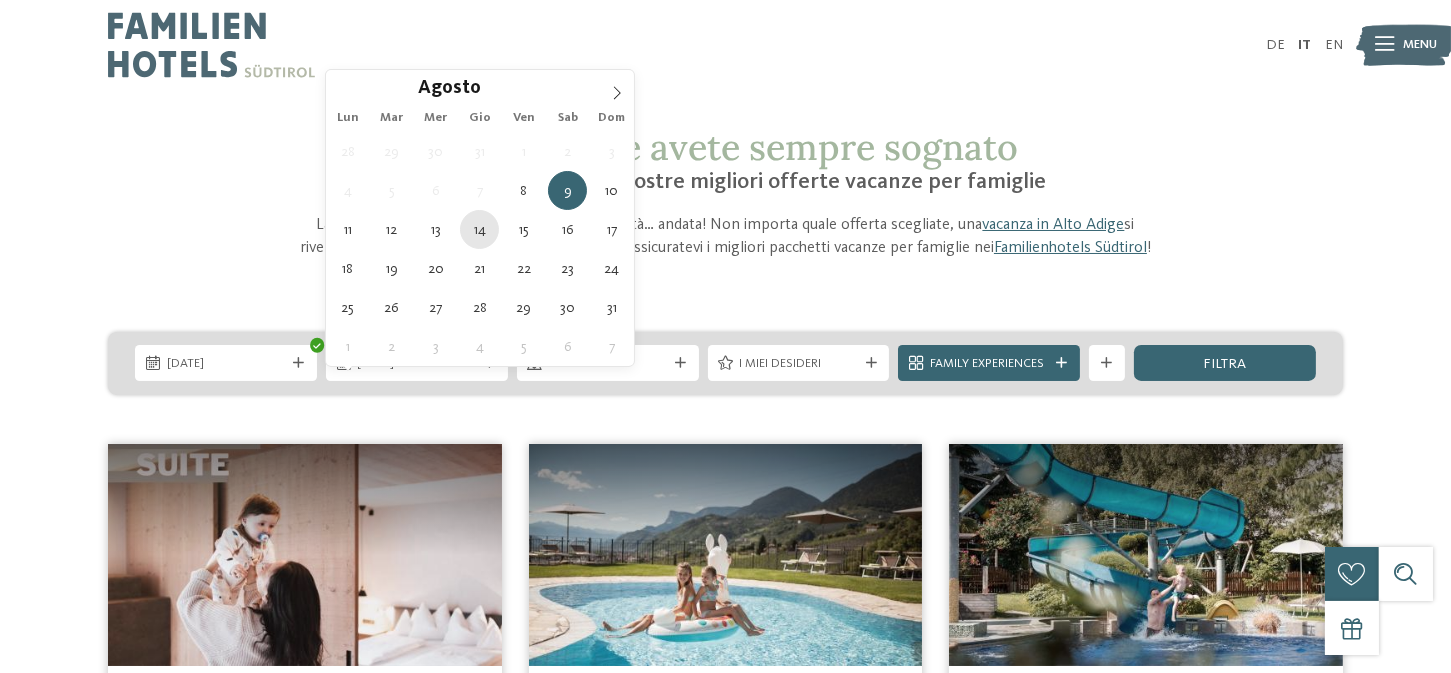 type on "14.08.2025" 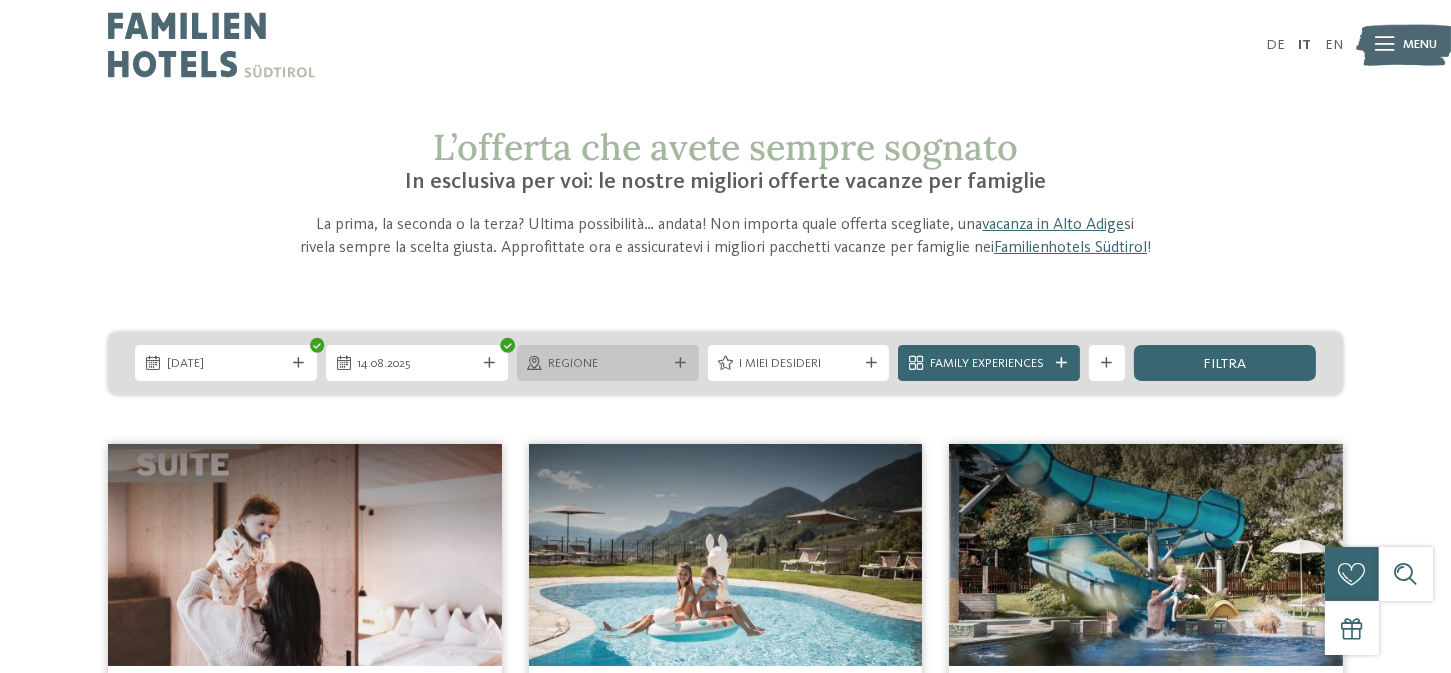 click on "Regione" at bounding box center (607, 364) 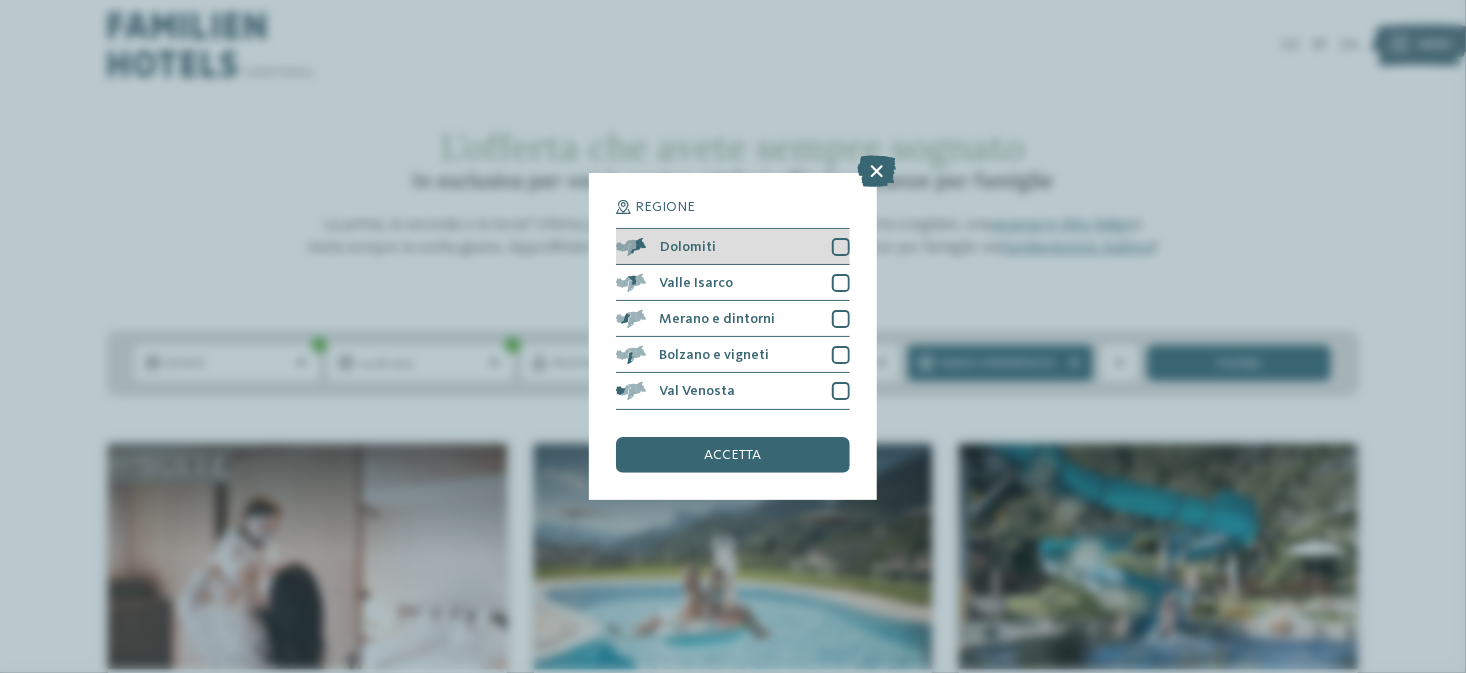 click at bounding box center [841, 247] 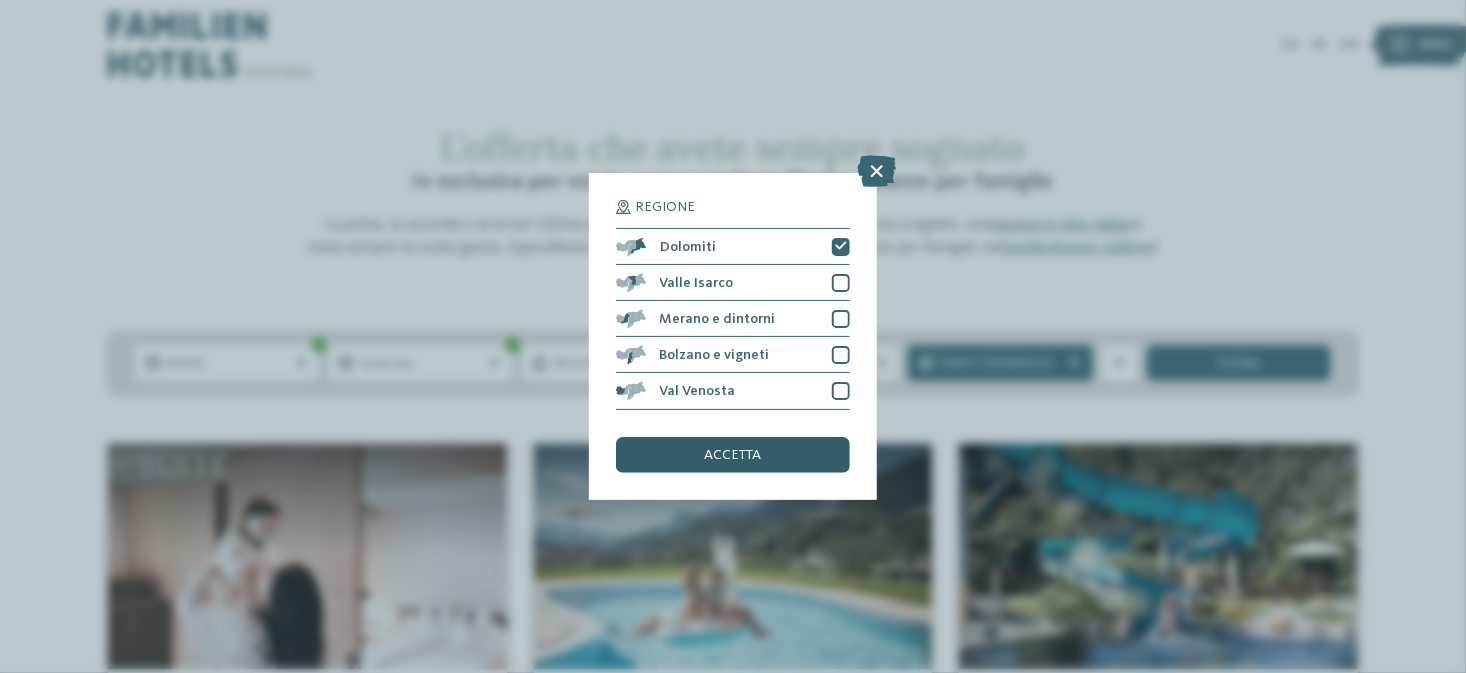 click on "accetta" at bounding box center [733, 455] 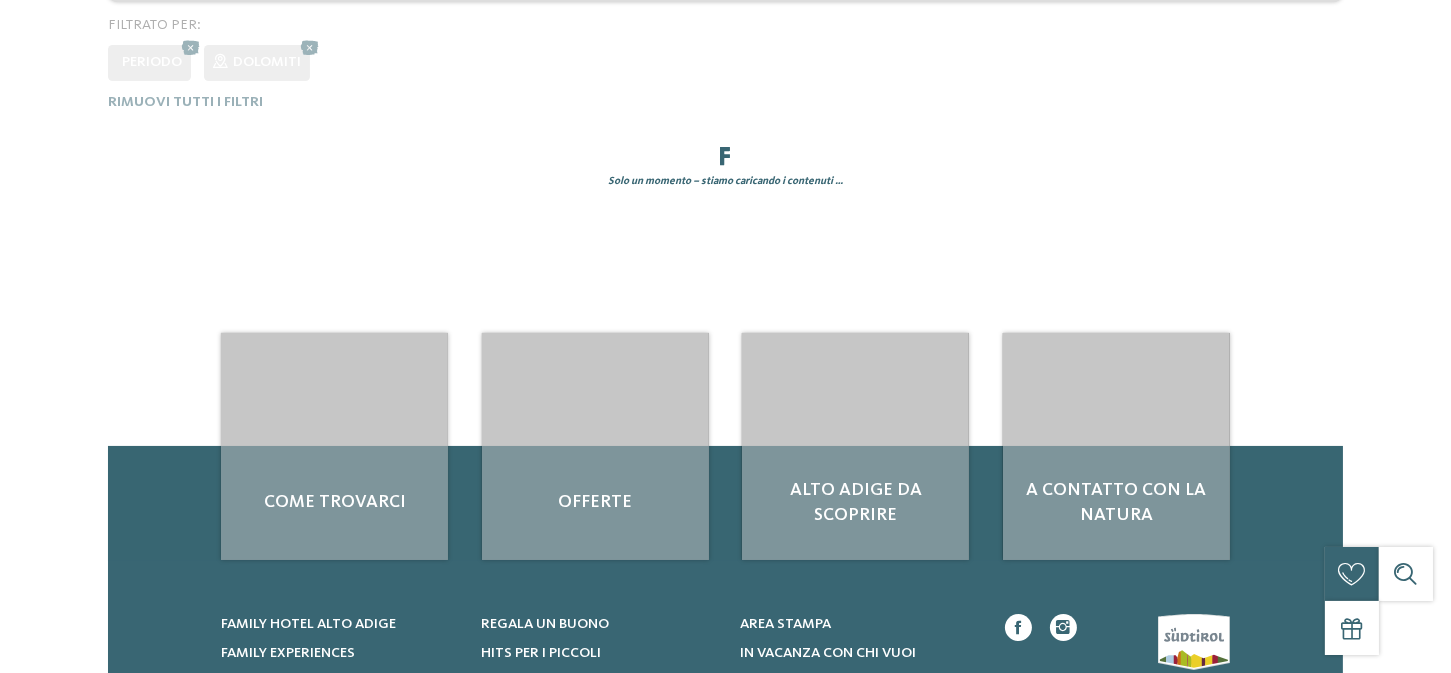 scroll, scrollTop: 452, scrollLeft: 0, axis: vertical 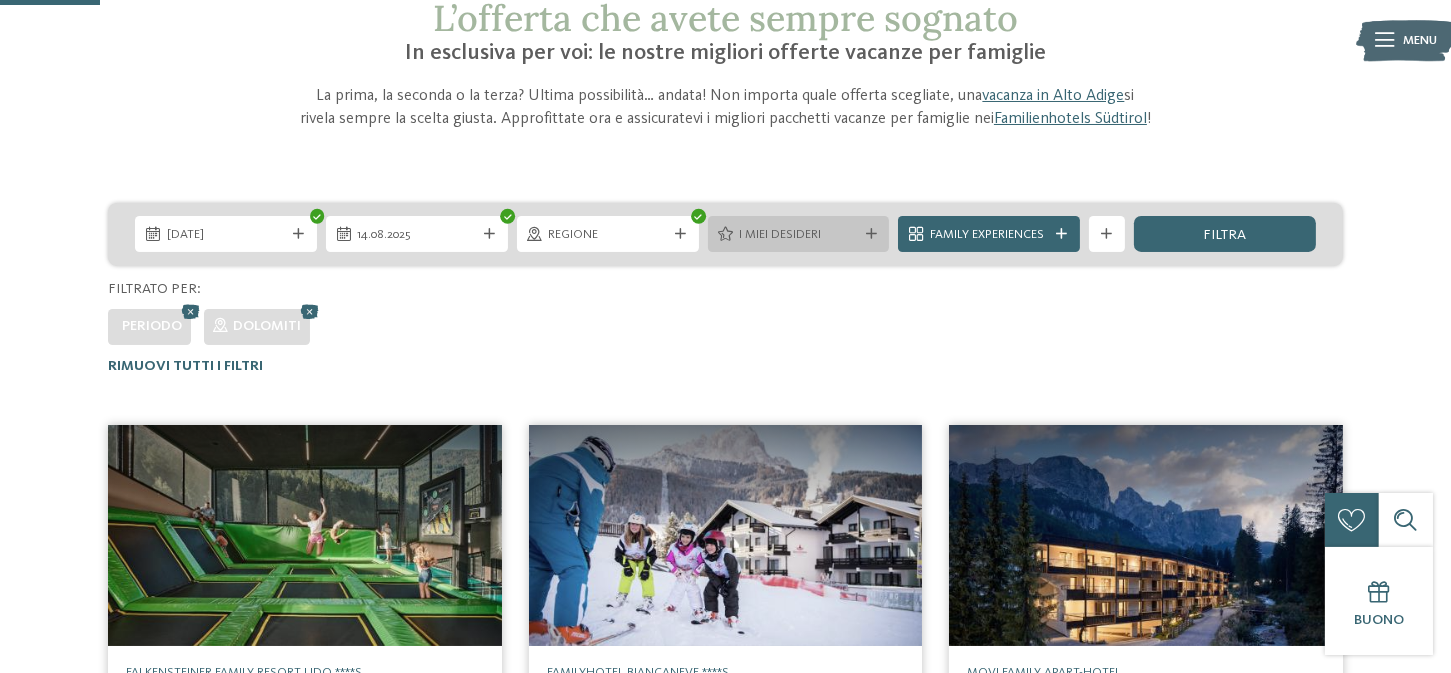 click on "I miei desideri" at bounding box center (798, 235) 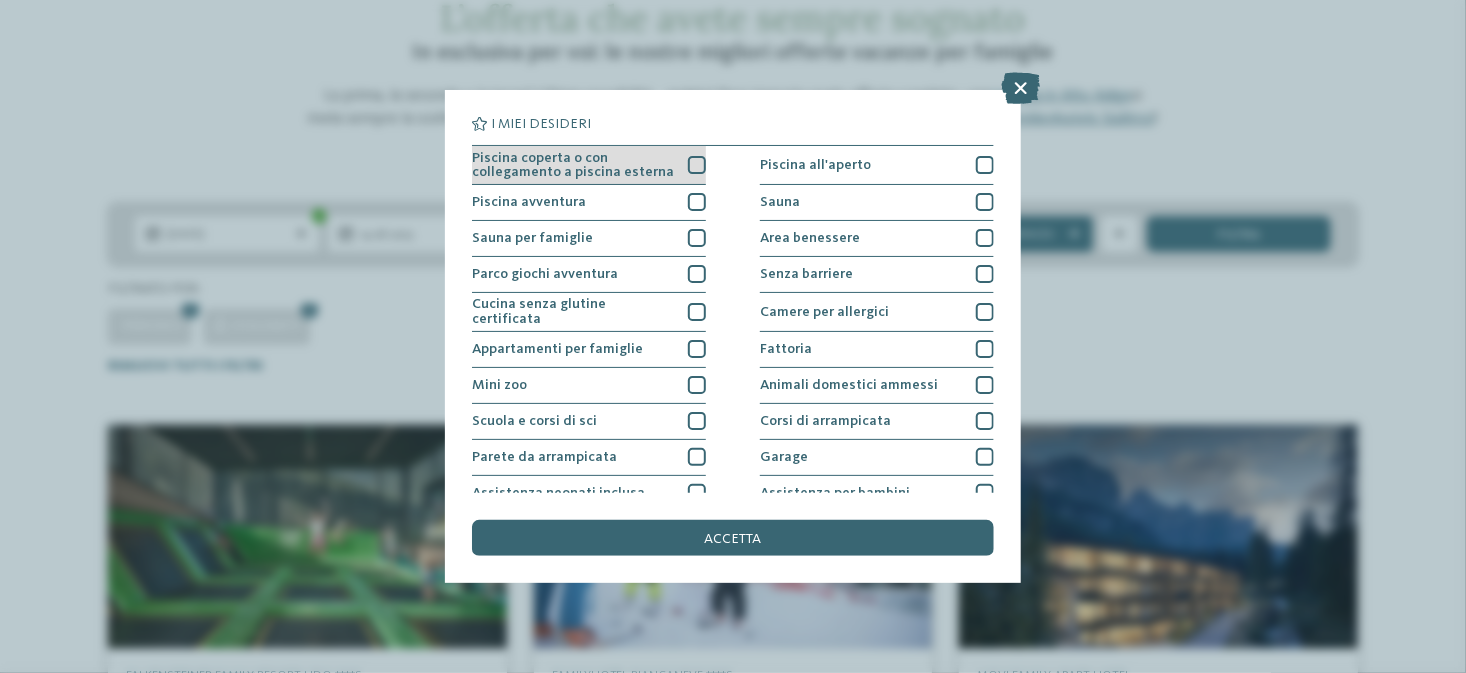 click at bounding box center (697, 165) 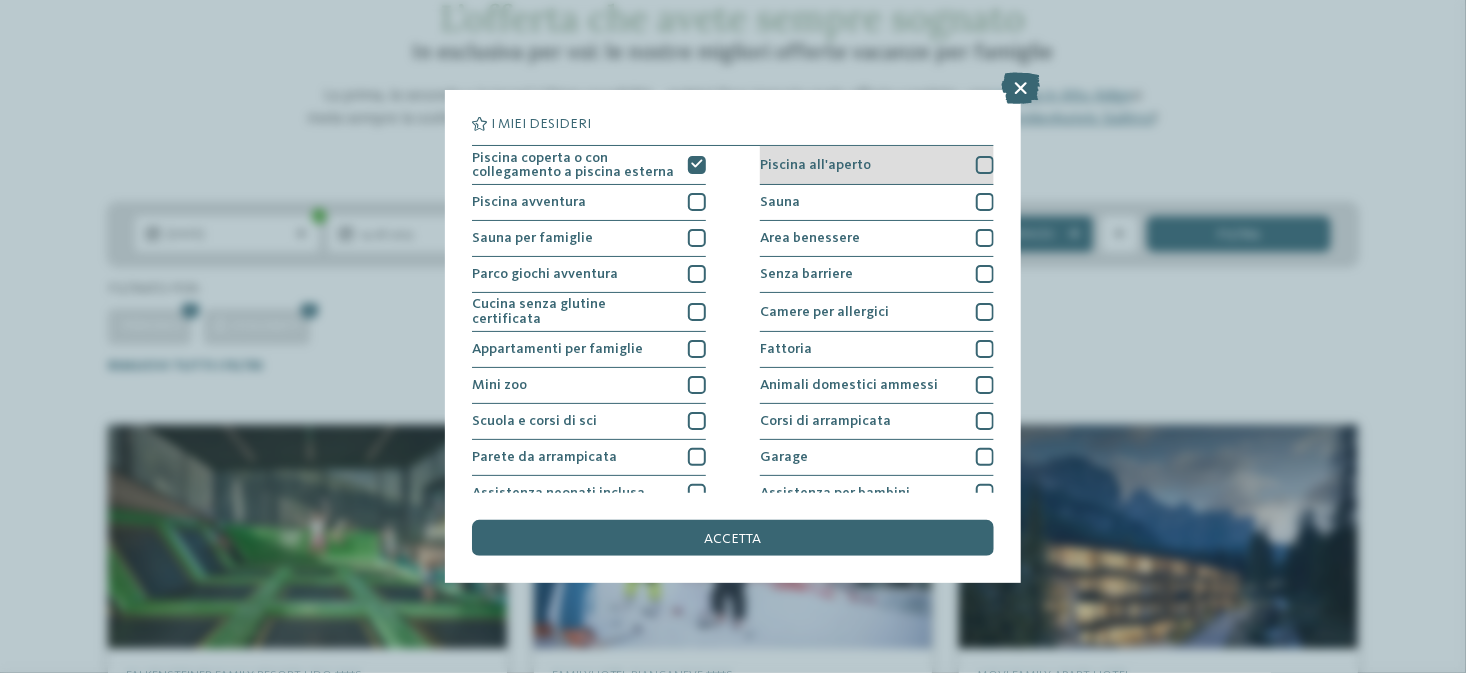 click at bounding box center (985, 165) 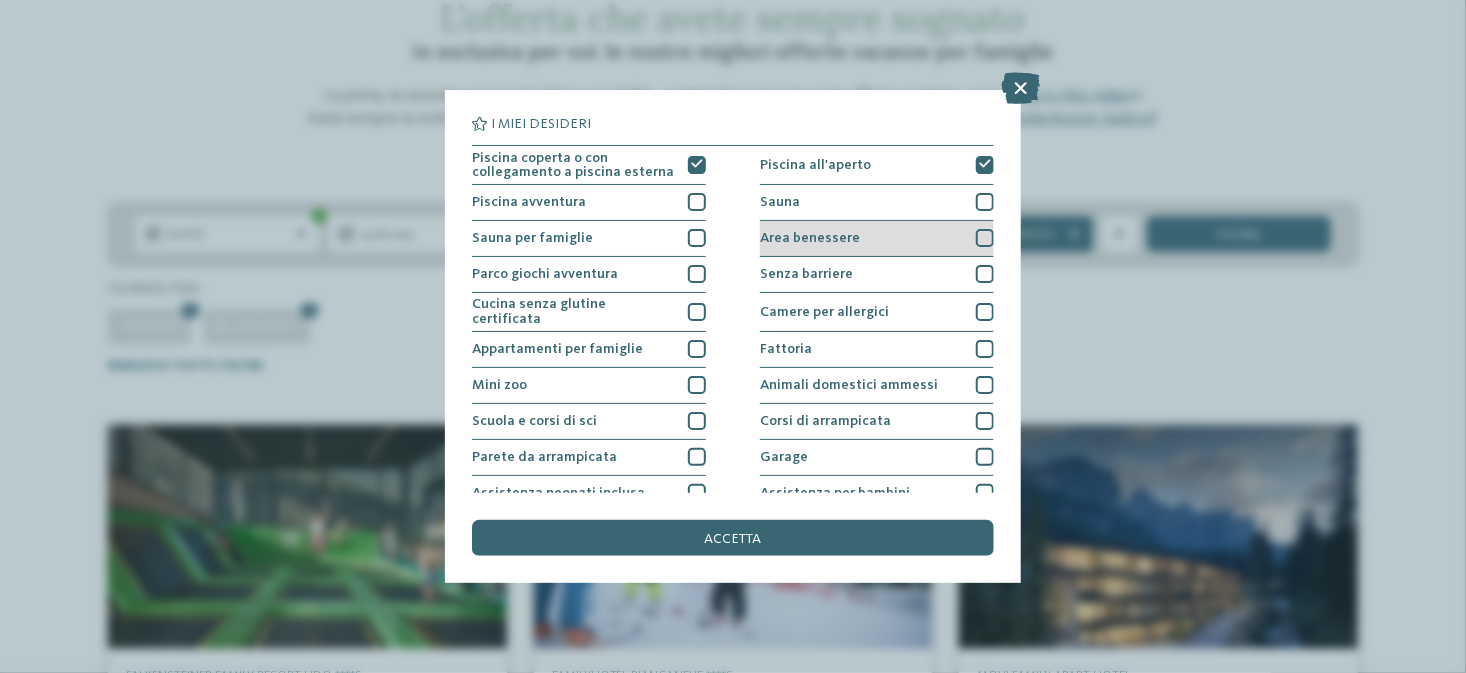 click at bounding box center [985, 238] 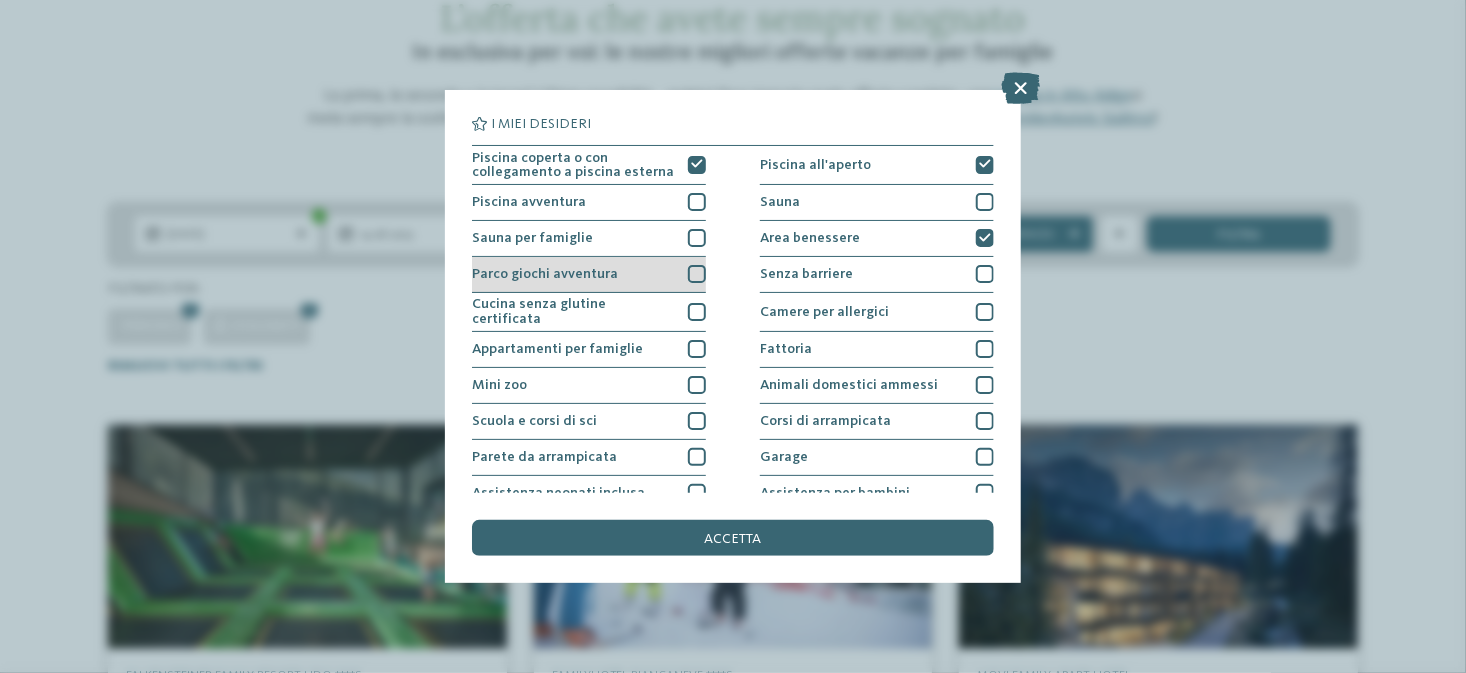 click at bounding box center [697, 274] 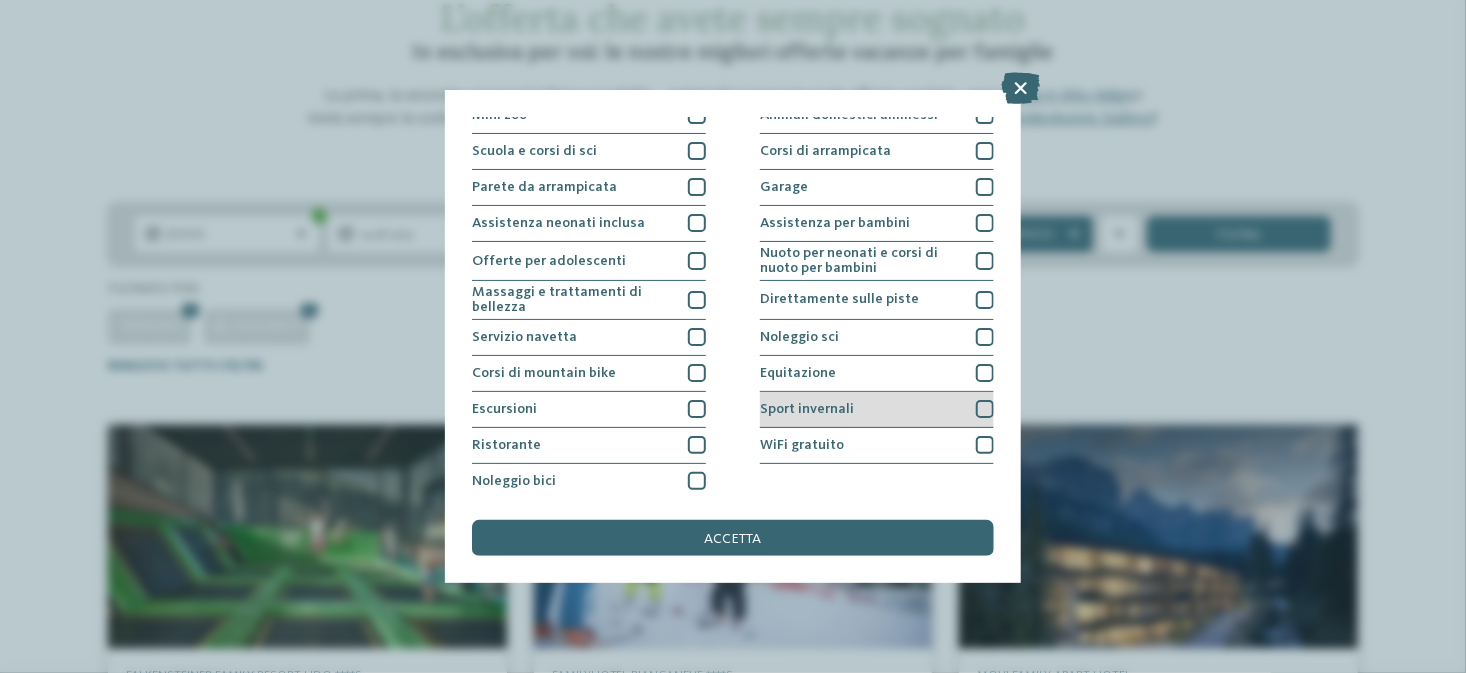 scroll, scrollTop: 272, scrollLeft: 0, axis: vertical 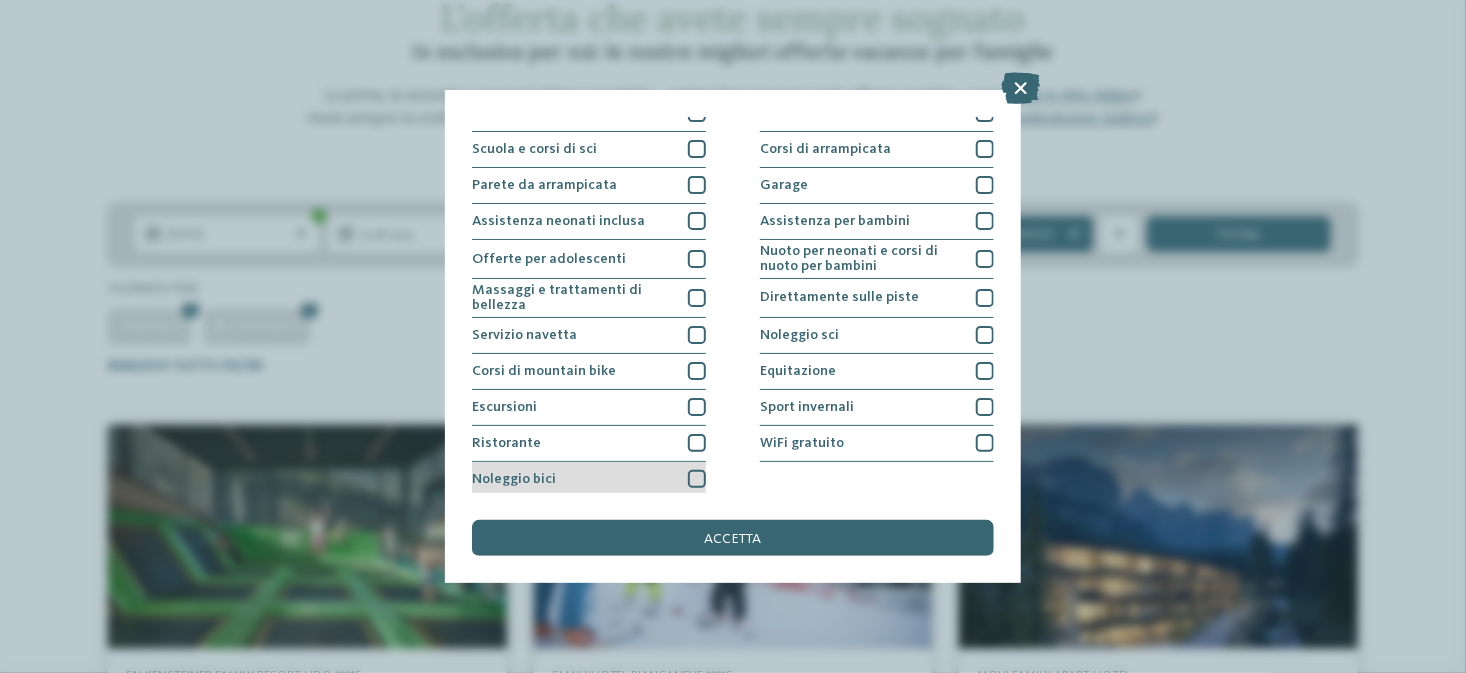 click at bounding box center (697, 479) 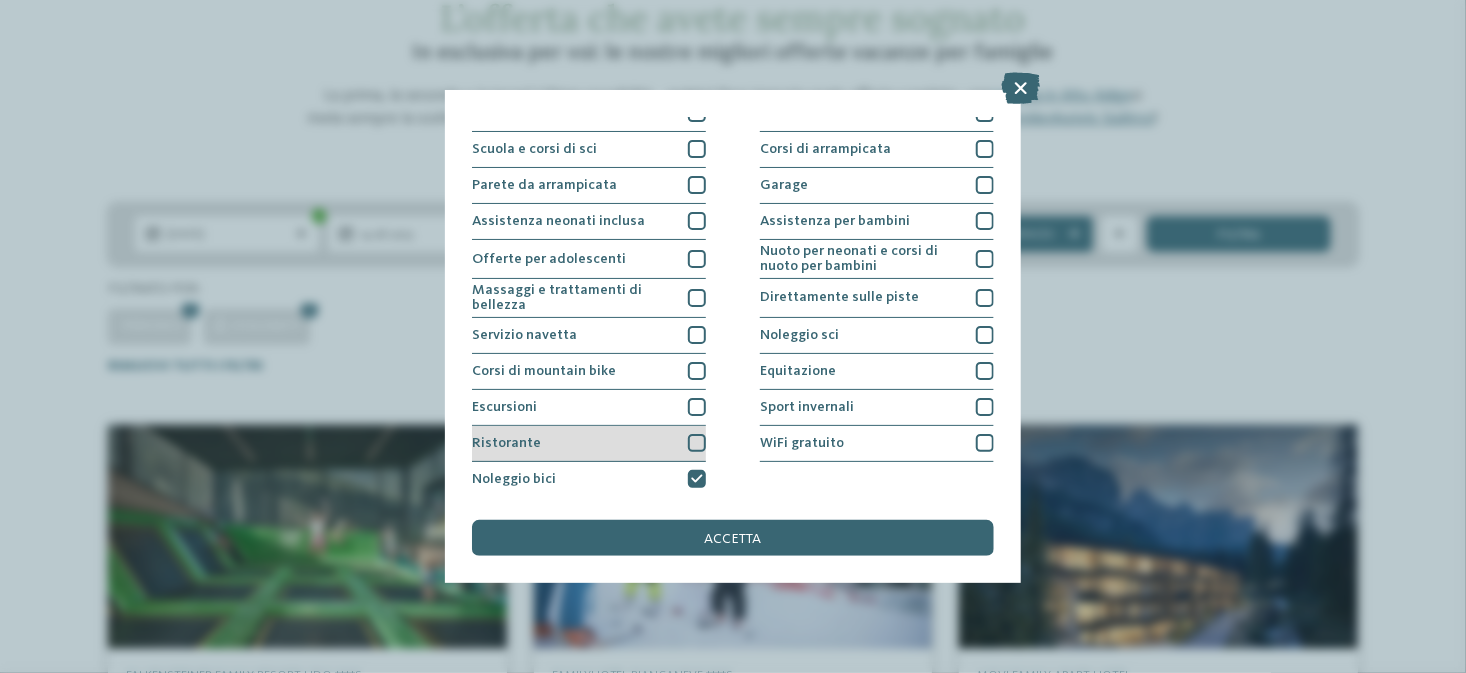 click at bounding box center (697, 443) 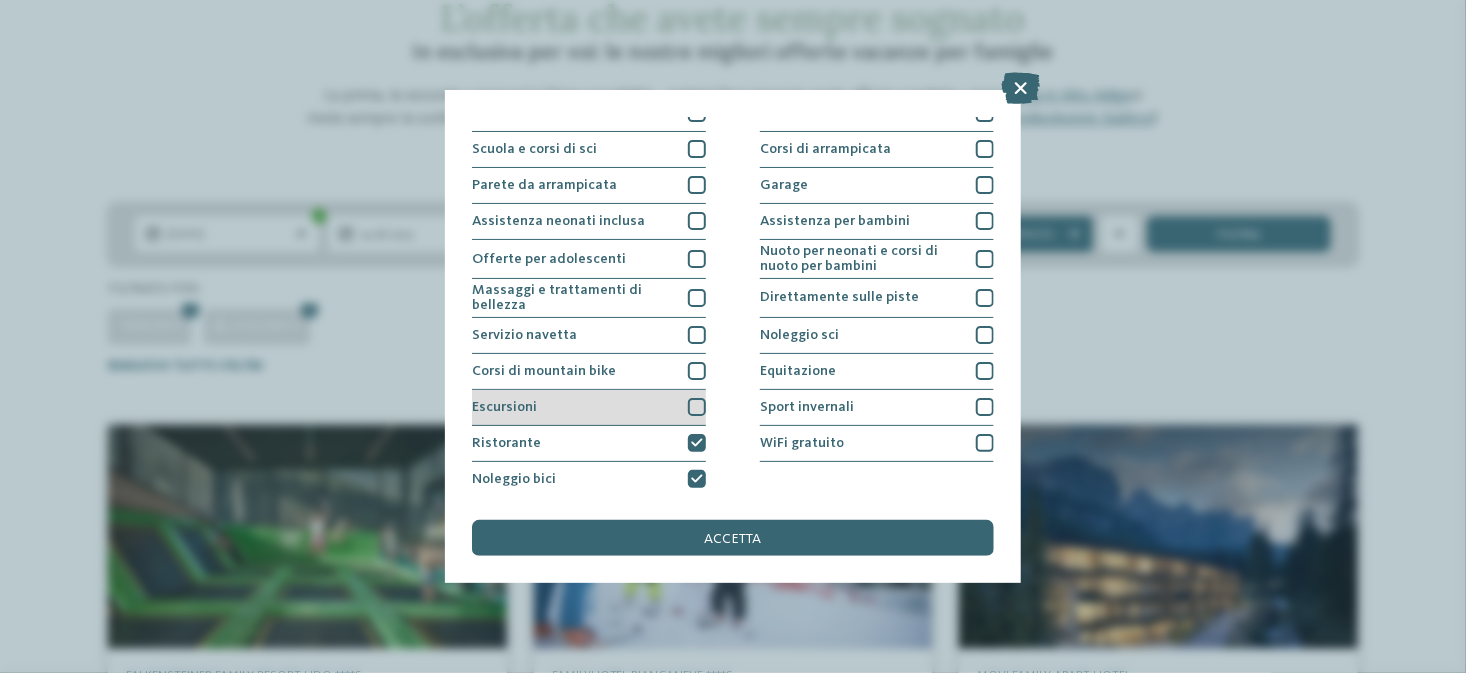 click at bounding box center (697, 407) 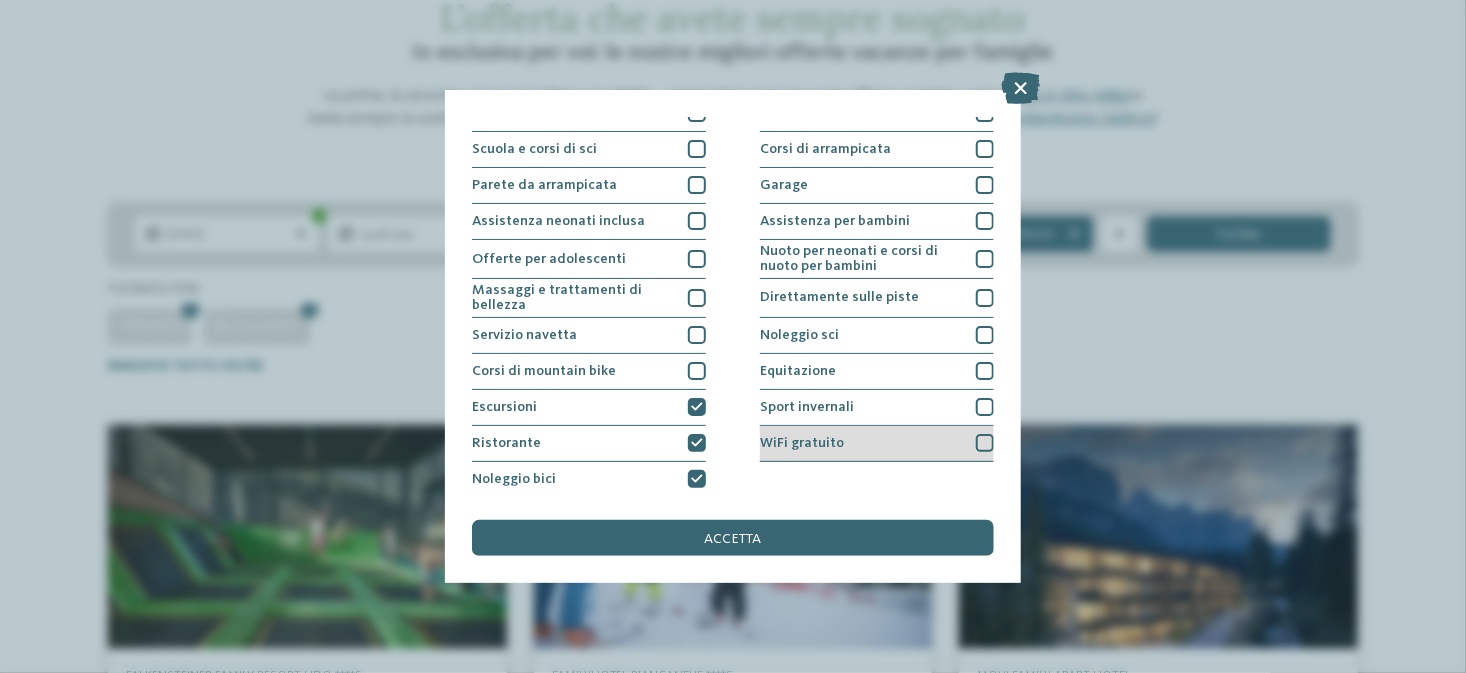 click at bounding box center [985, 443] 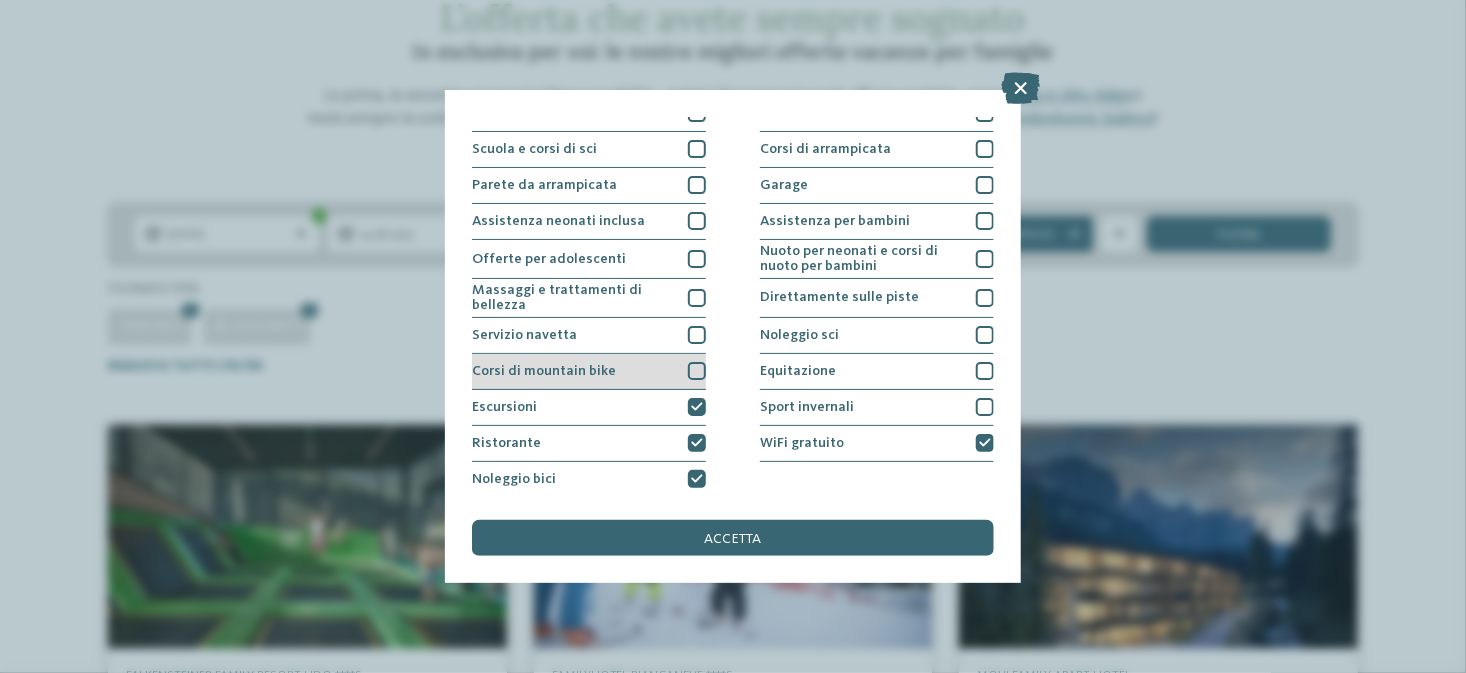 scroll, scrollTop: 172, scrollLeft: 0, axis: vertical 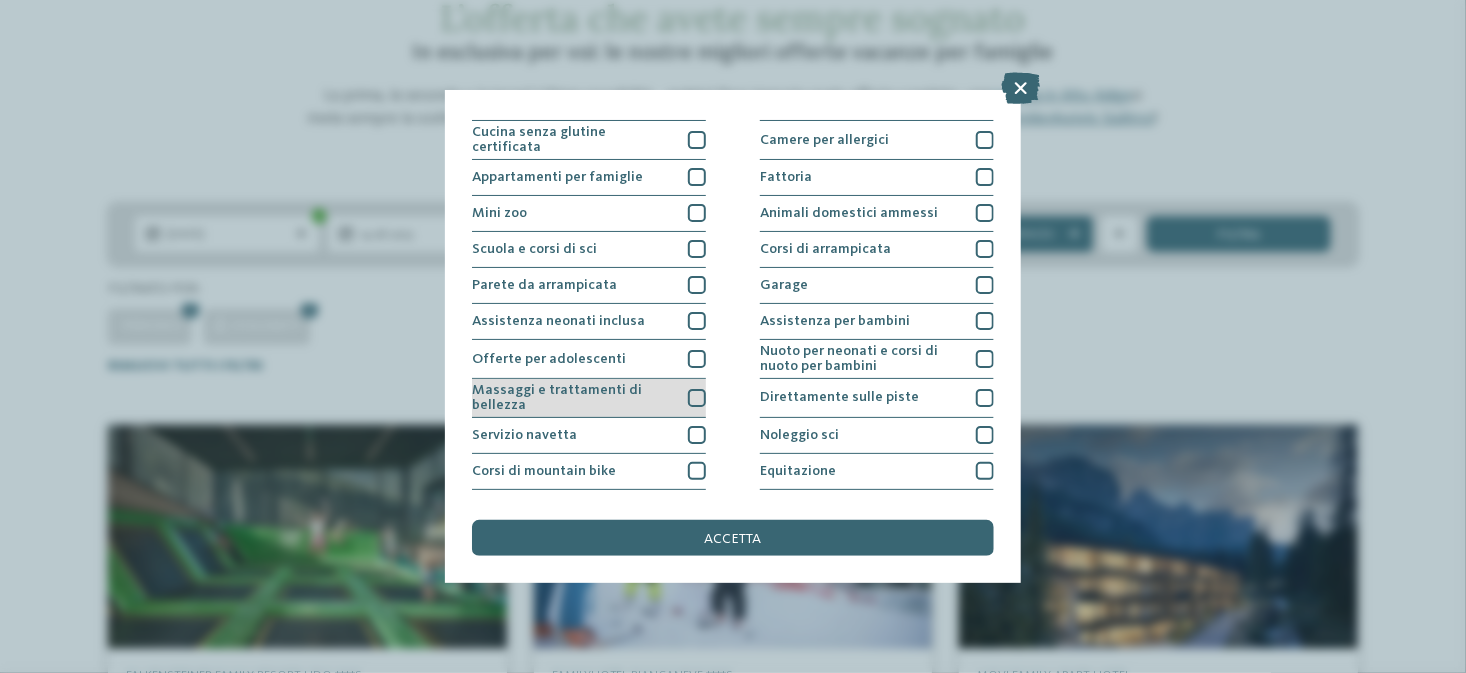 click at bounding box center [697, 398] 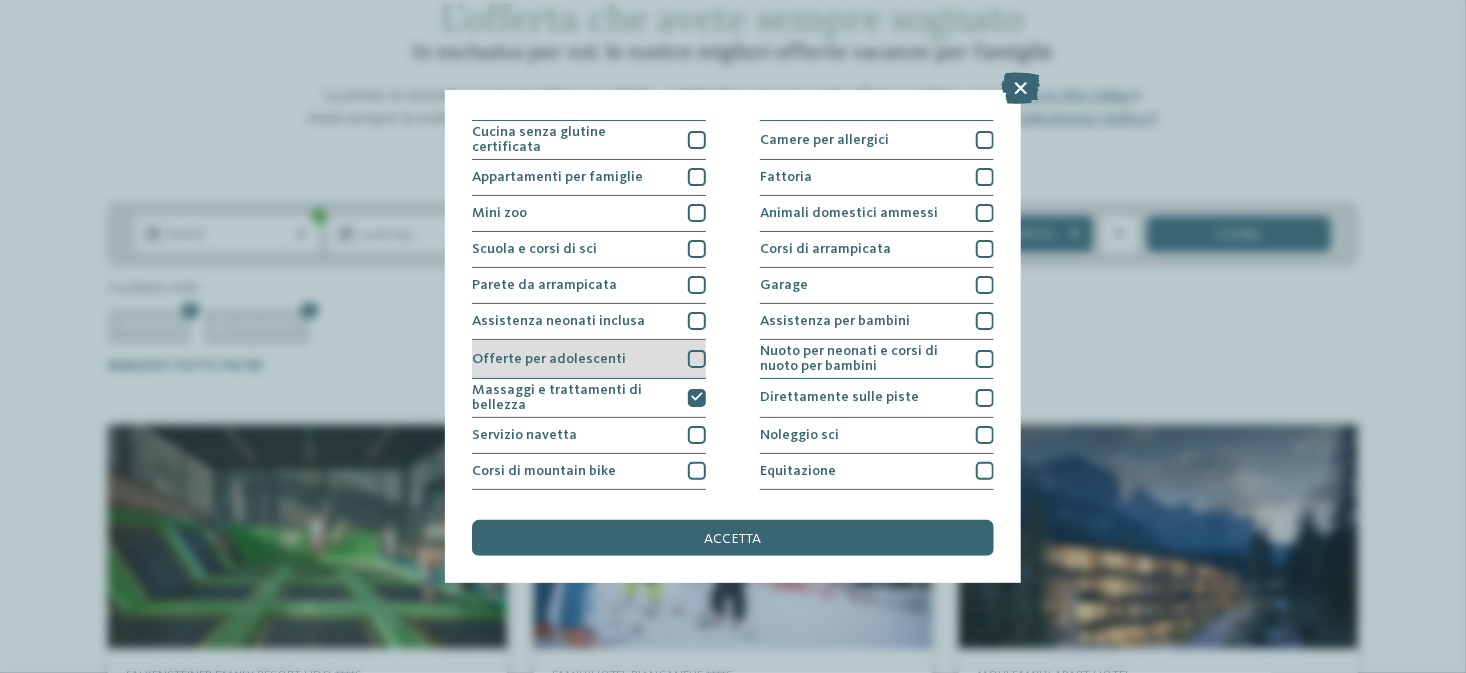 click at bounding box center (697, 359) 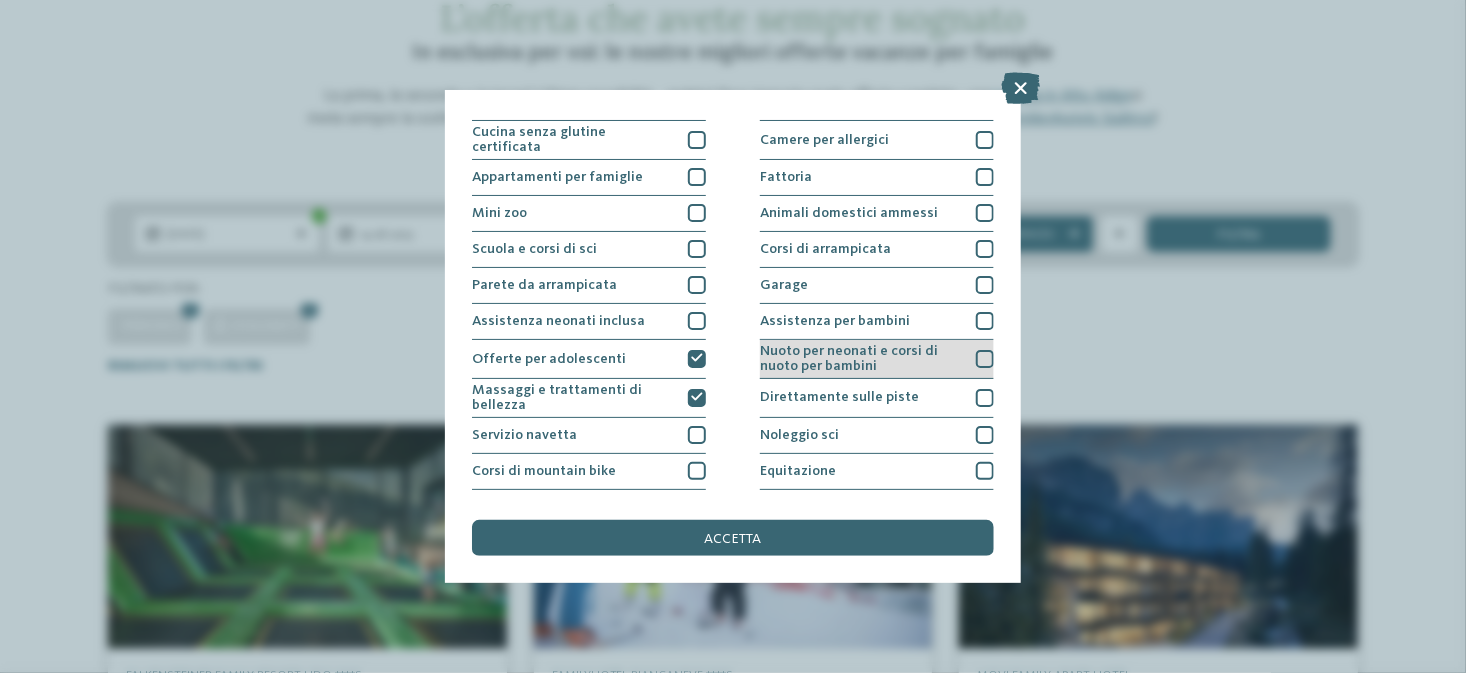 click at bounding box center (985, 359) 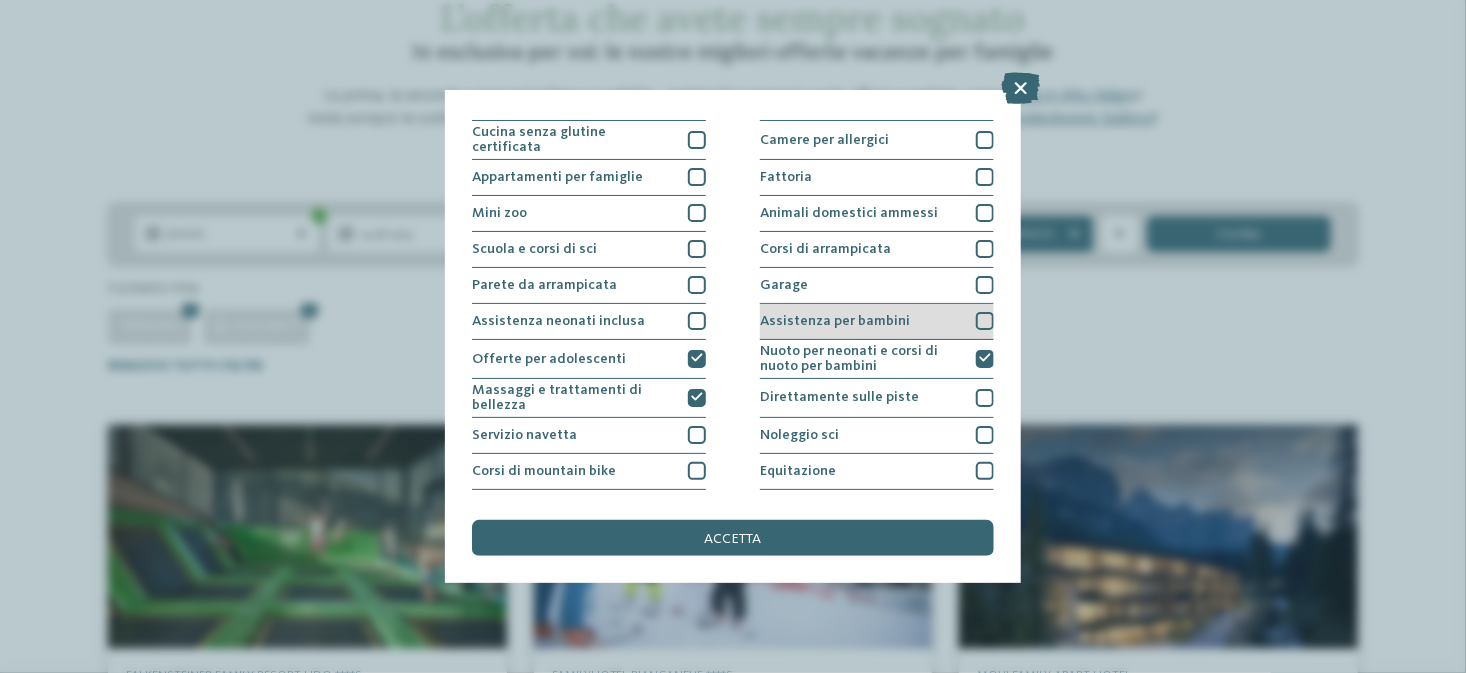 click at bounding box center [985, 321] 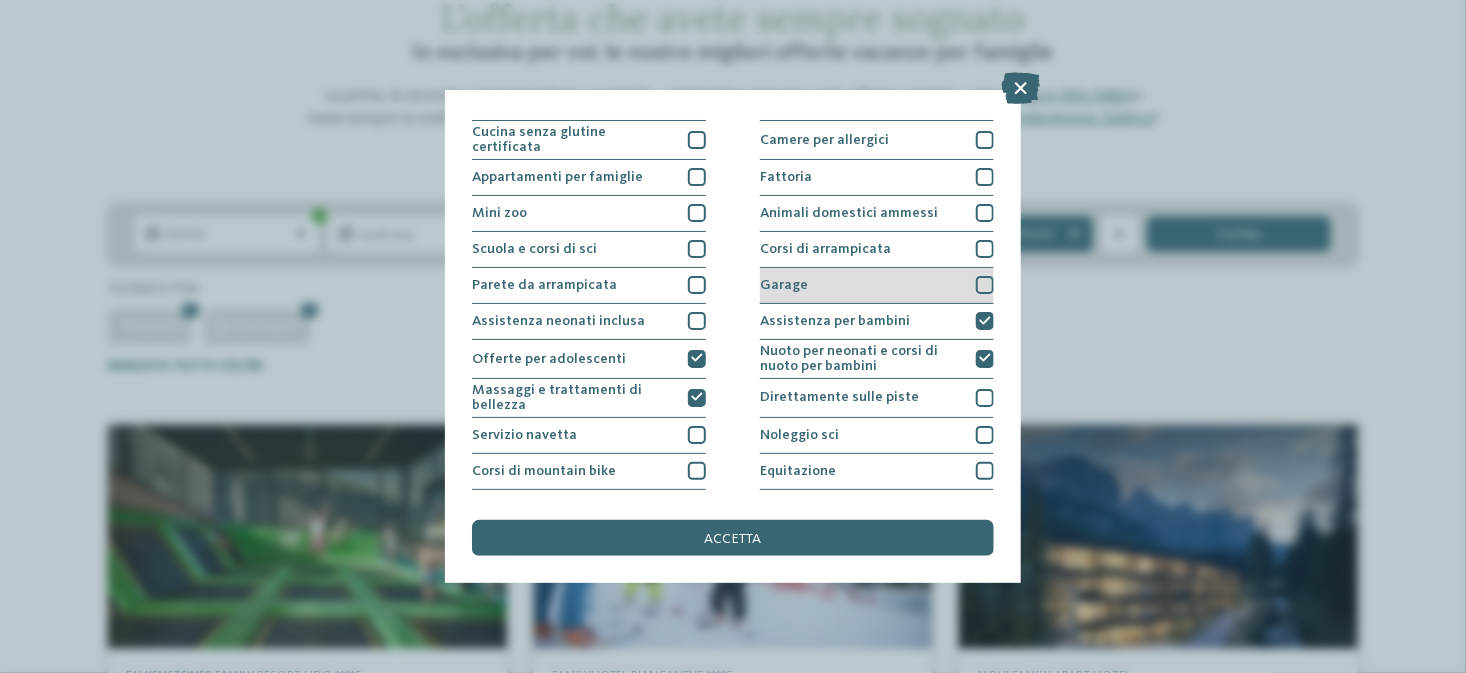 click at bounding box center (985, 285) 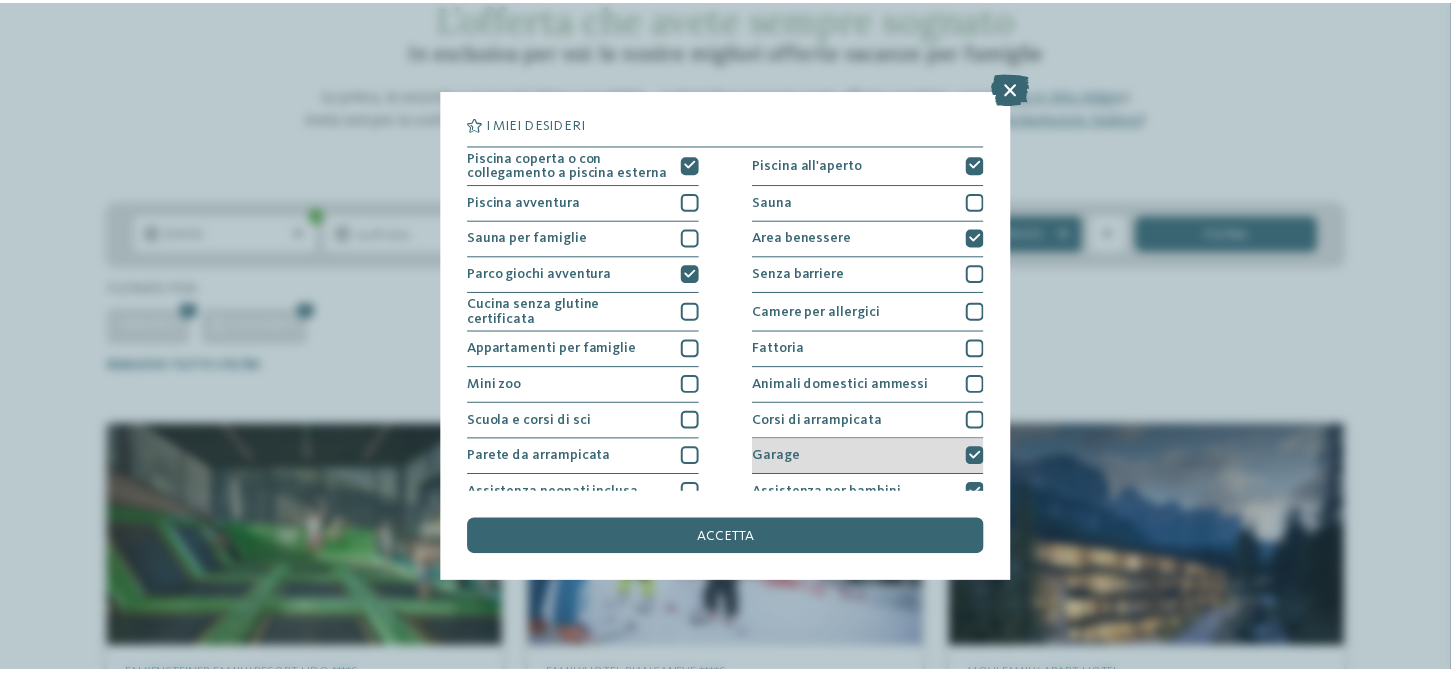 scroll, scrollTop: 0, scrollLeft: 0, axis: both 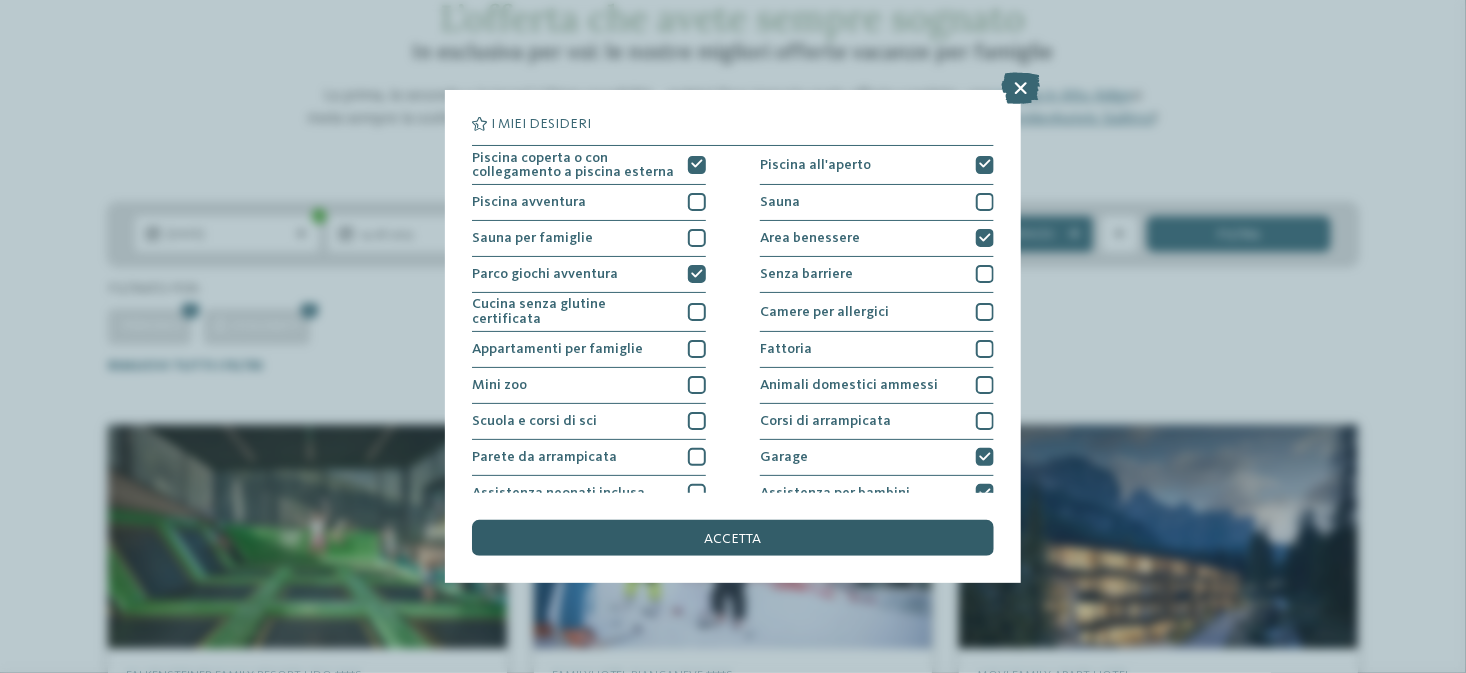 click on "accetta" at bounding box center [733, 538] 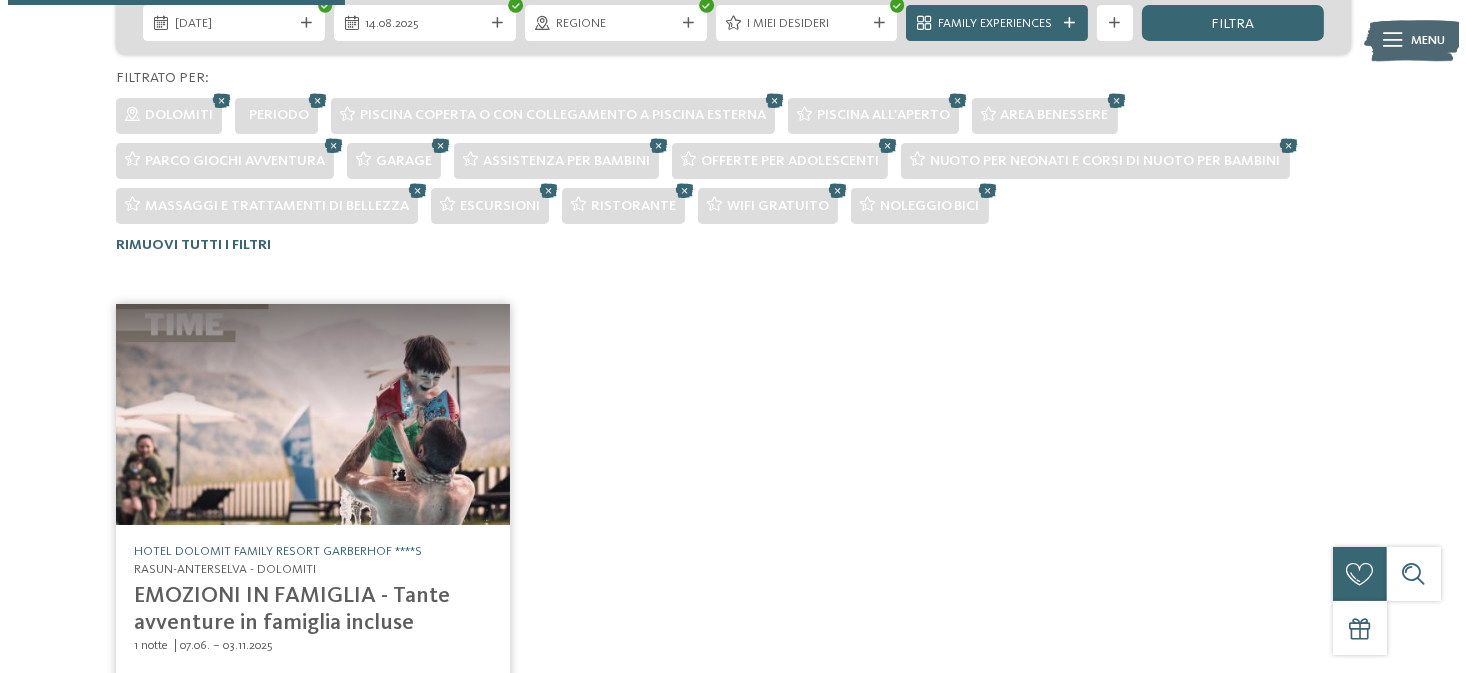 scroll, scrollTop: 342, scrollLeft: 0, axis: vertical 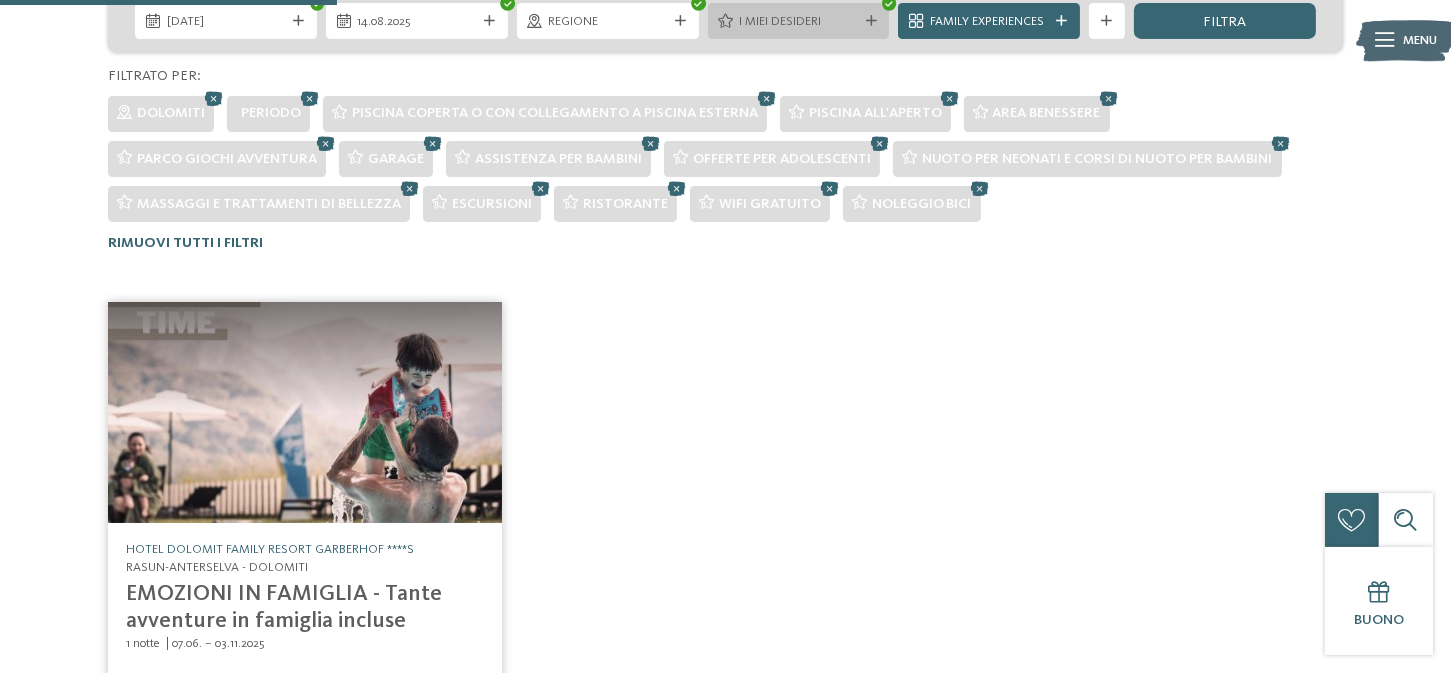 click at bounding box center (871, 21) 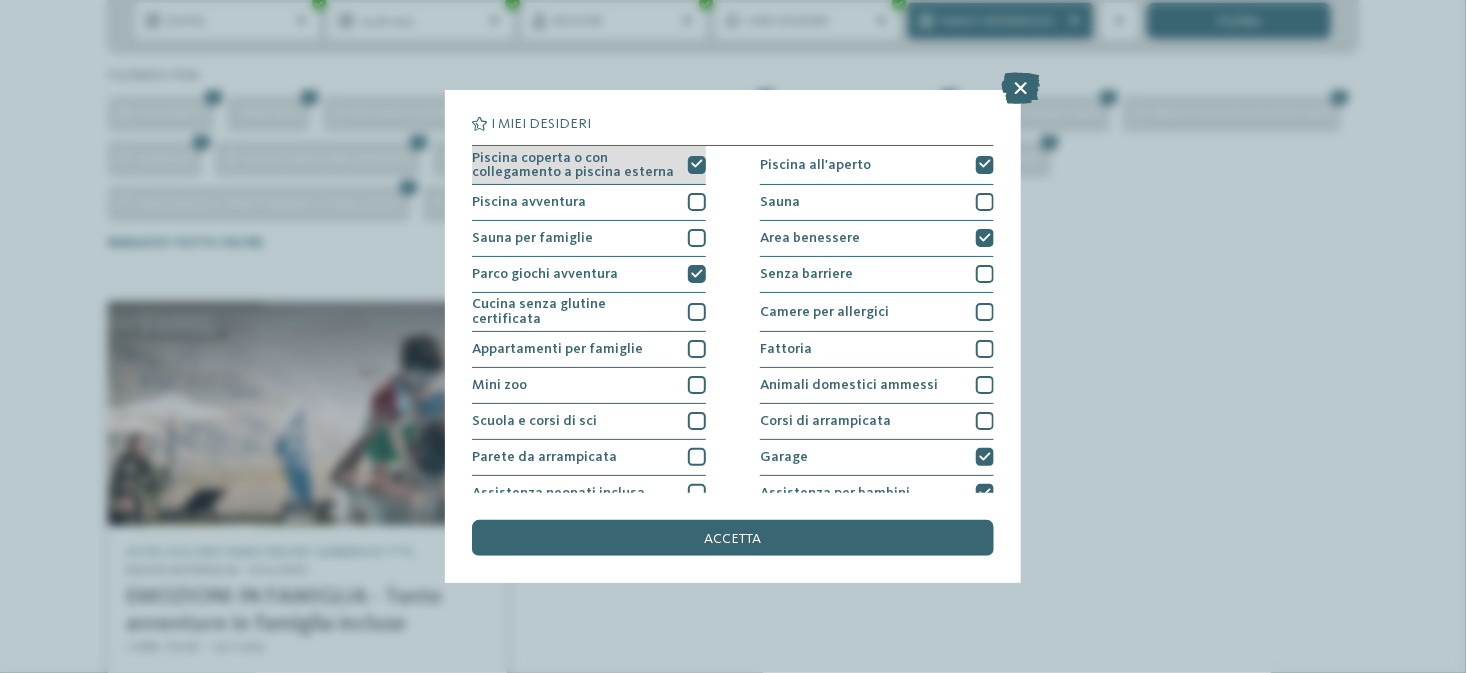 click at bounding box center [697, 164] 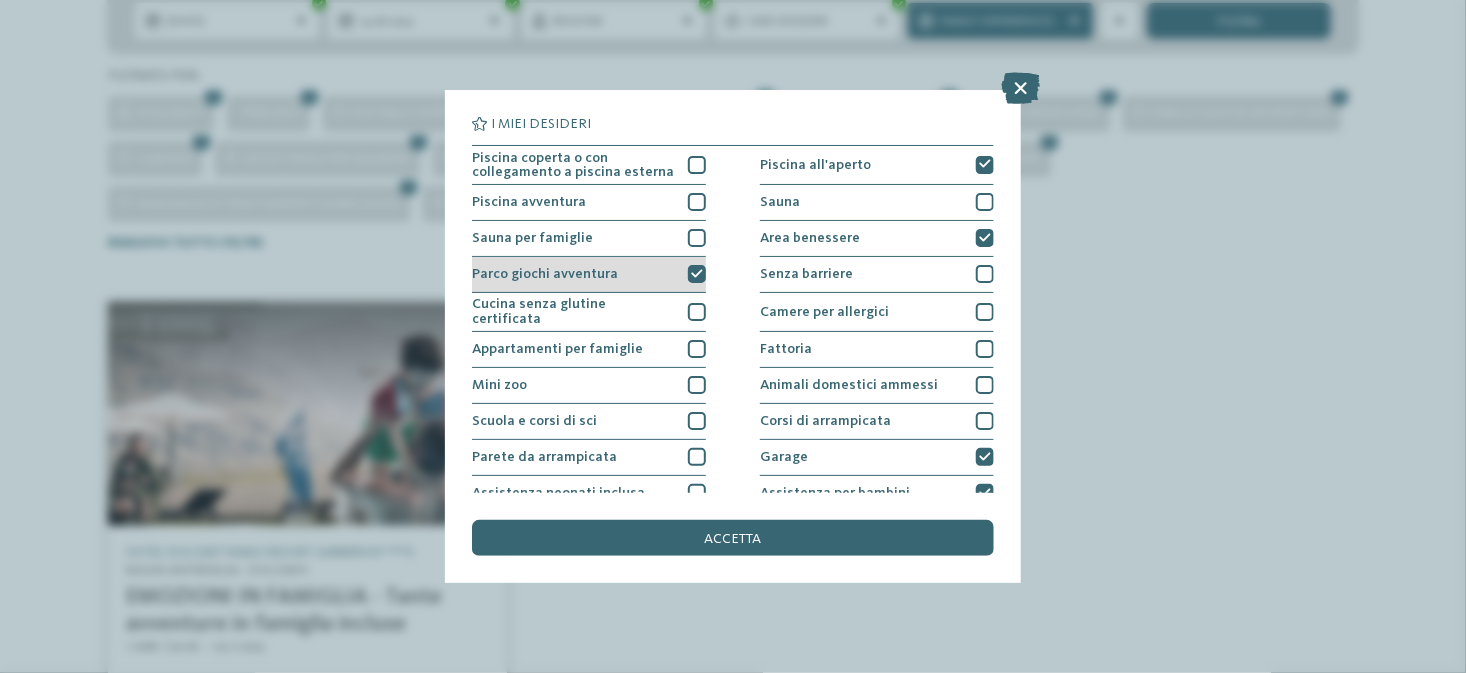 click at bounding box center [697, 274] 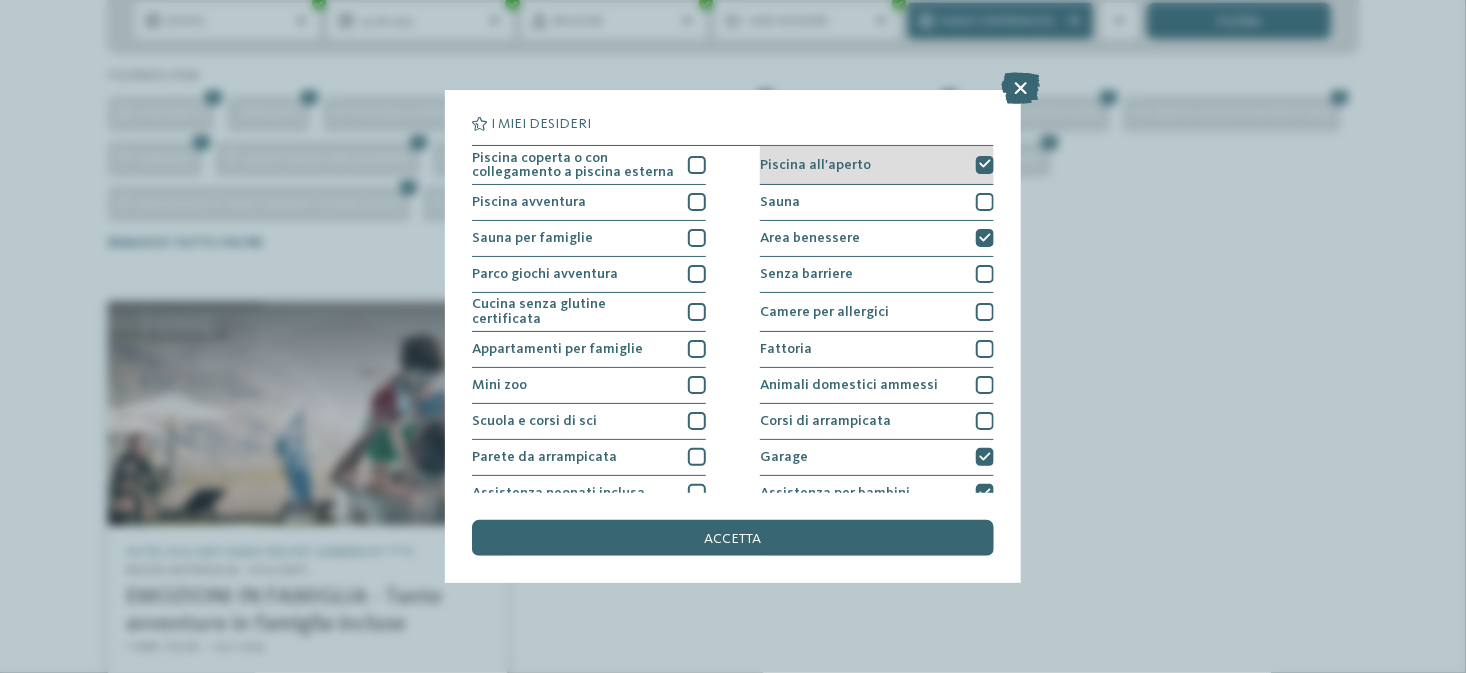 click at bounding box center (985, 164) 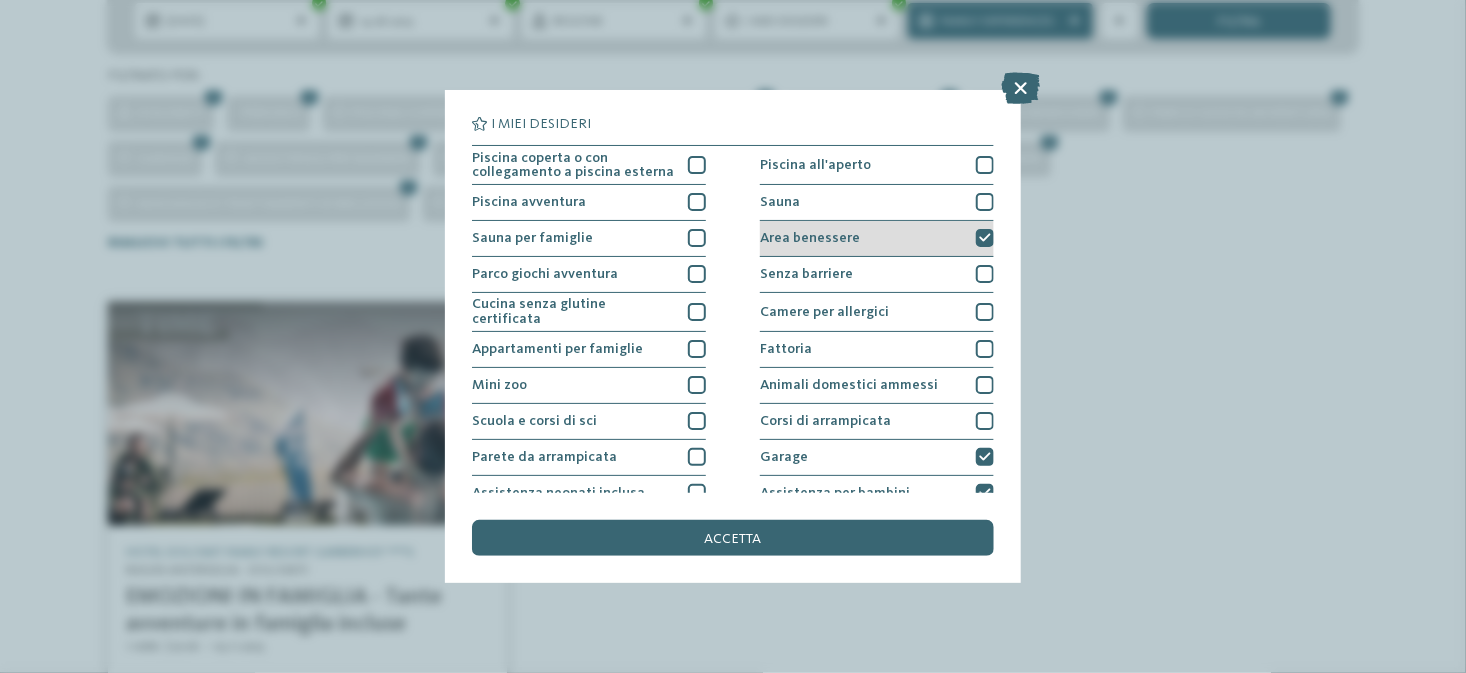 click at bounding box center (985, 238) 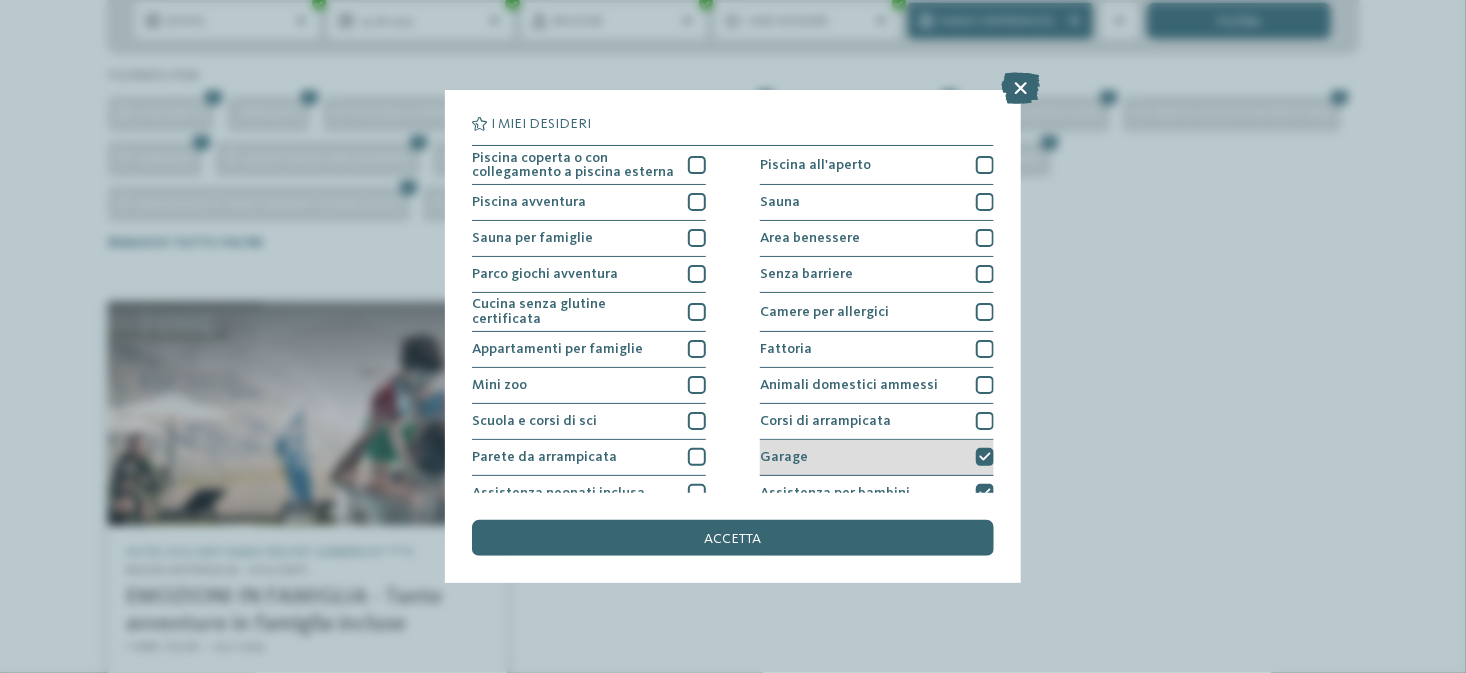 click at bounding box center (985, 457) 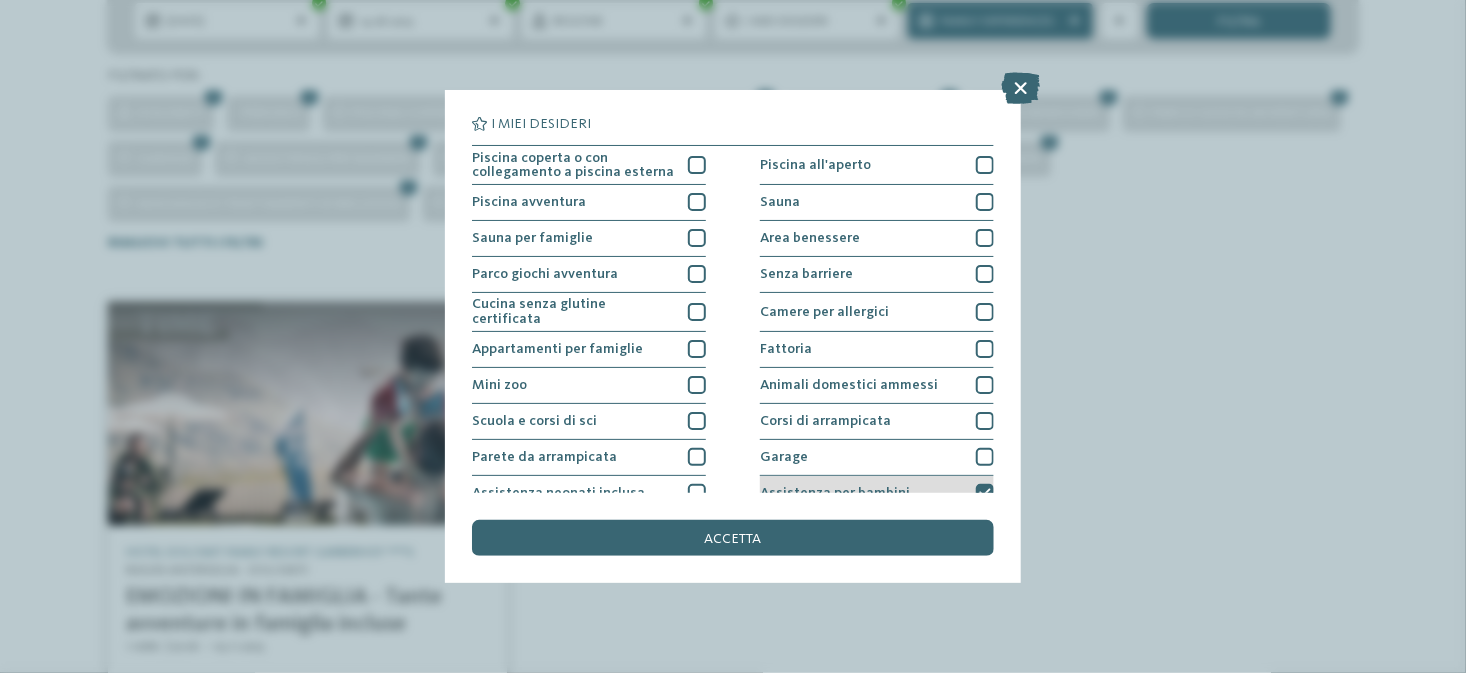 click at bounding box center [985, 493] 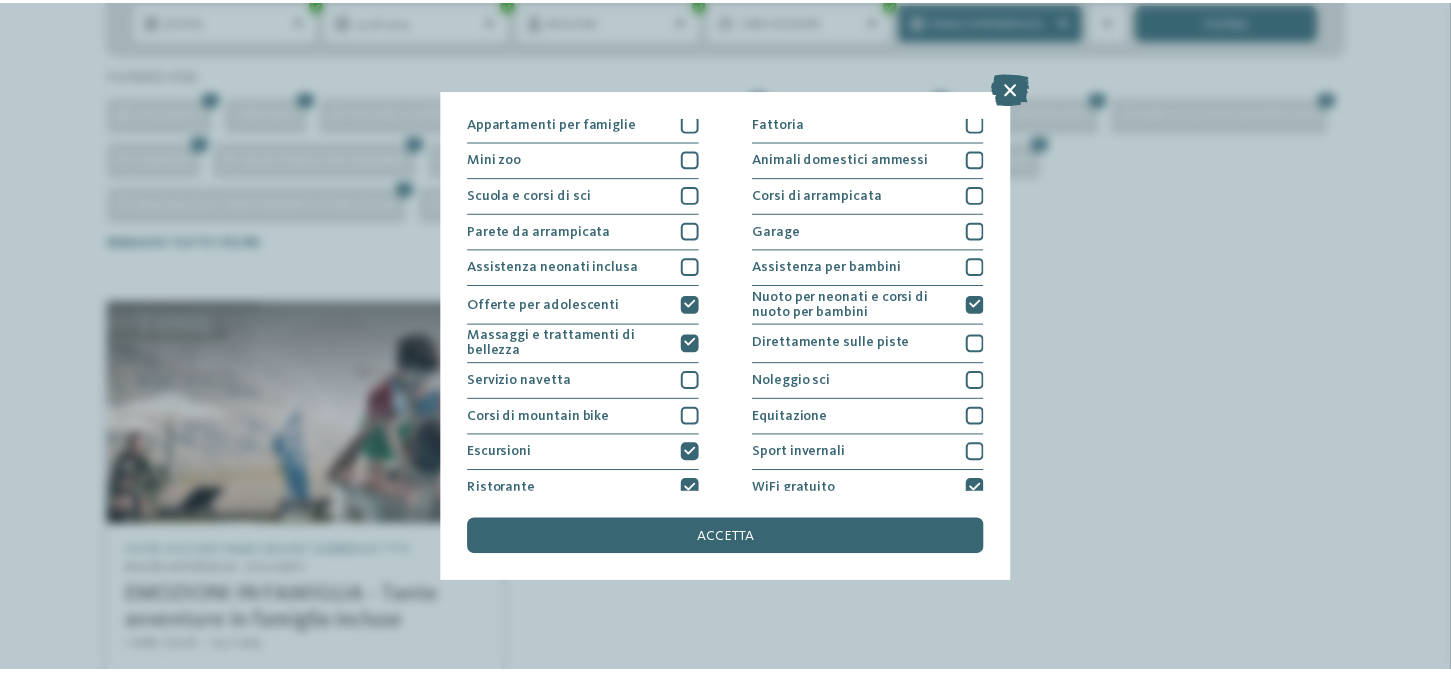 scroll, scrollTop: 272, scrollLeft: 0, axis: vertical 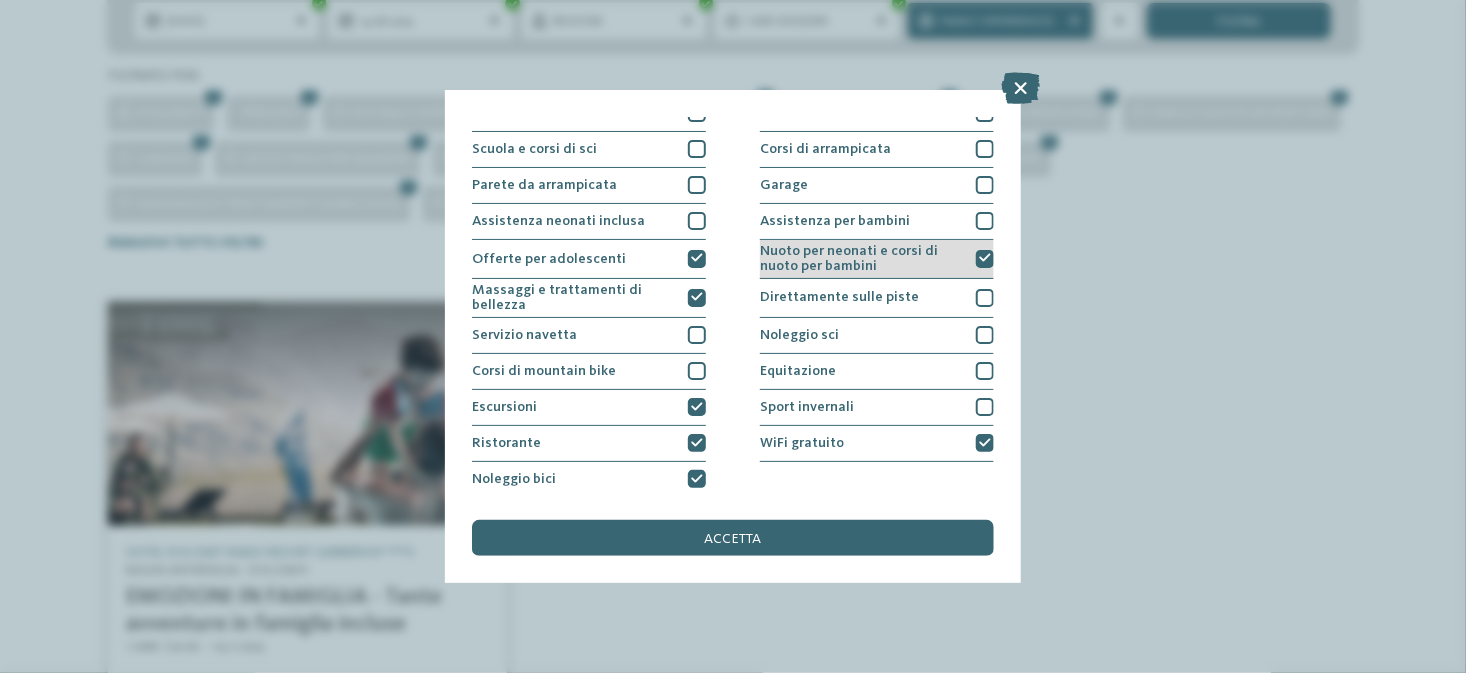 click at bounding box center (985, 258) 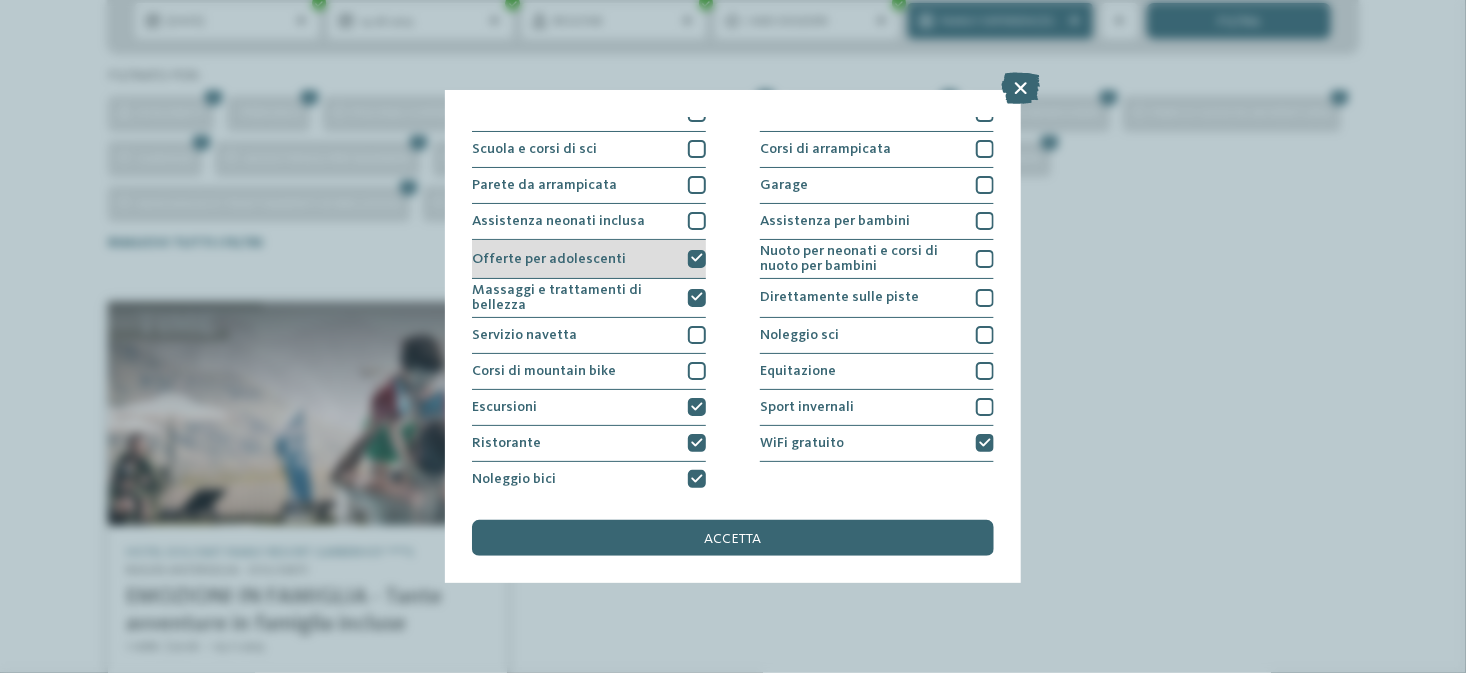 click at bounding box center [697, 258] 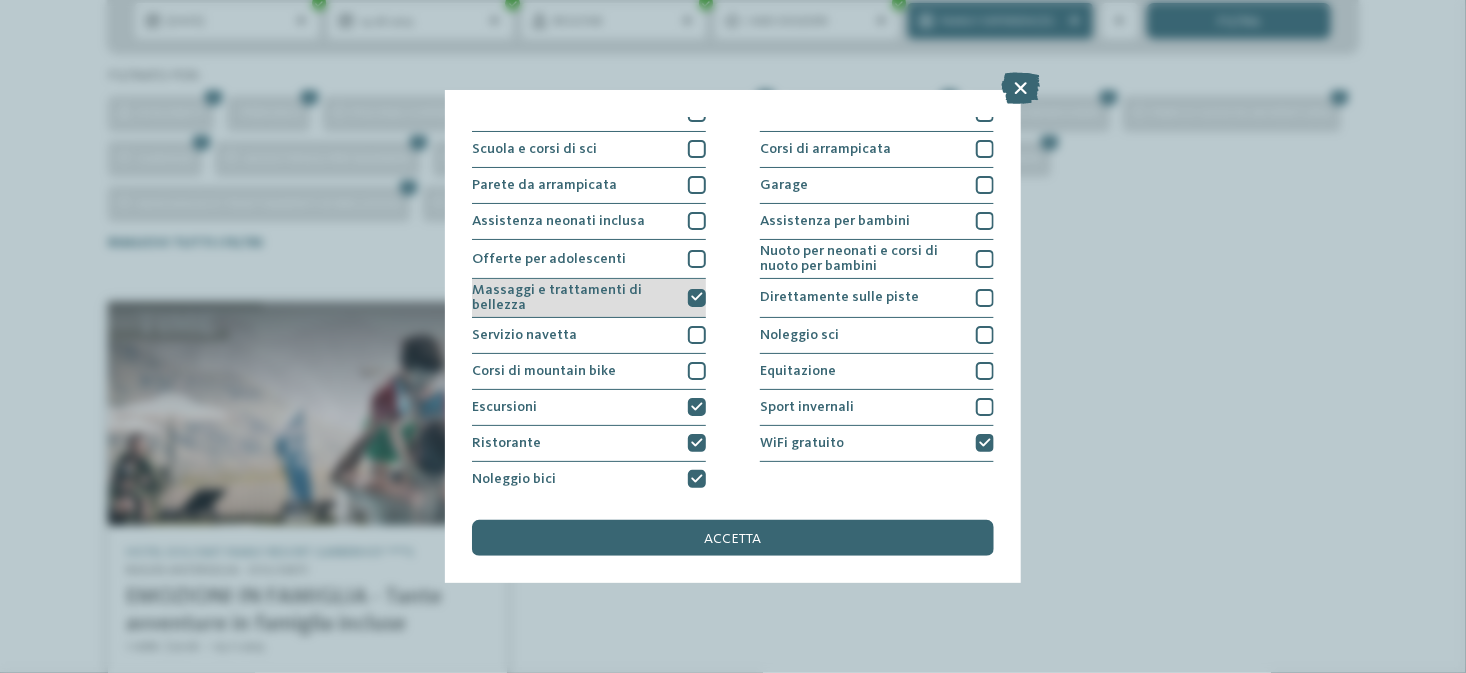 click on "Massaggi e trattamenti di bellezza" at bounding box center [589, 298] 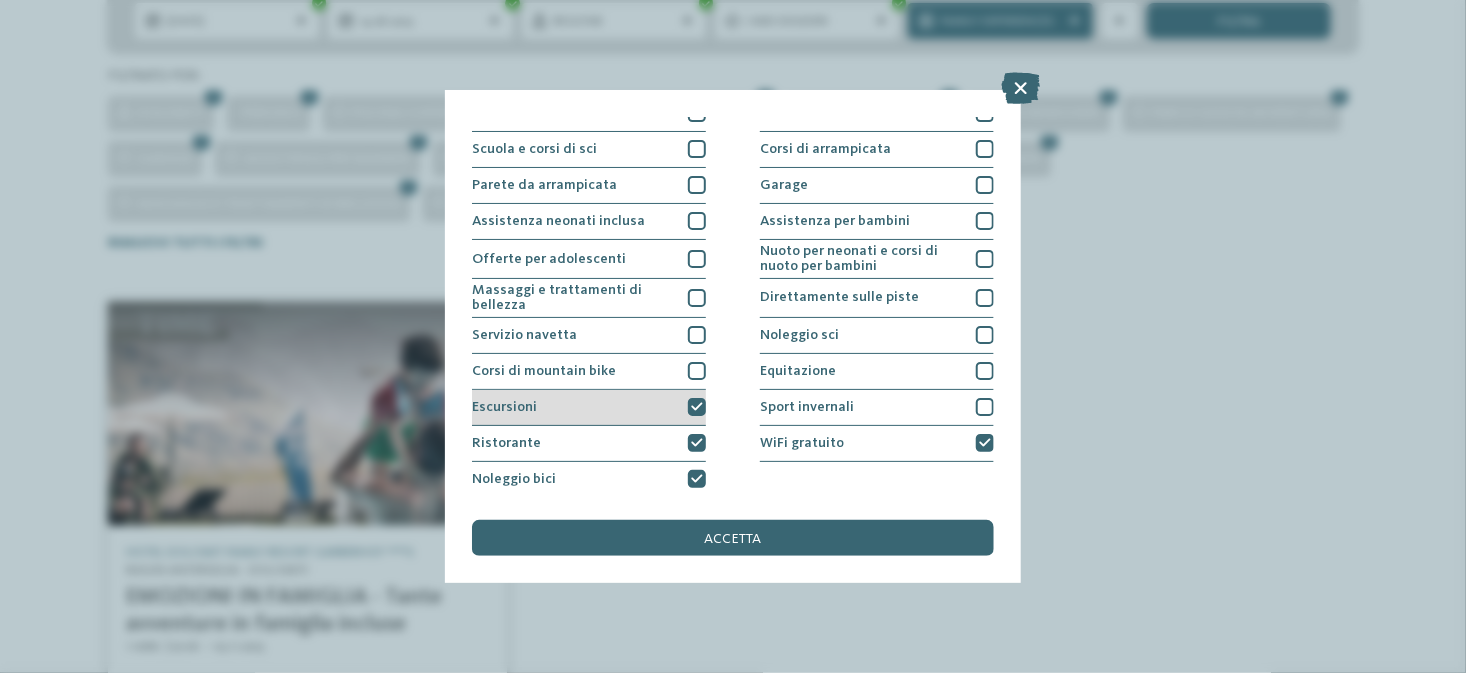 click at bounding box center [697, 407] 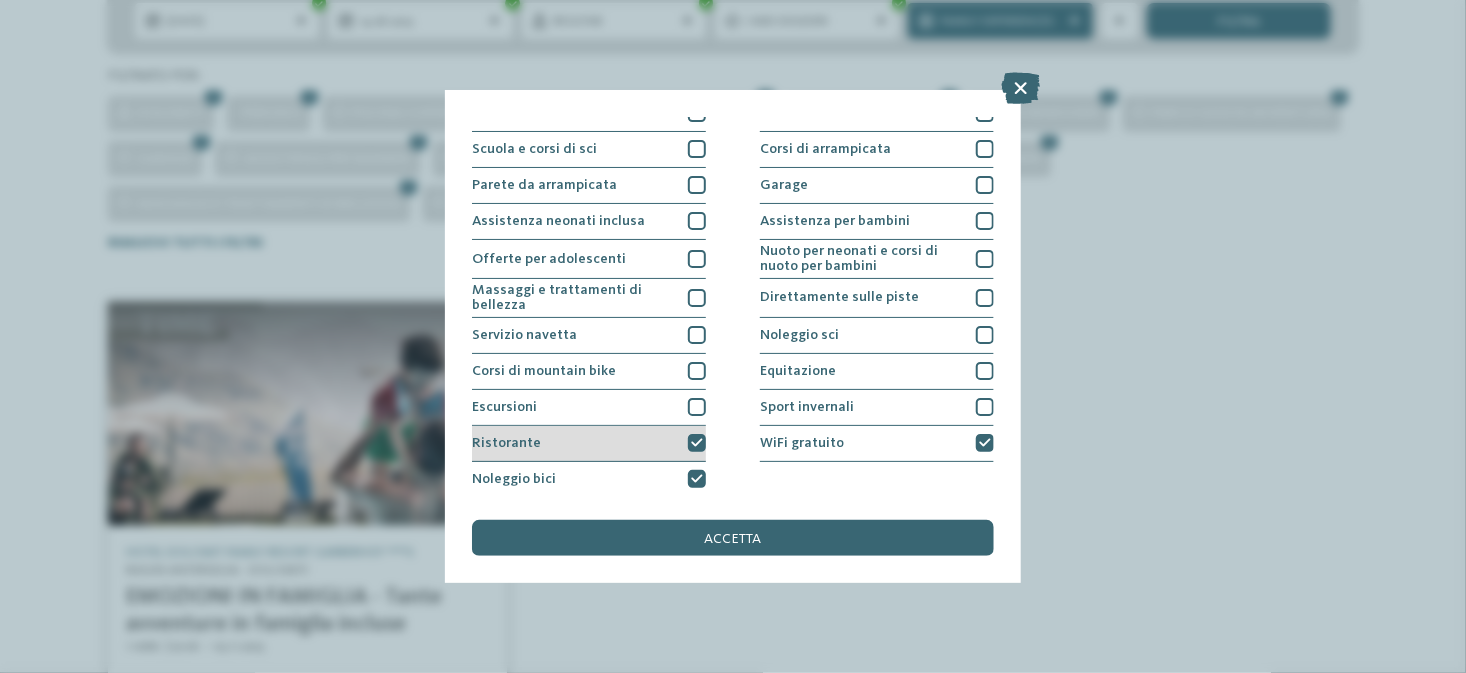 click at bounding box center [697, 443] 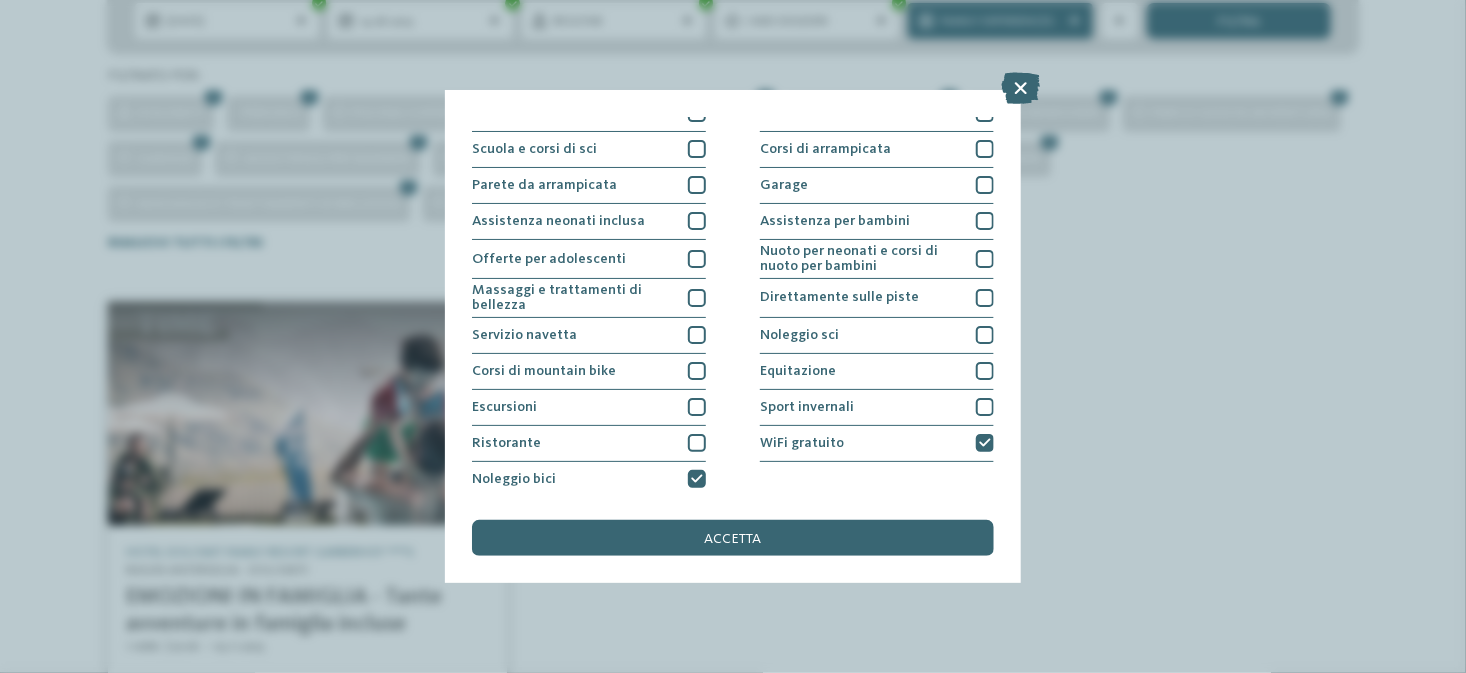 click at bounding box center [697, 479] 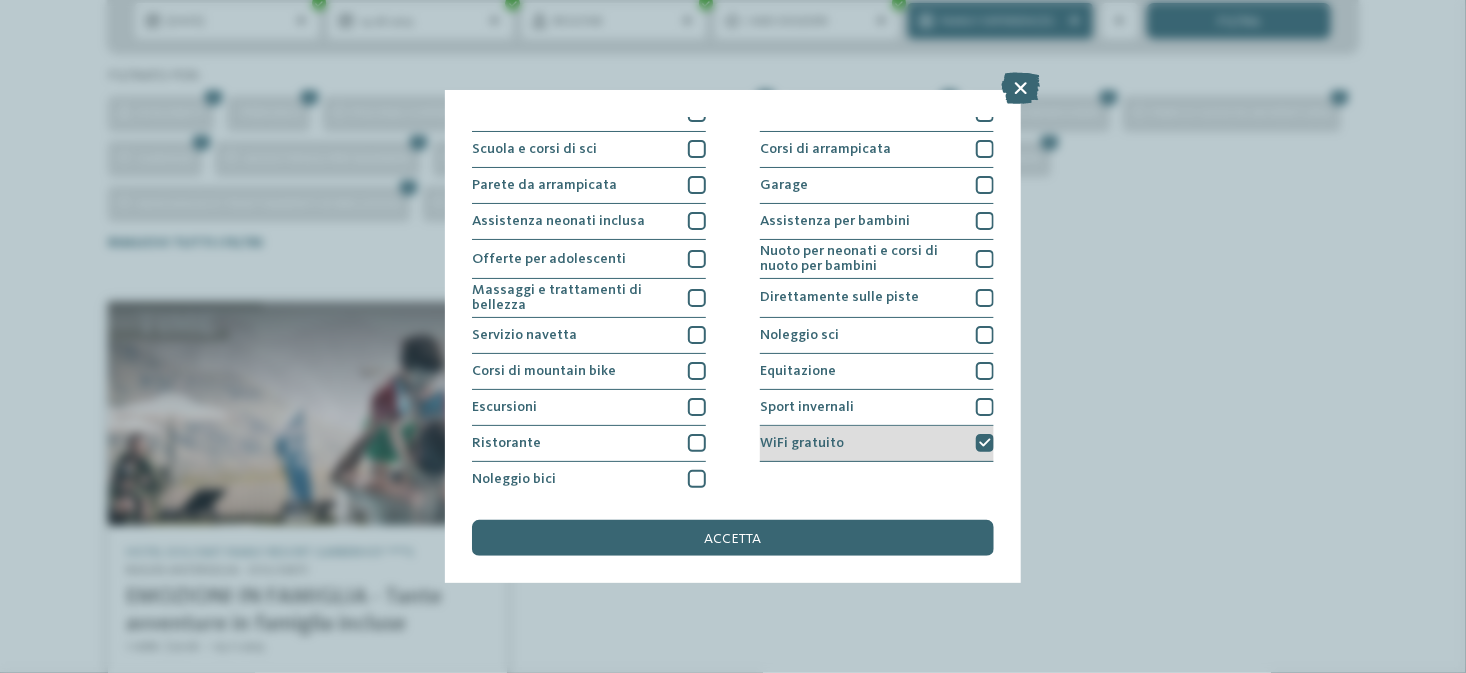 click at bounding box center (985, 443) 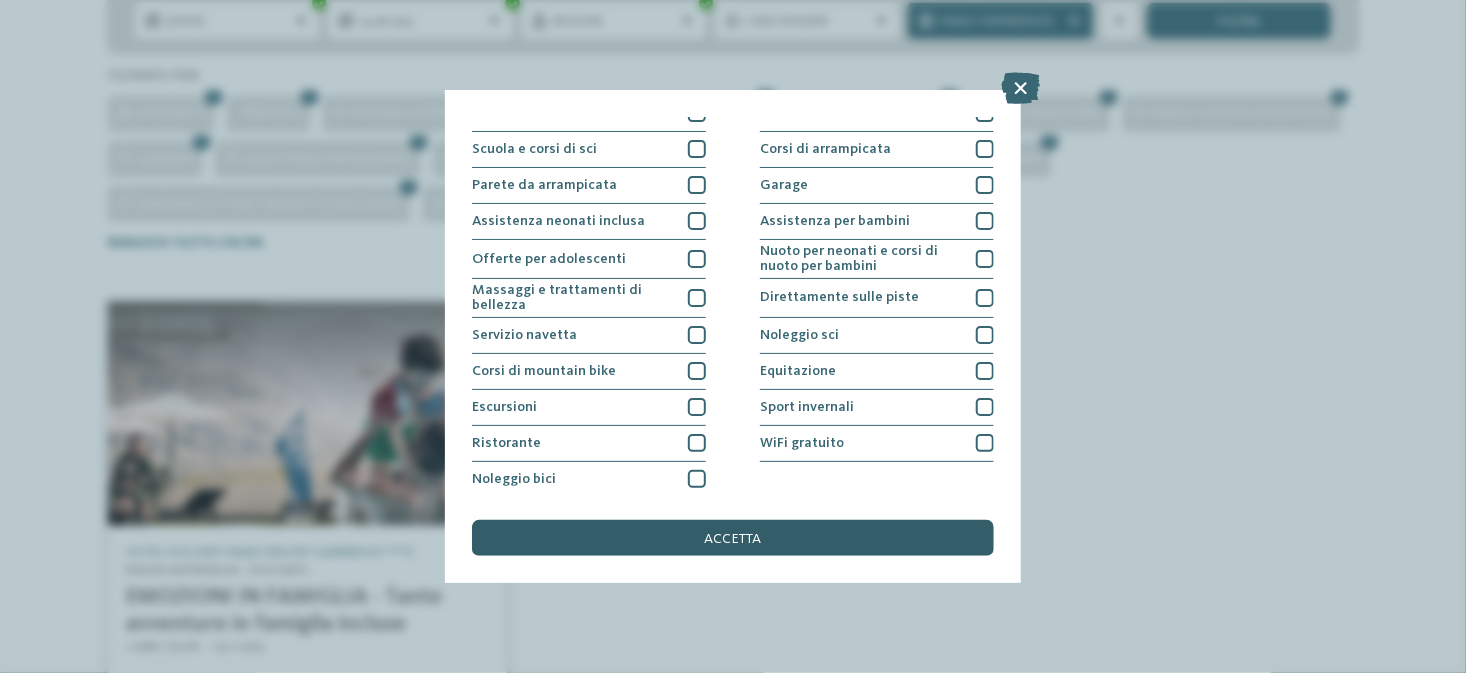 click on "accetta" at bounding box center [733, 538] 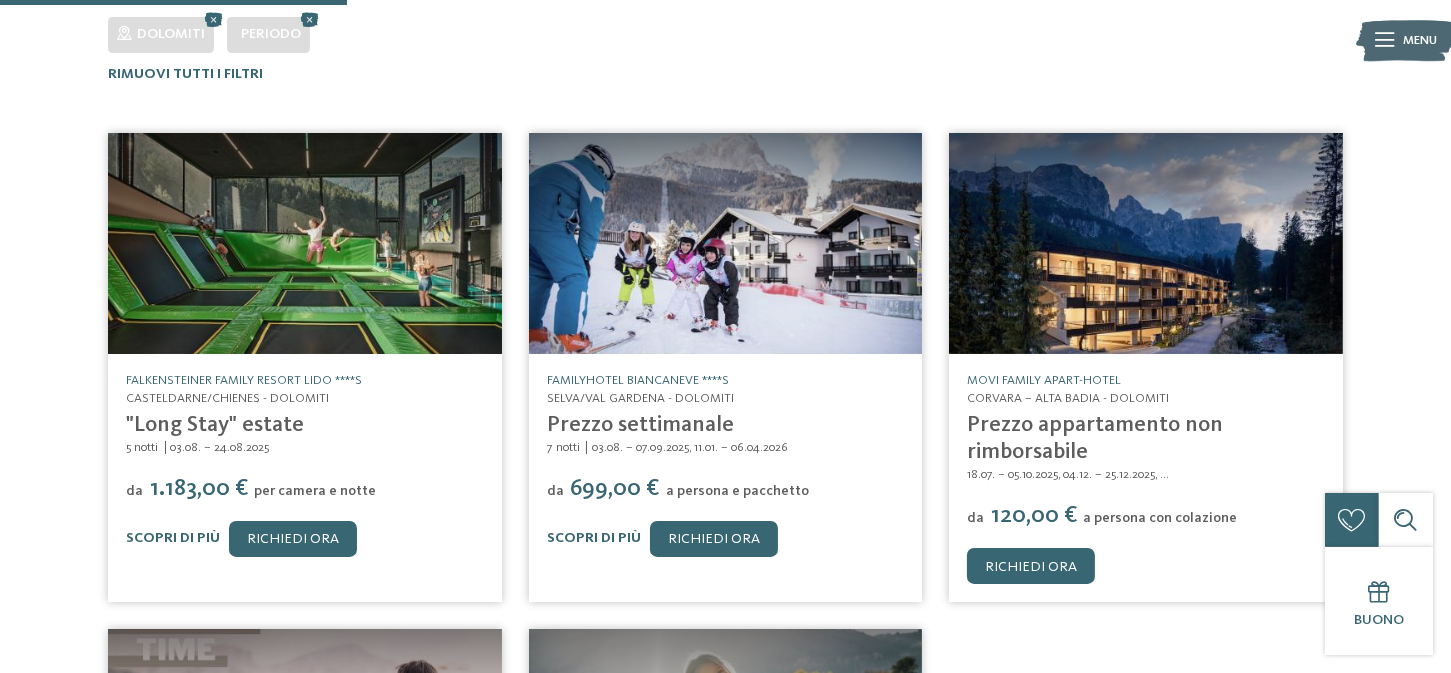 scroll, scrollTop: 452, scrollLeft: 0, axis: vertical 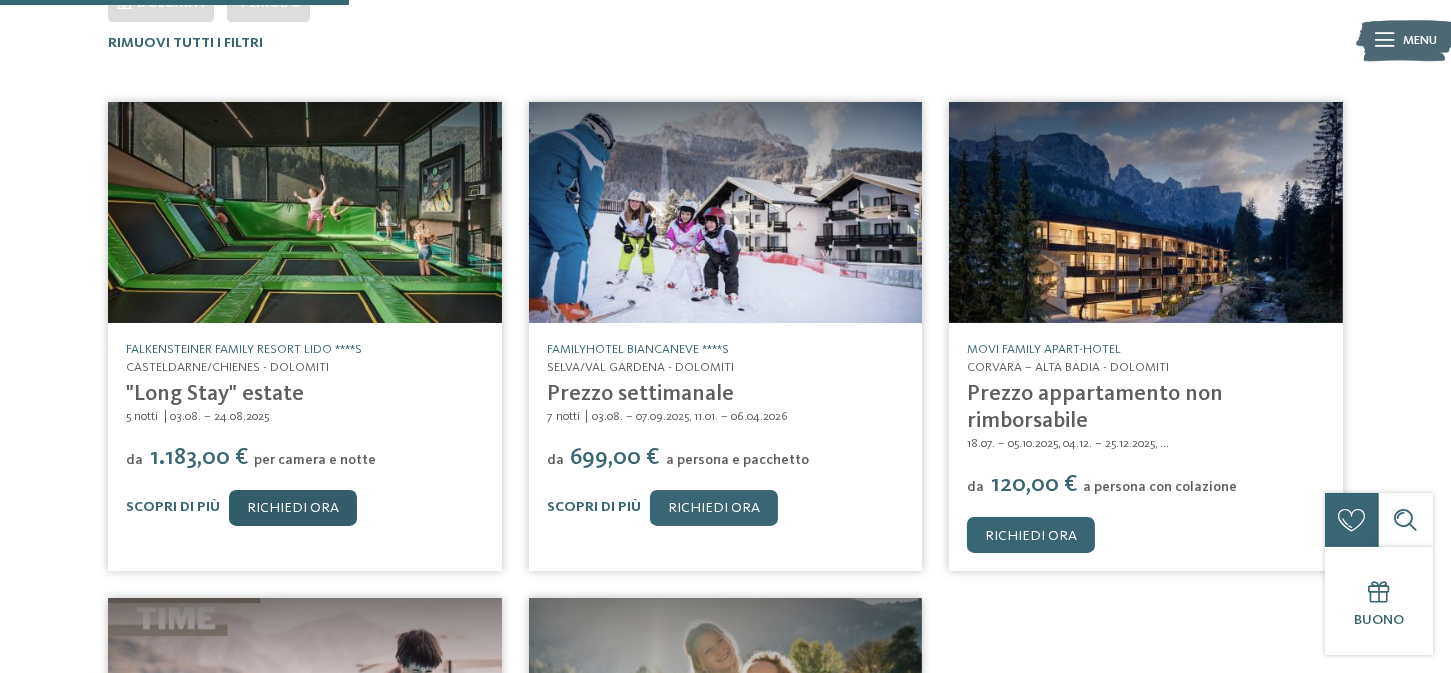 click on "Richiedi ora" at bounding box center (293, 508) 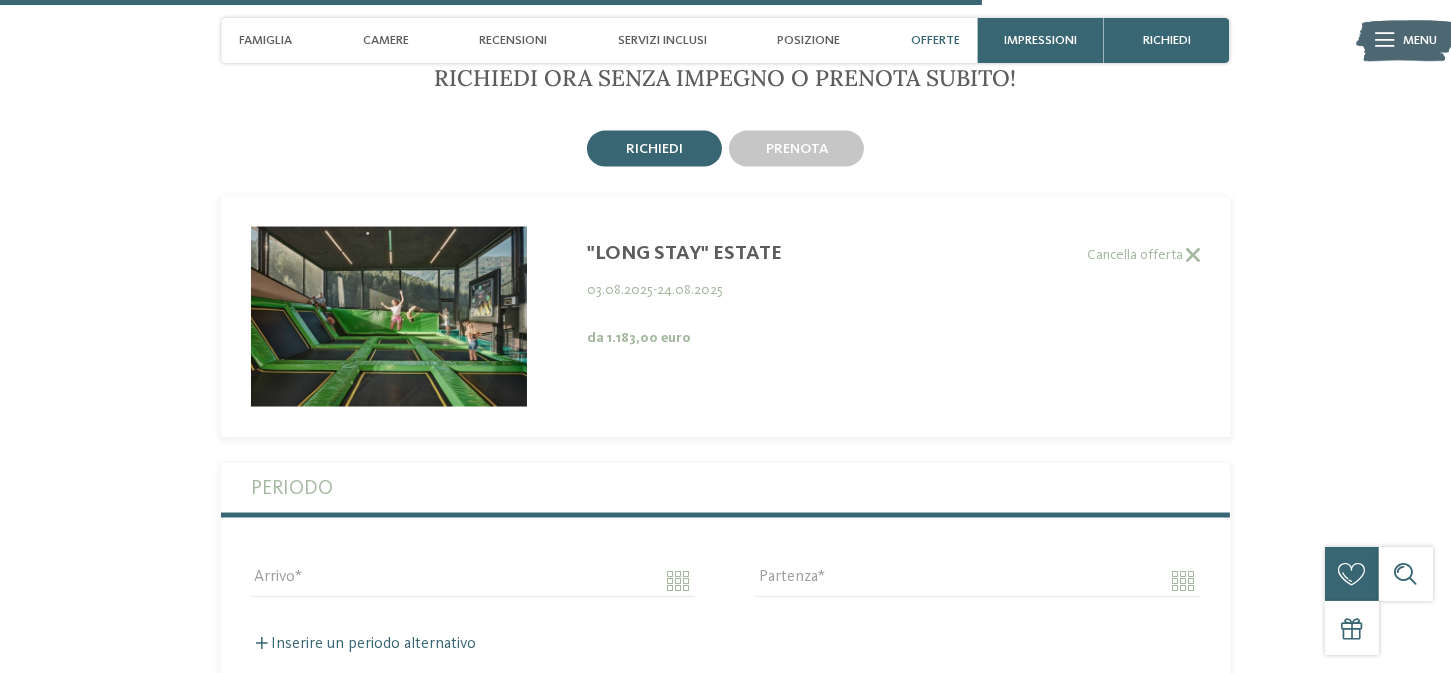 scroll, scrollTop: 0, scrollLeft: 0, axis: both 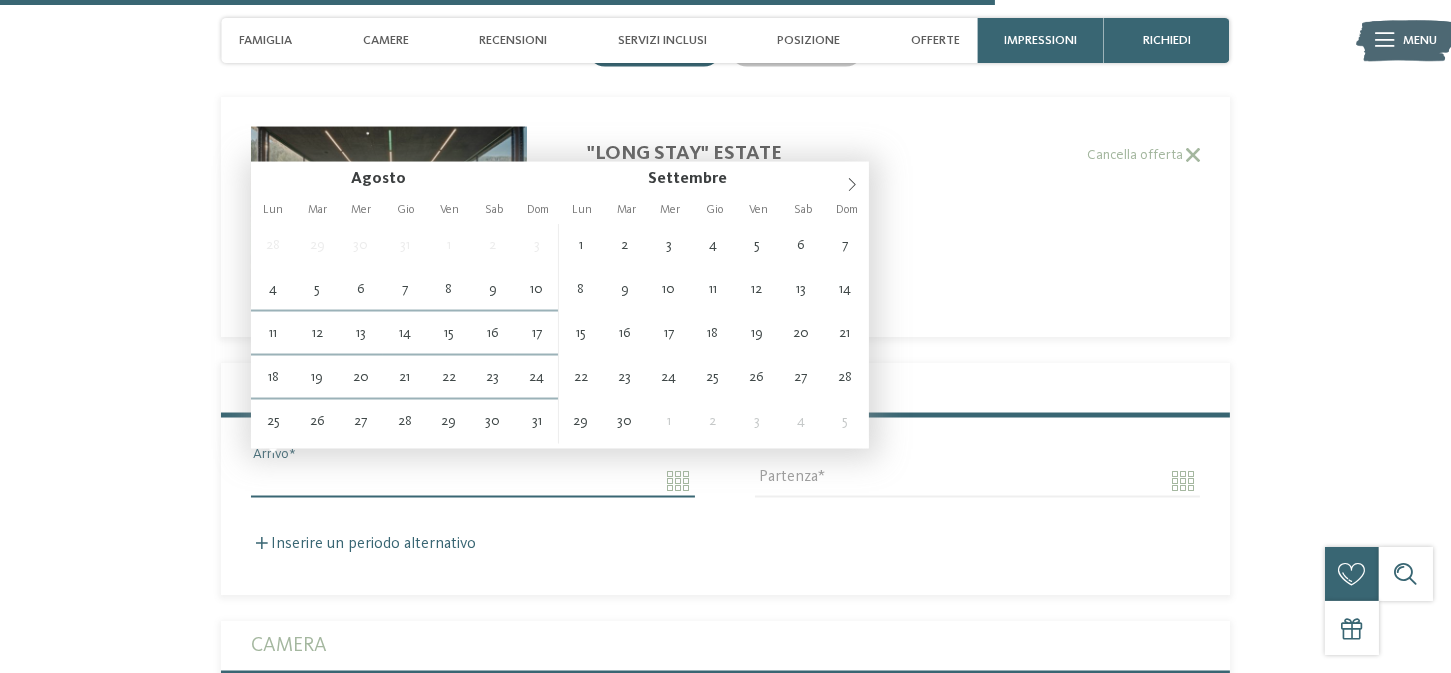 click on "Arrivo" at bounding box center (473, 481) 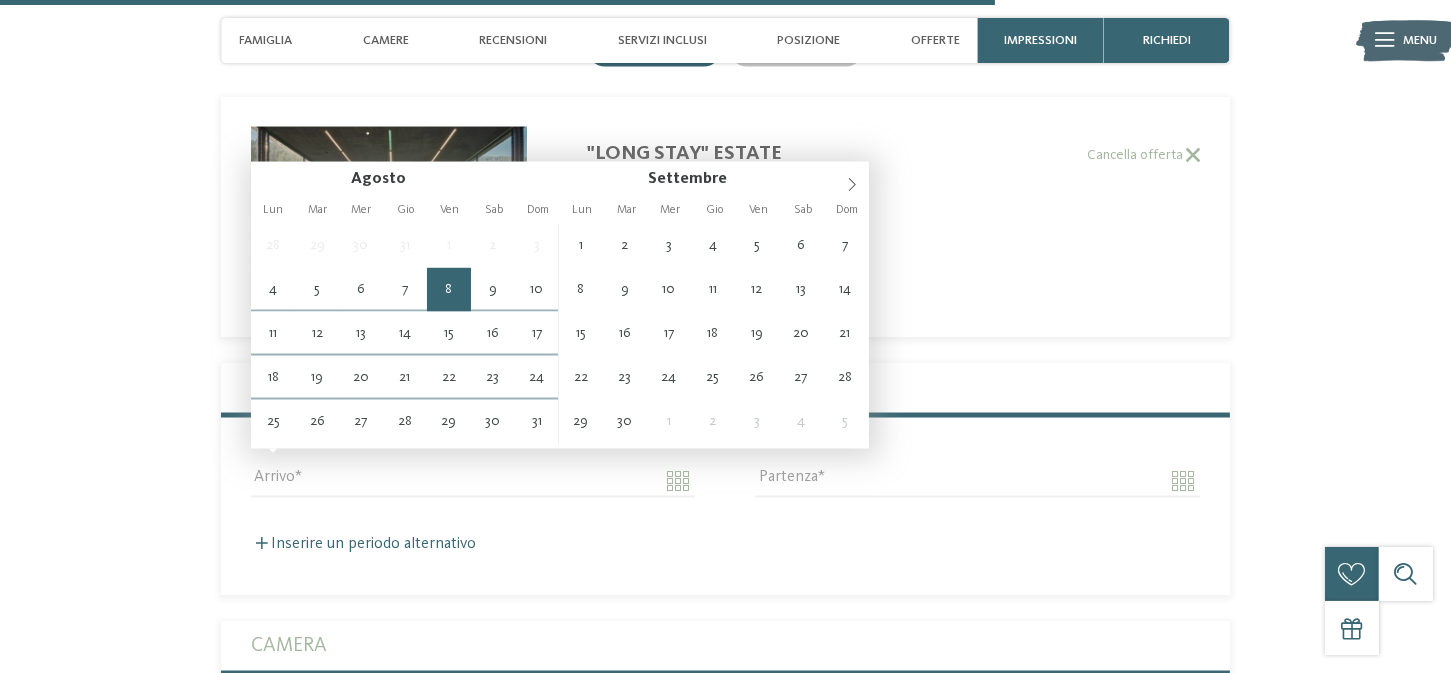 type on "**********" 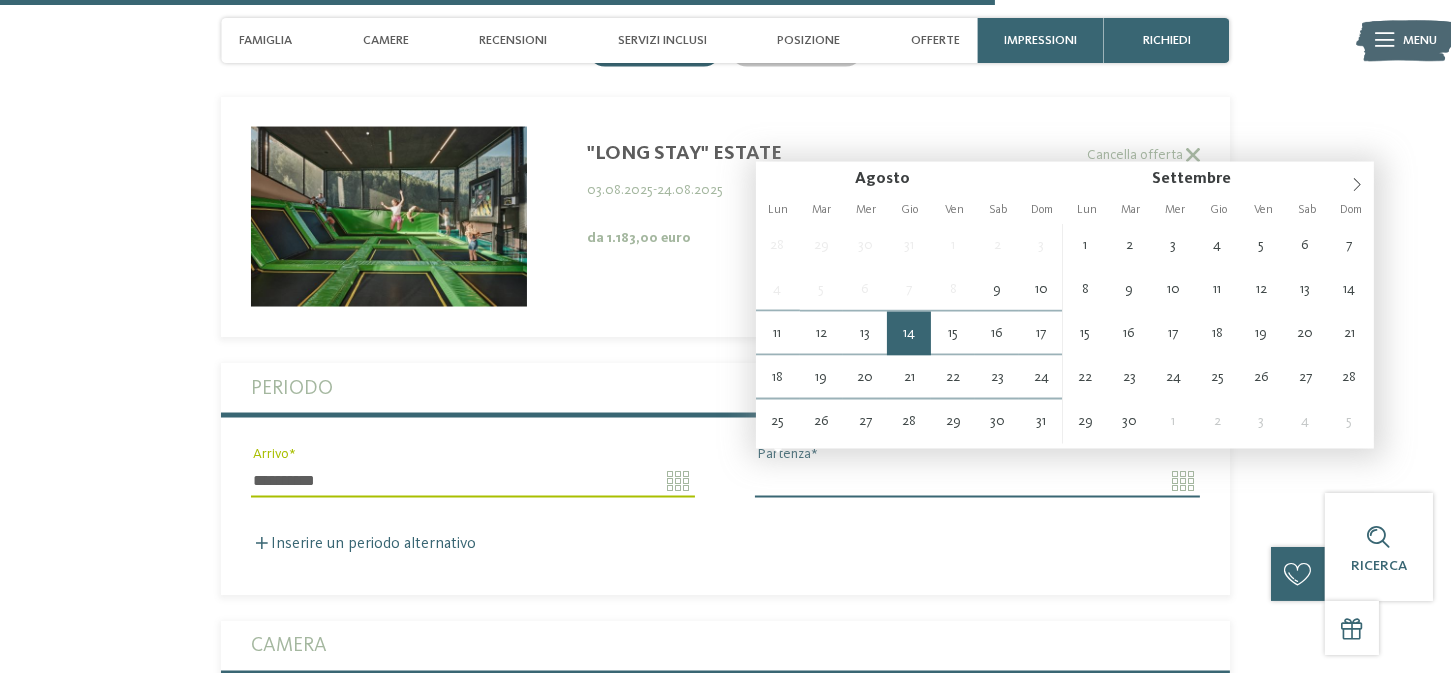 type on "**********" 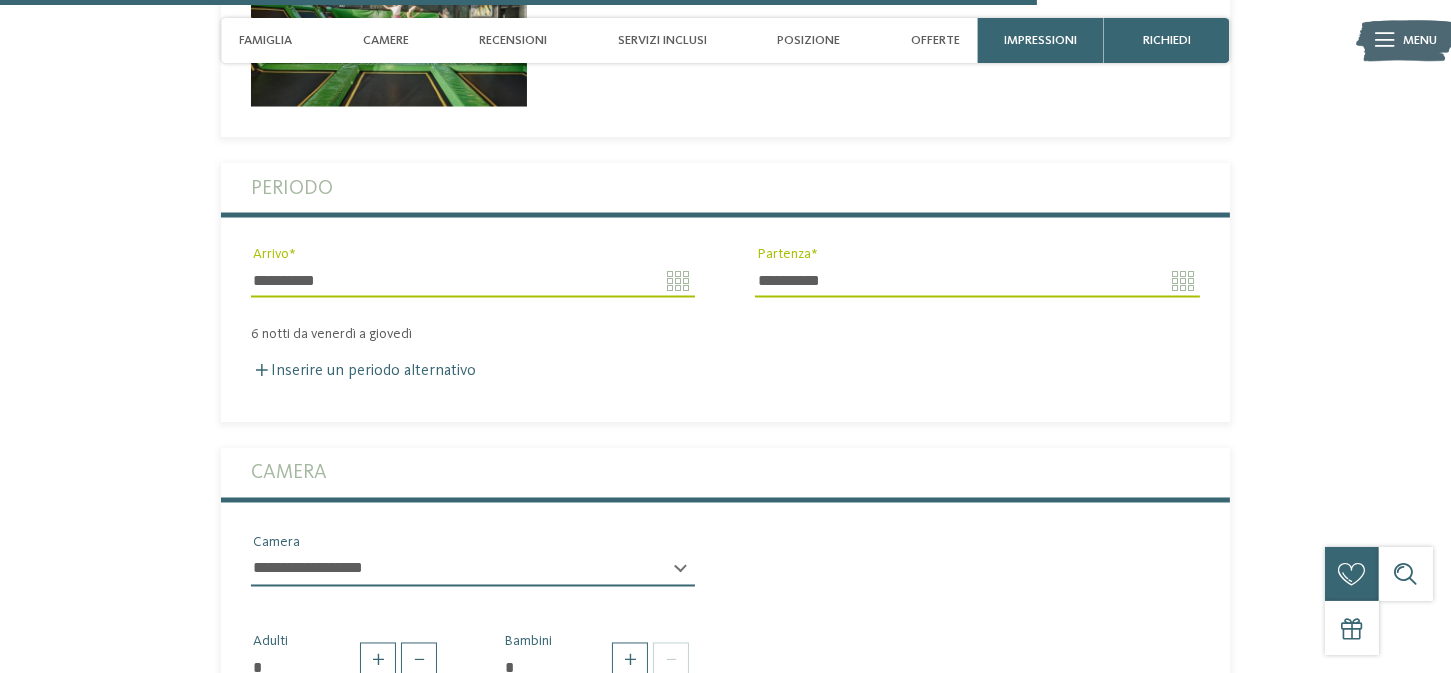 scroll, scrollTop: 4862, scrollLeft: 0, axis: vertical 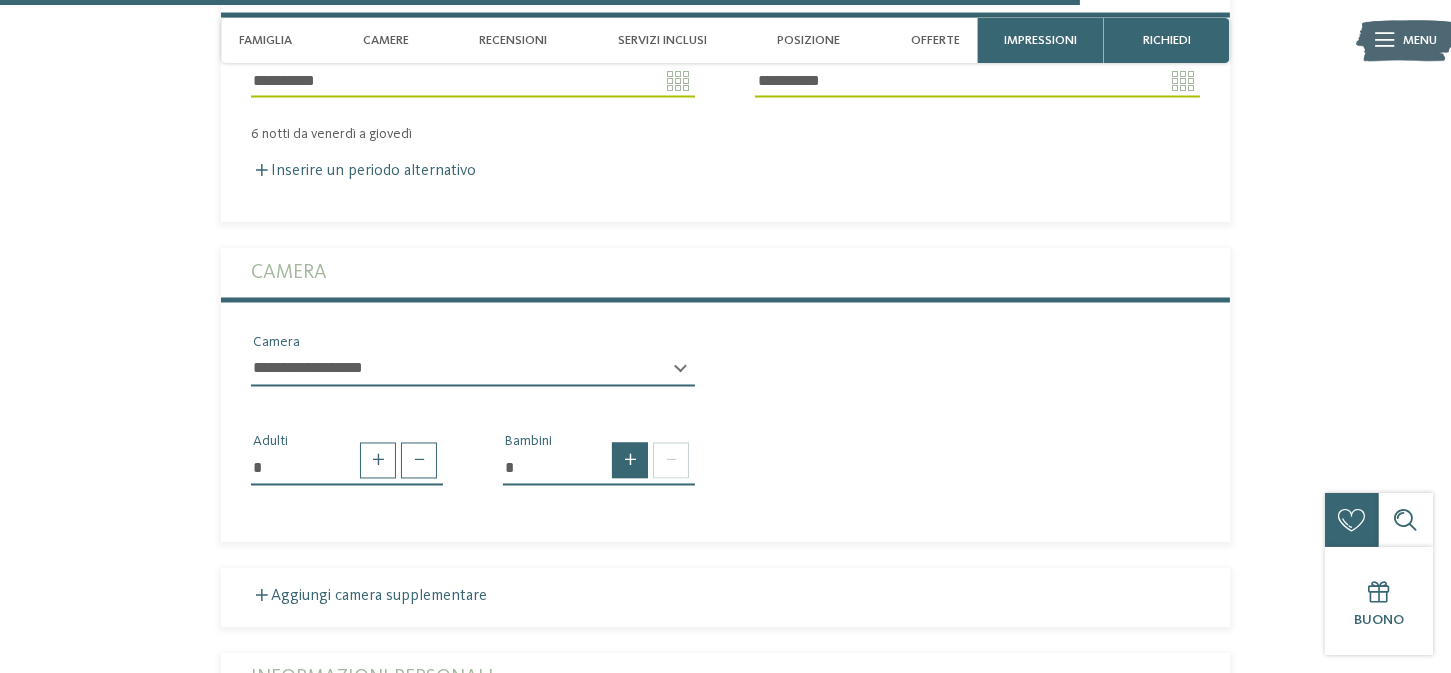 click at bounding box center (630, 461) 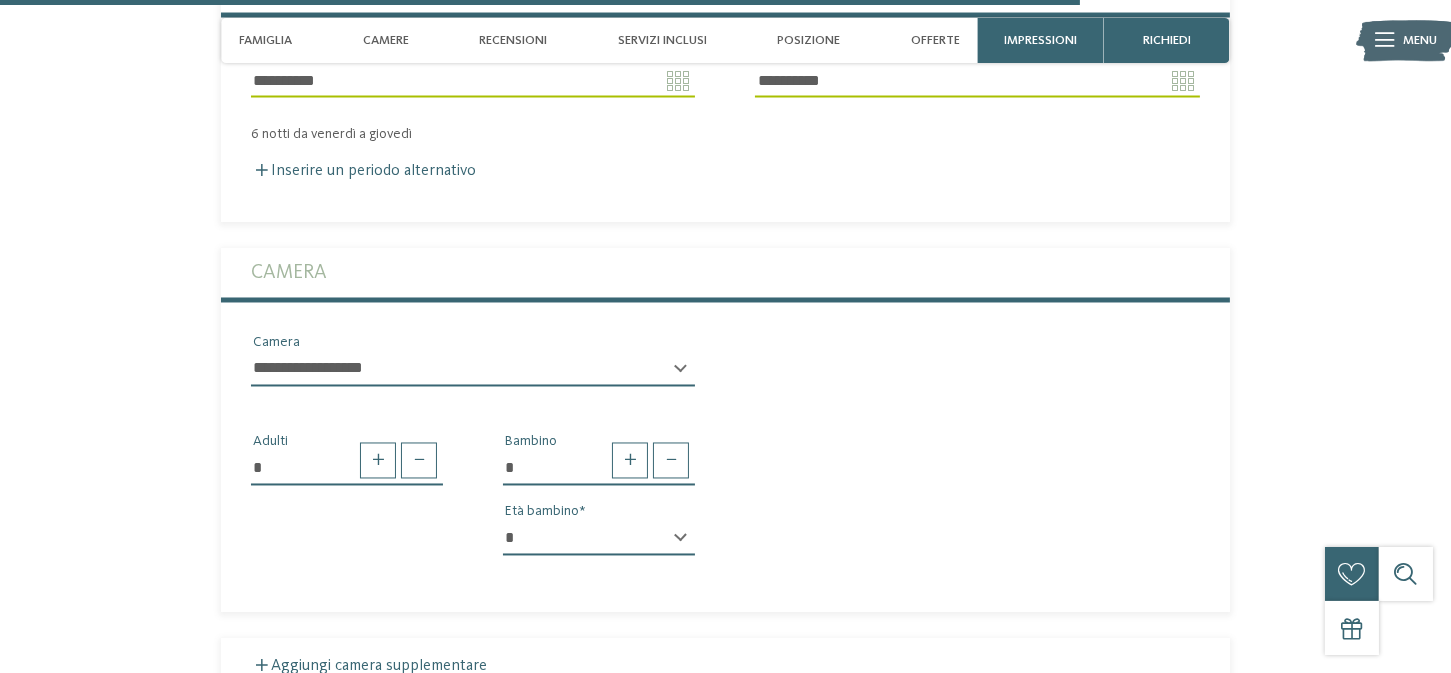click on "* * * * * * * * * * * ** ** ** ** ** ** ** **" at bounding box center (599, 539) 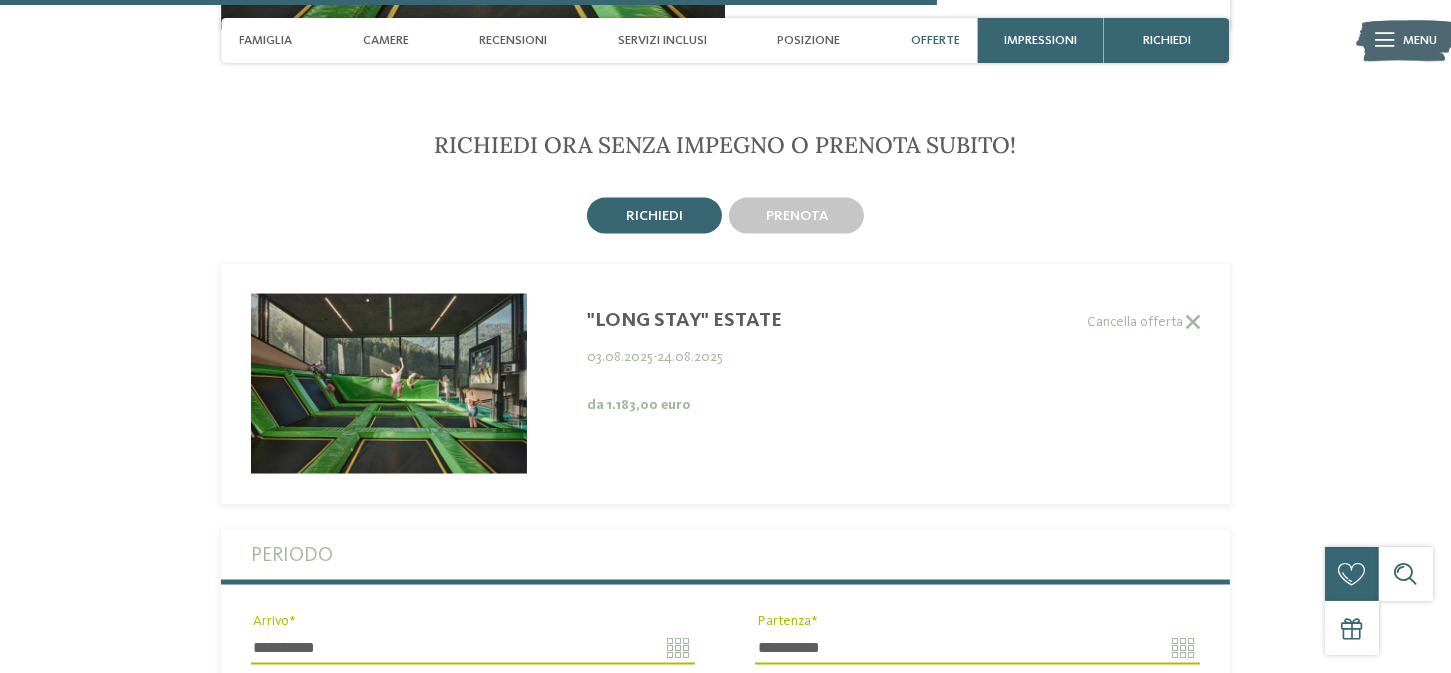 scroll, scrollTop: 4262, scrollLeft: 0, axis: vertical 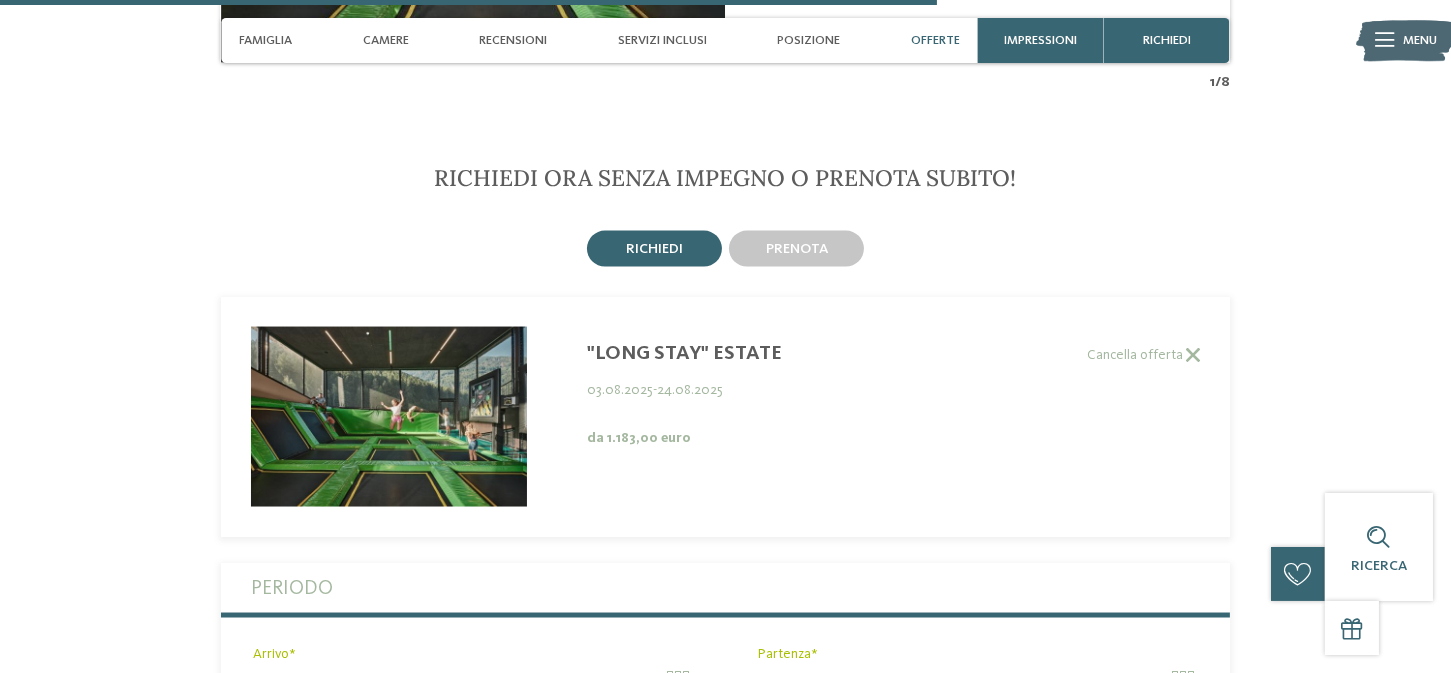 drag, startPoint x: 593, startPoint y: 331, endPoint x: 709, endPoint y: 334, distance: 116.03879 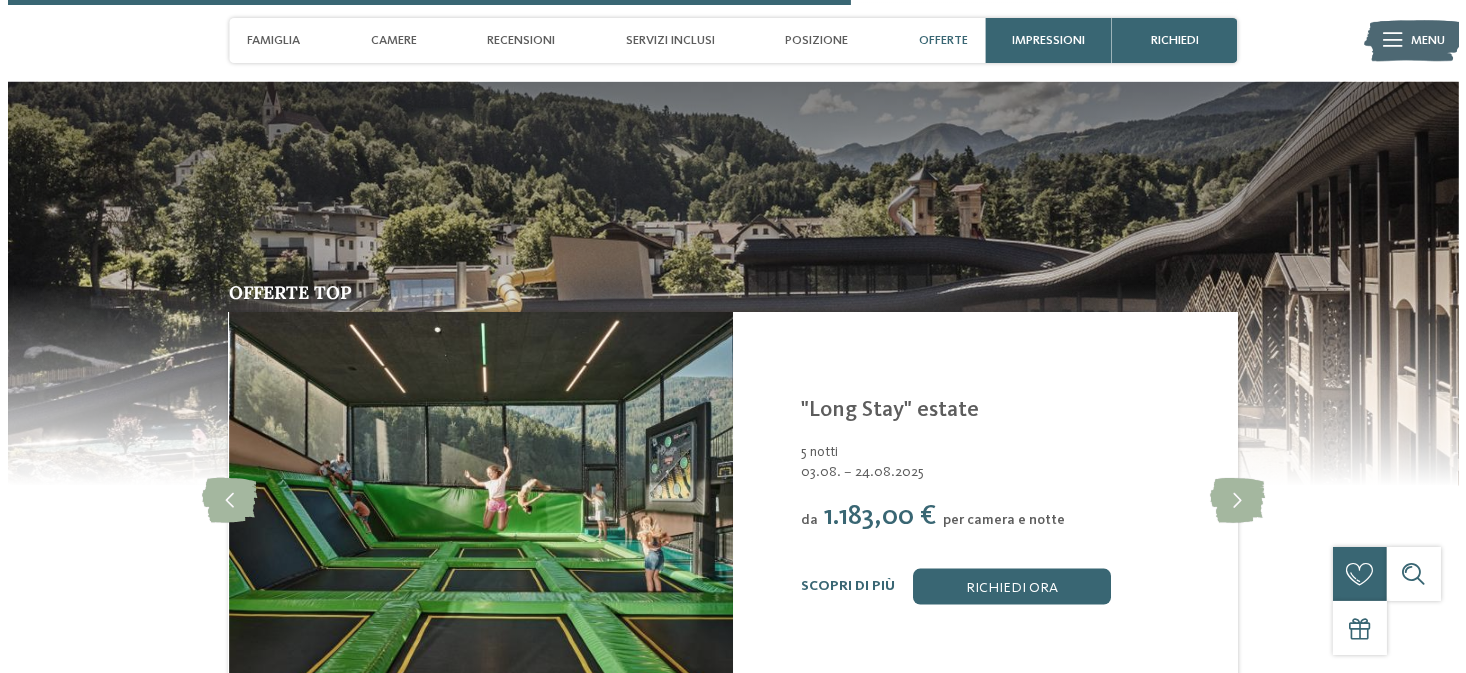 scroll, scrollTop: 3762, scrollLeft: 0, axis: vertical 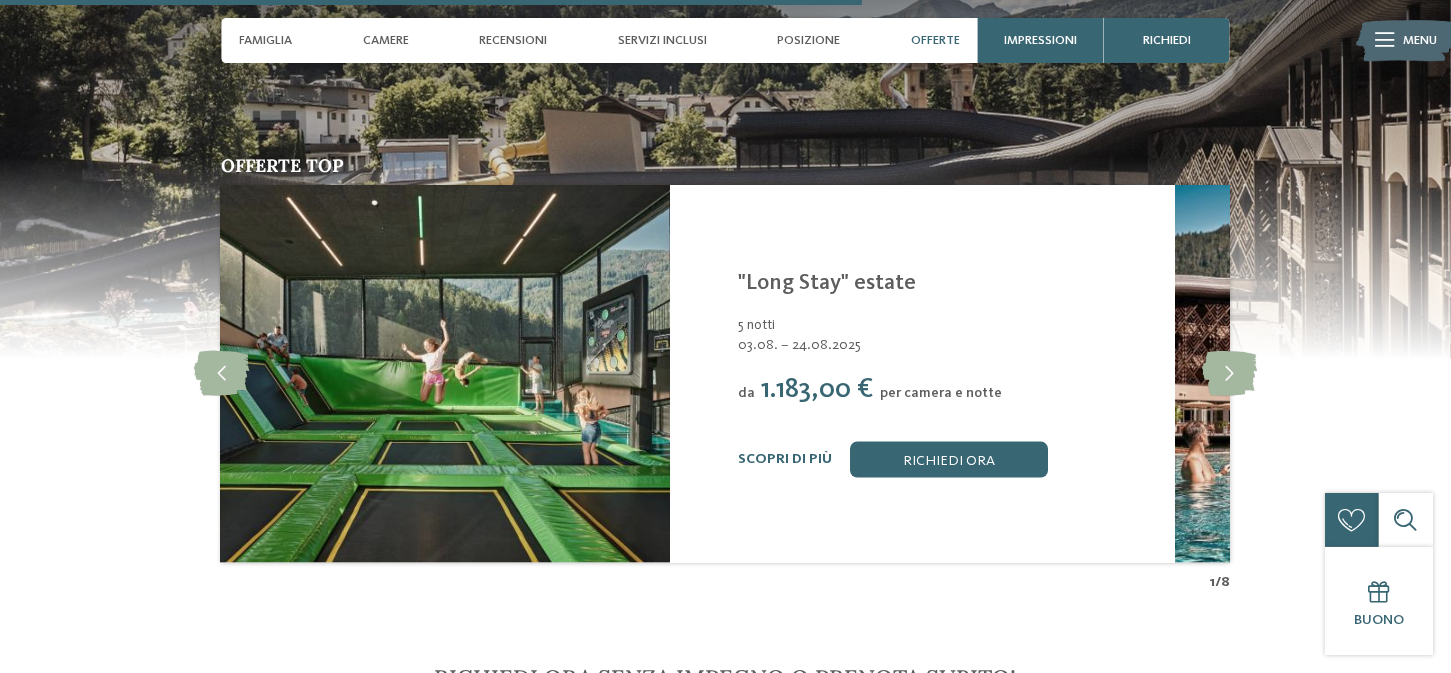 drag, startPoint x: 963, startPoint y: 262, endPoint x: 905, endPoint y: 264, distance: 58.034473 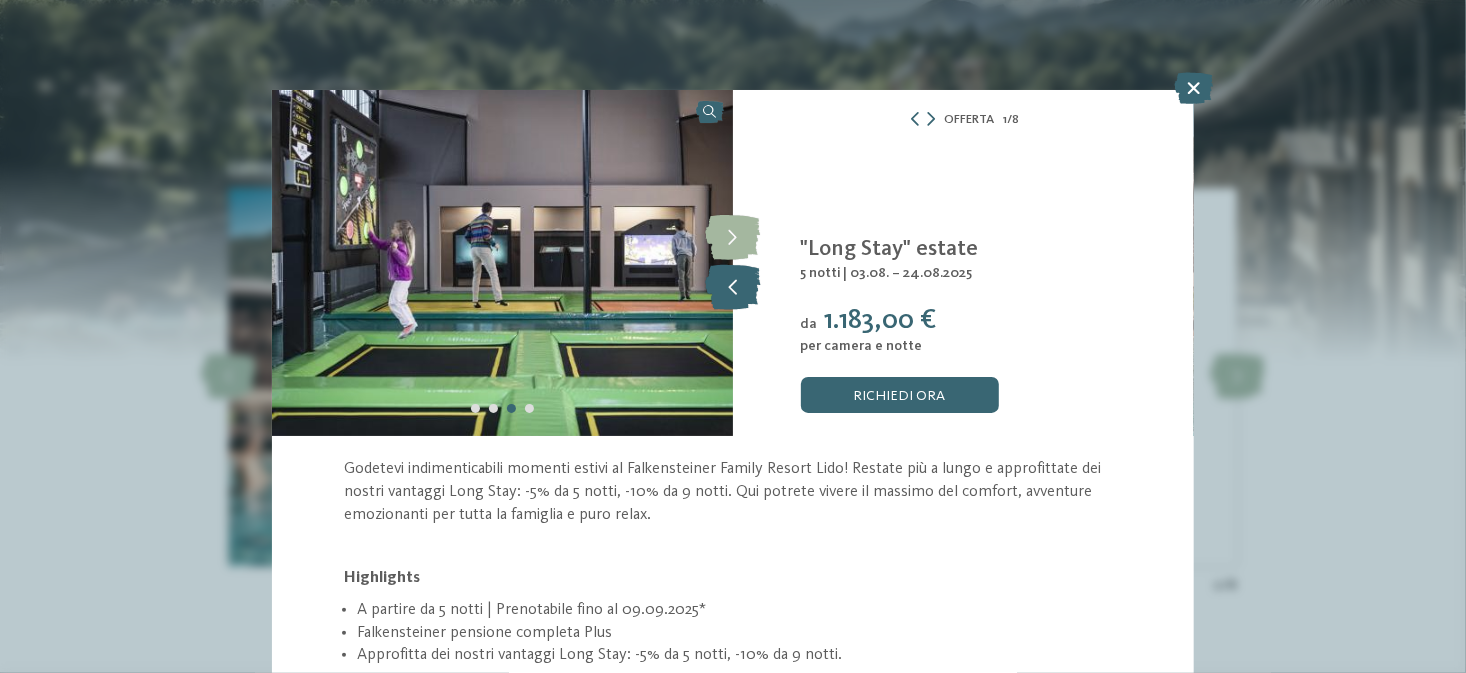 click at bounding box center (733, 287) 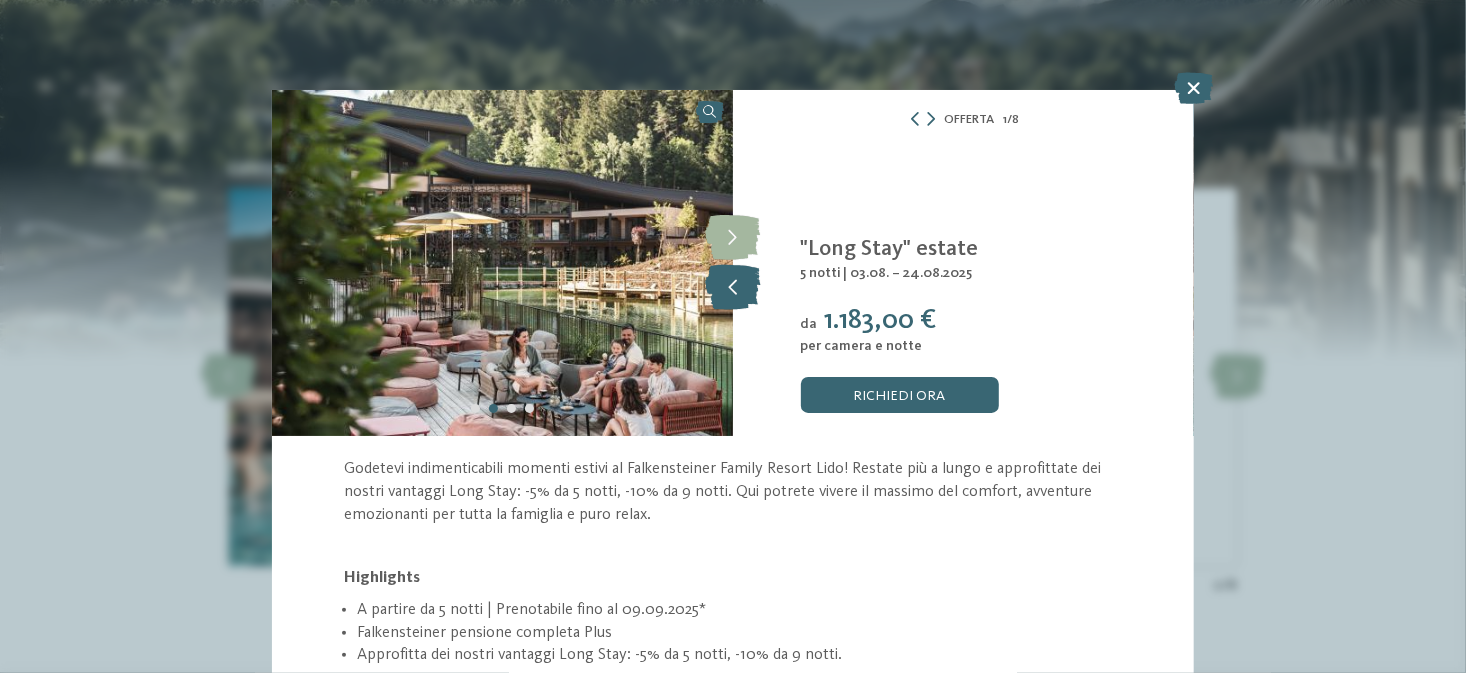 click at bounding box center (733, 287) 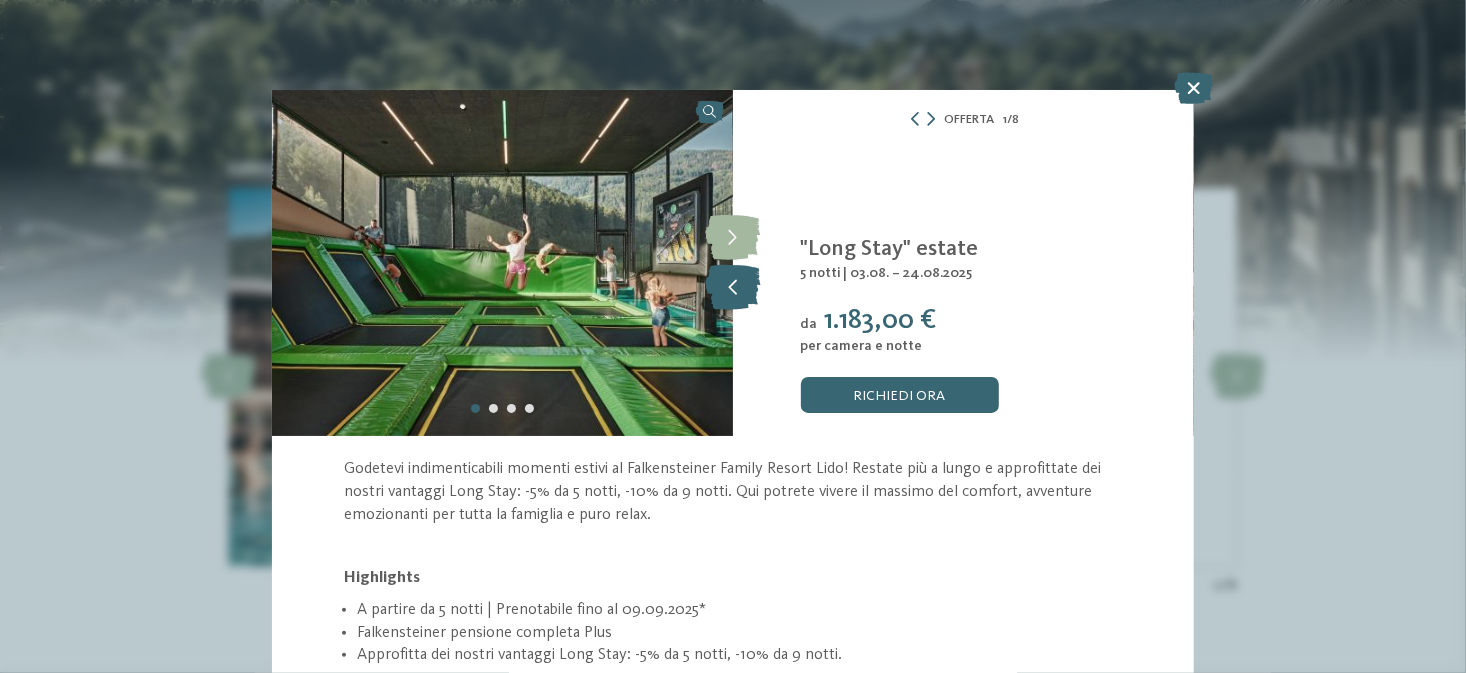 click at bounding box center (733, 287) 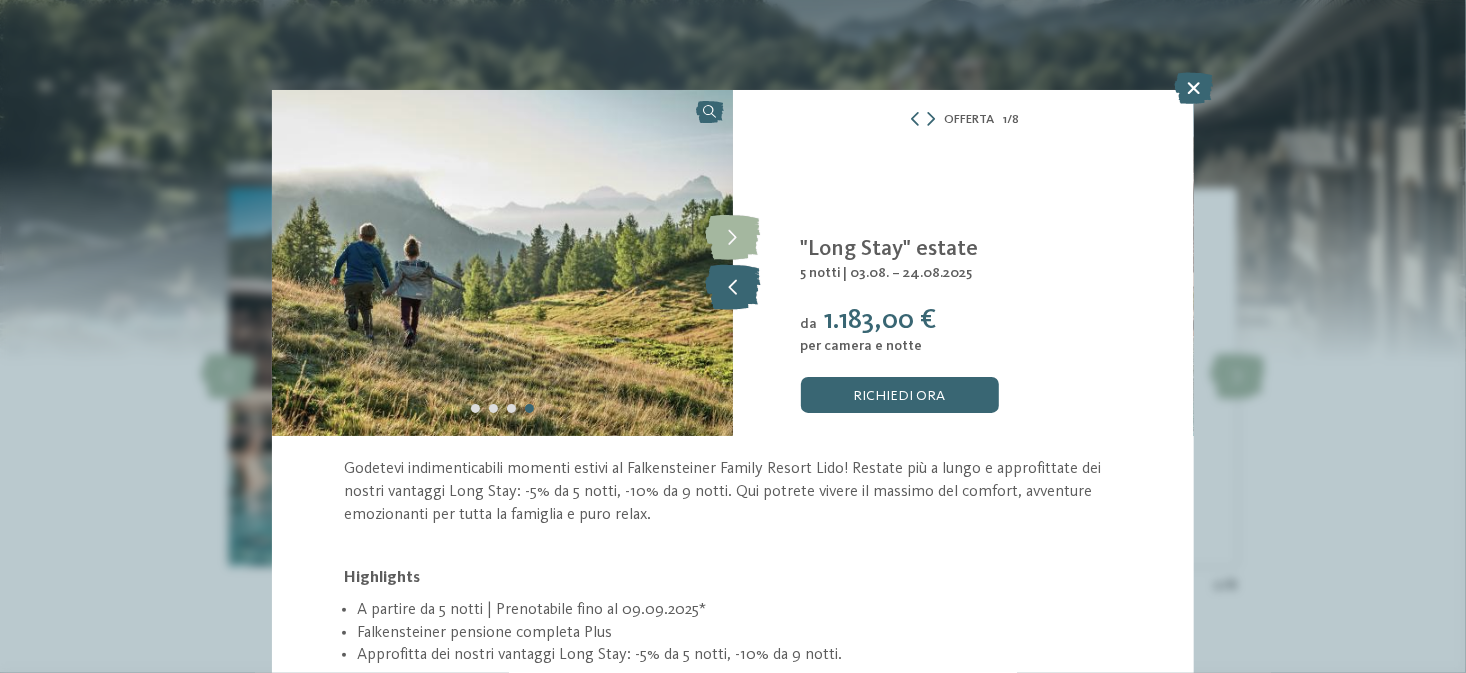 click at bounding box center [733, 287] 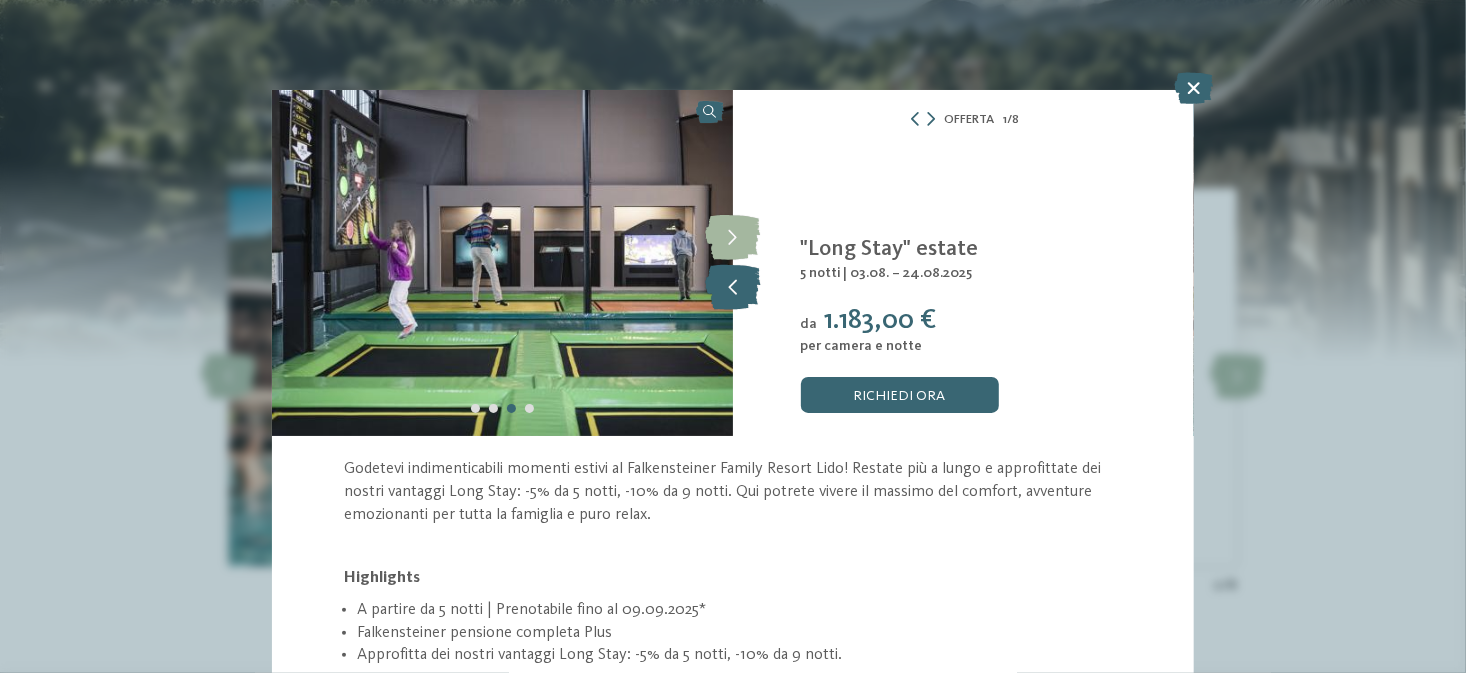 click at bounding box center (733, 287) 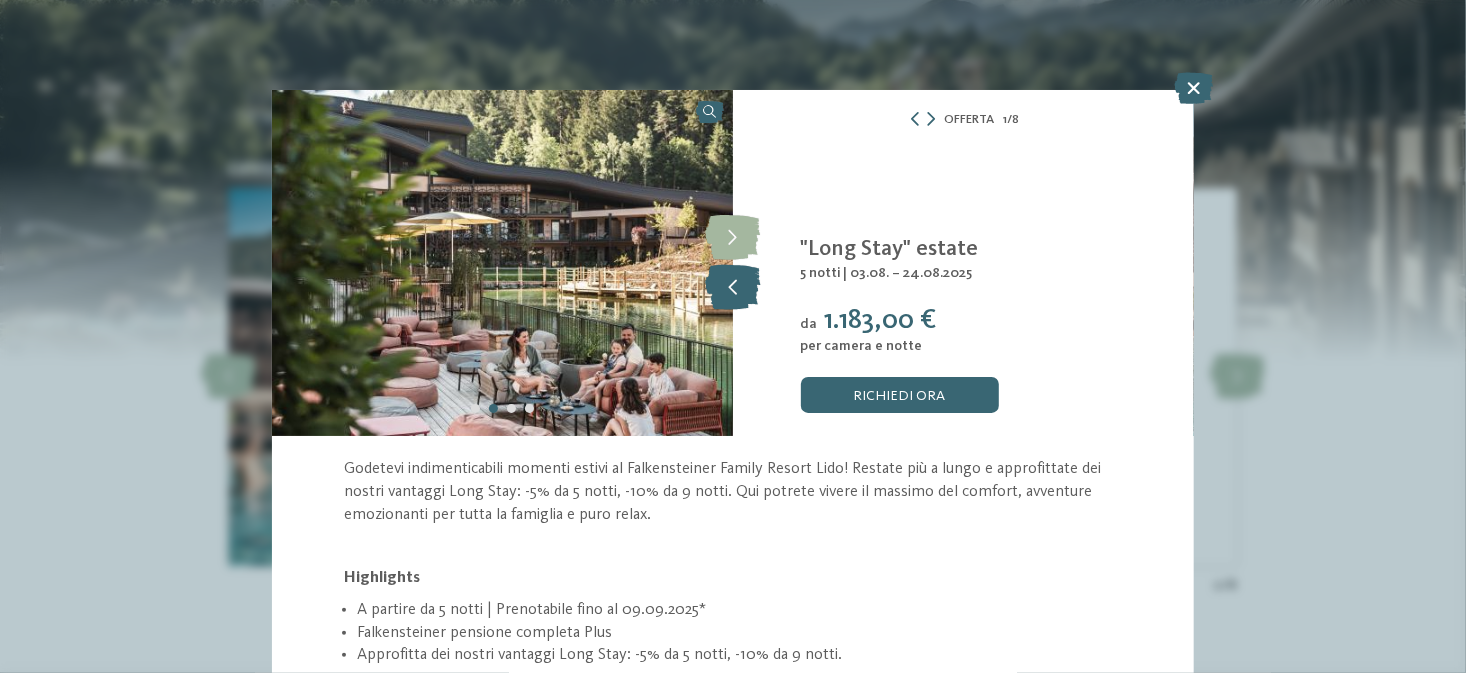 click at bounding box center (733, 287) 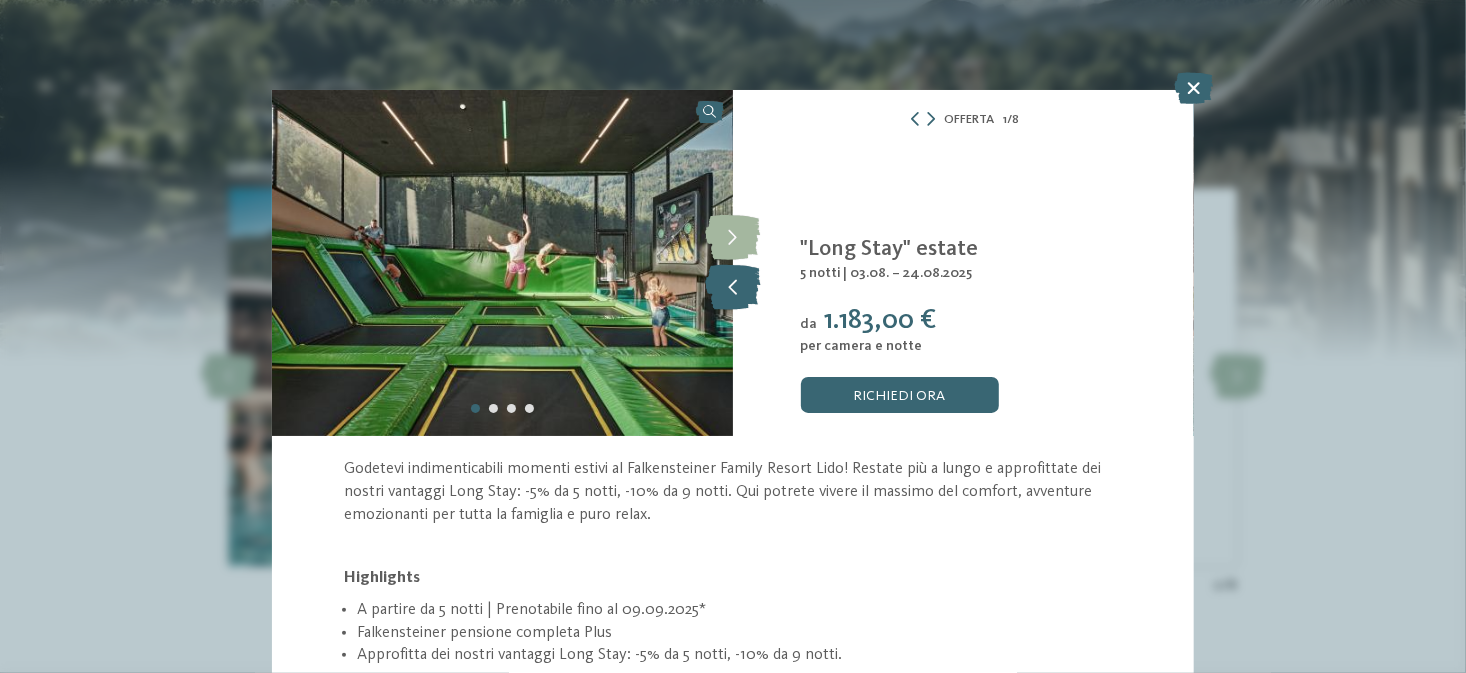 click at bounding box center [733, 287] 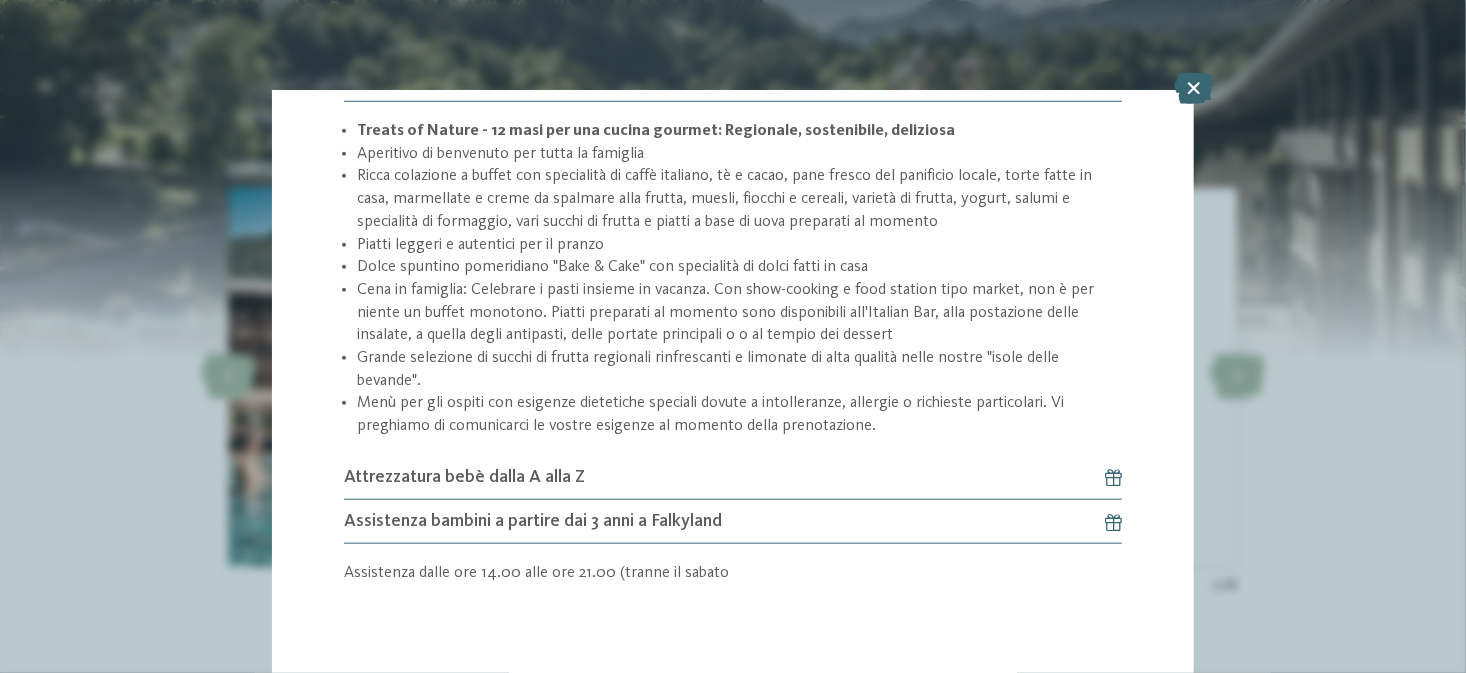 scroll, scrollTop: 755, scrollLeft: 0, axis: vertical 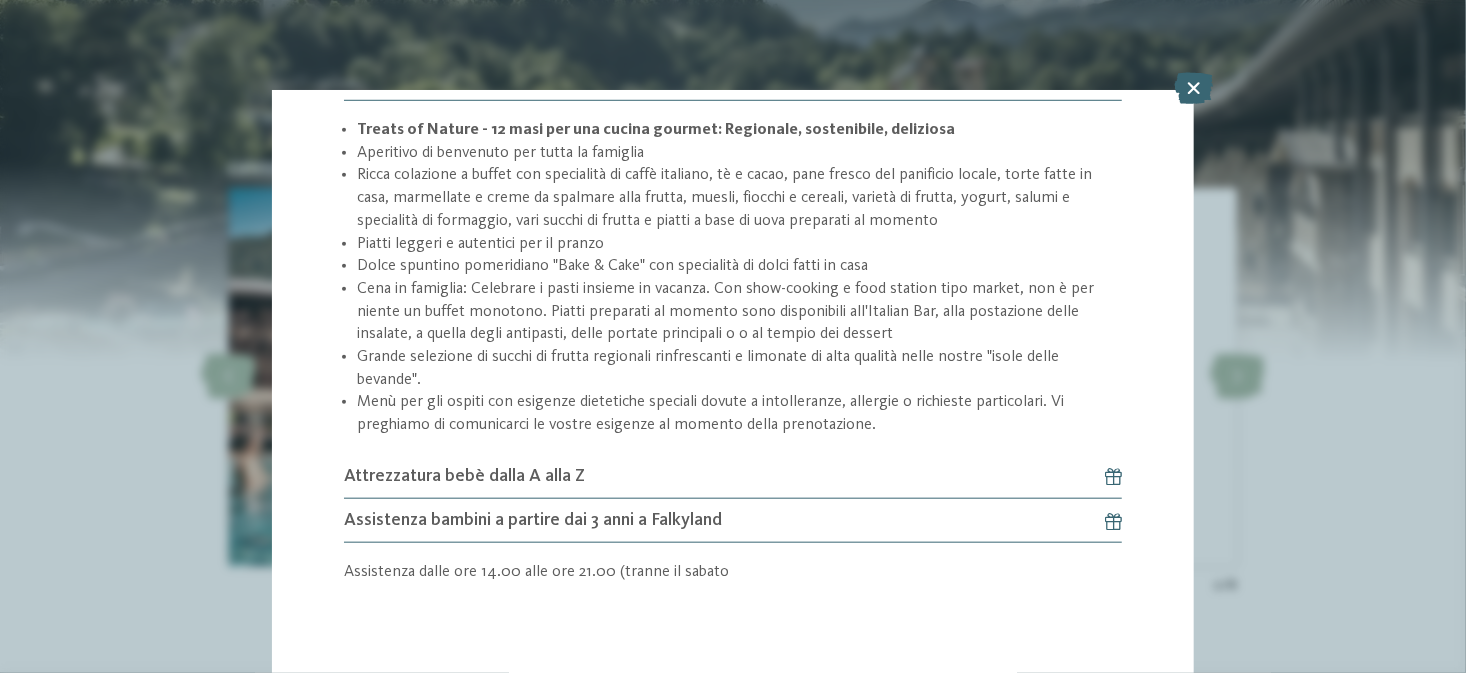 click at bounding box center (1104, 521) 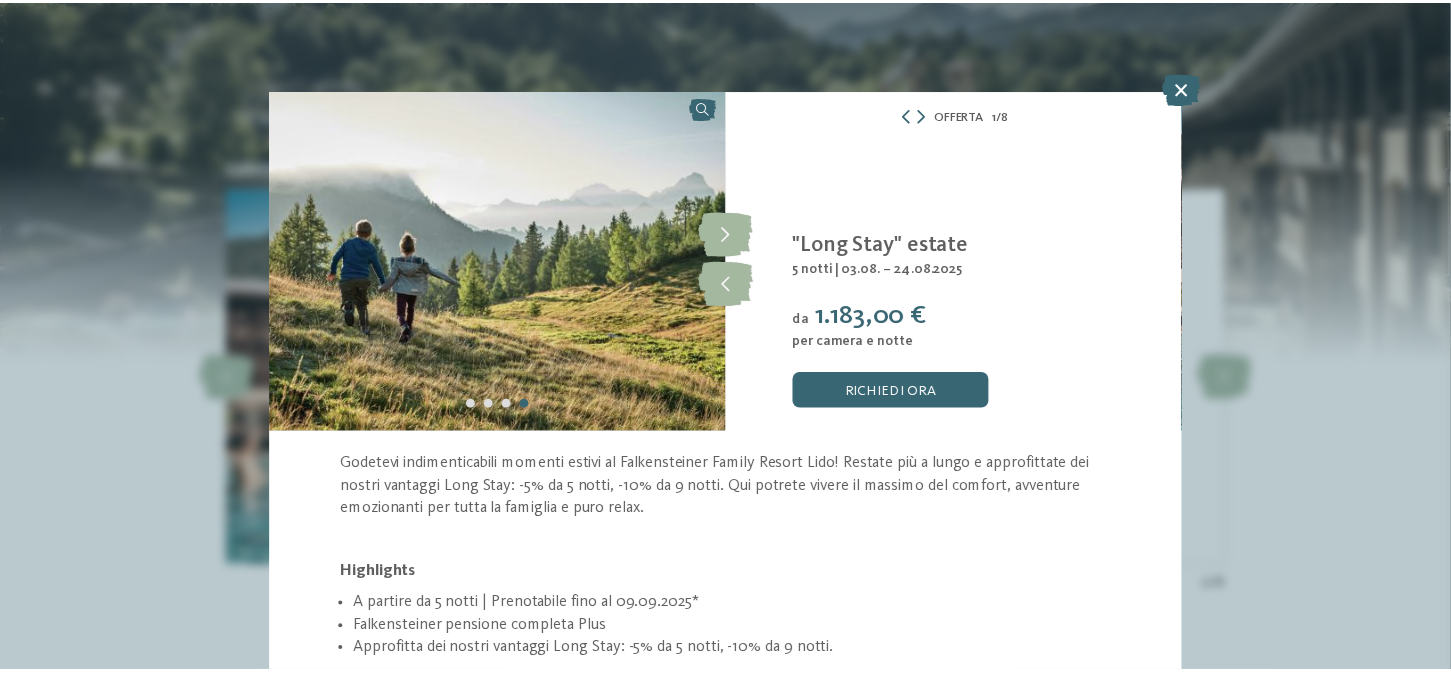 scroll, scrollTop: 0, scrollLeft: 0, axis: both 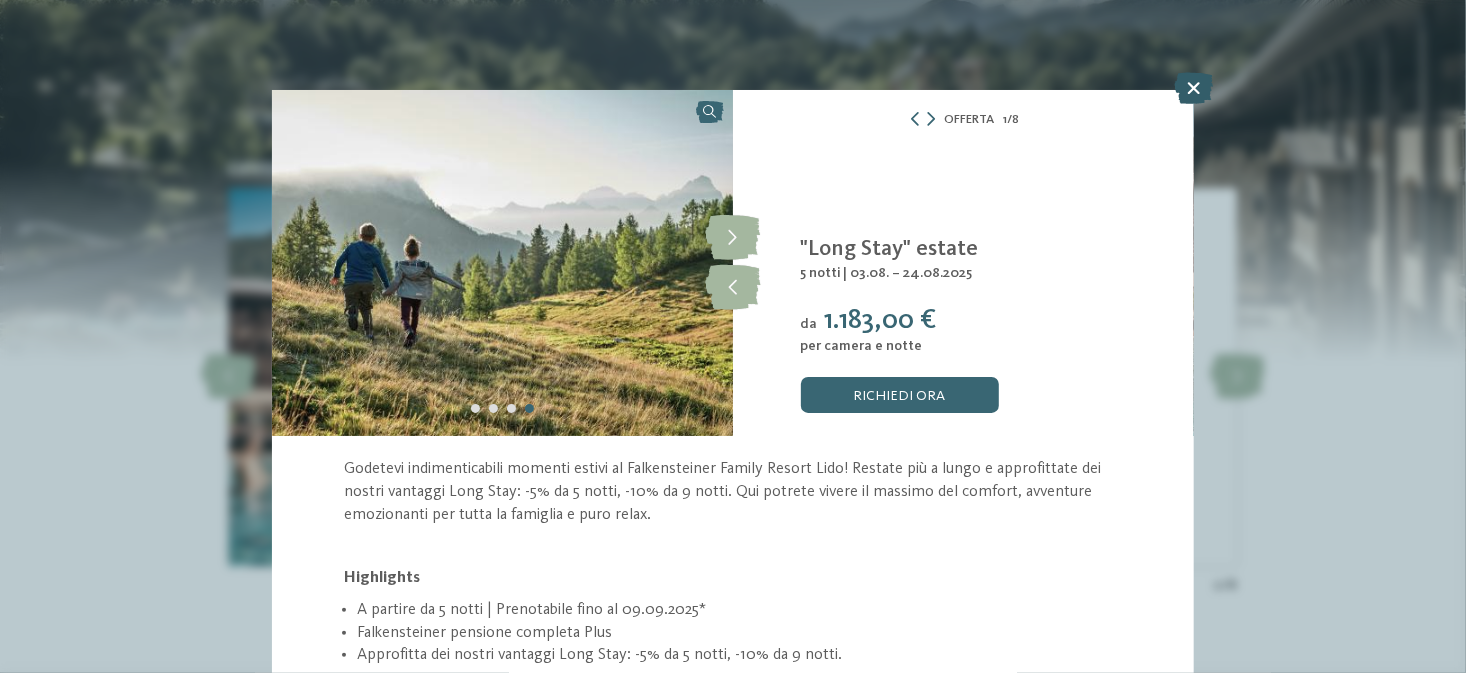 click at bounding box center [1194, 88] 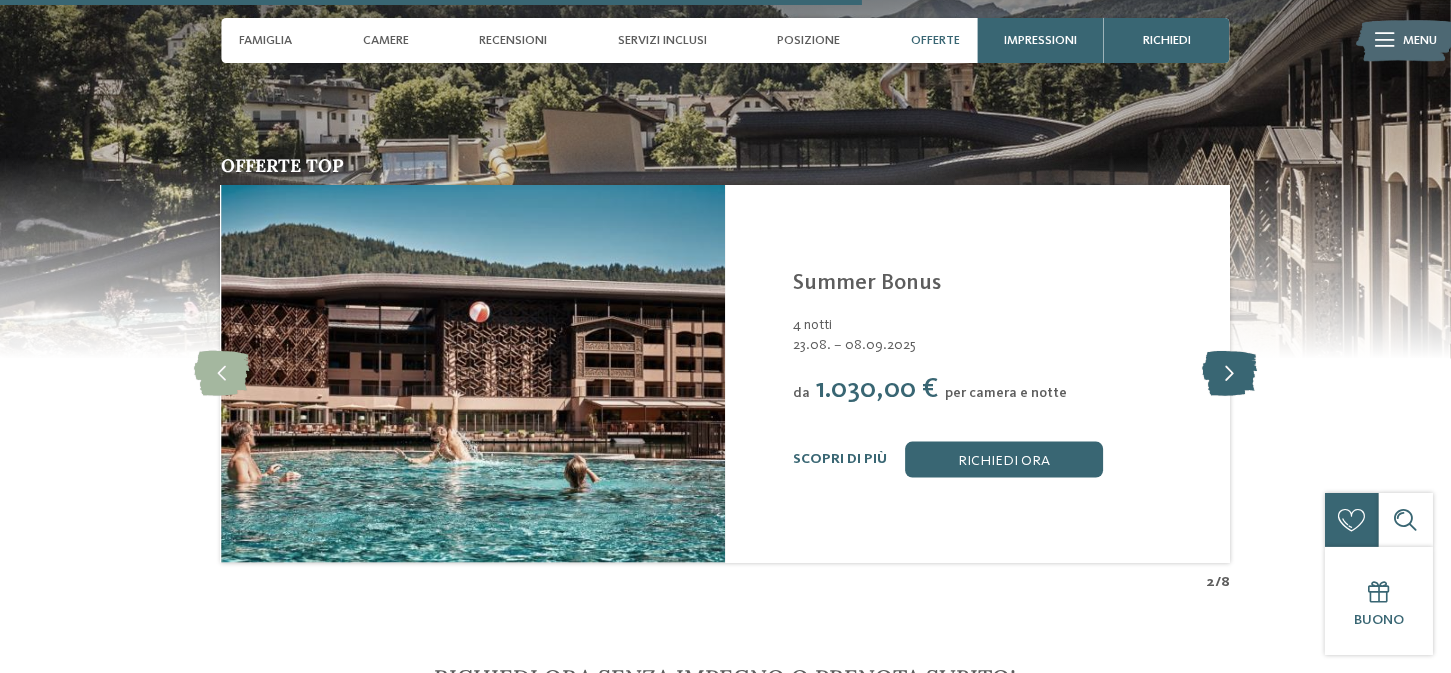 click at bounding box center [1229, 374] 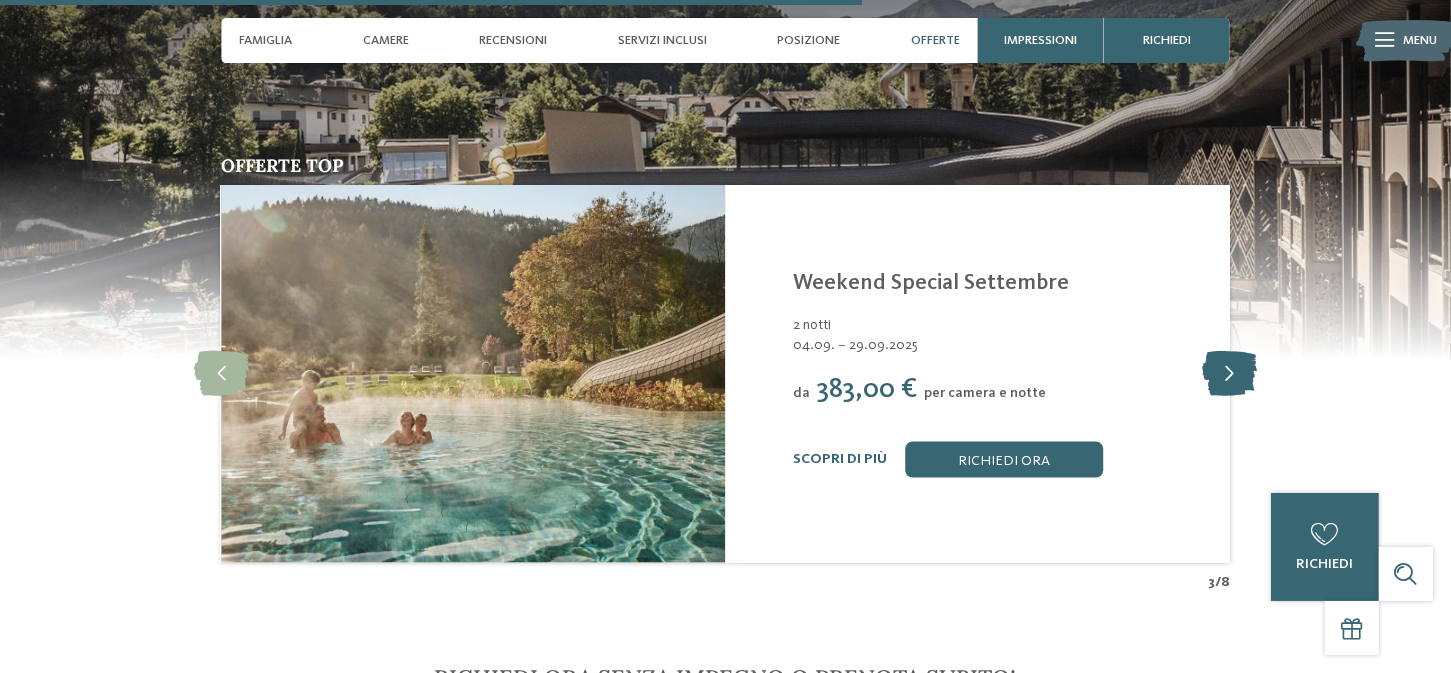 click at bounding box center (1229, 374) 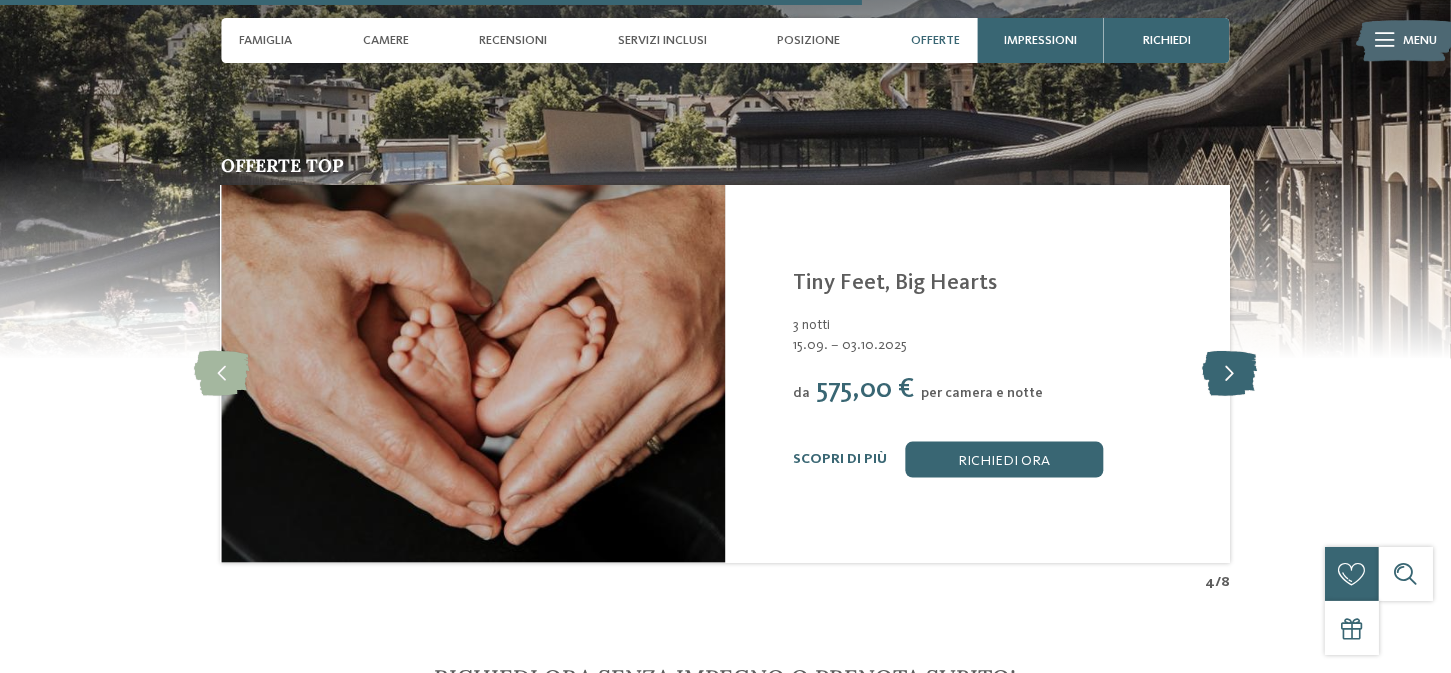 click at bounding box center [1229, 374] 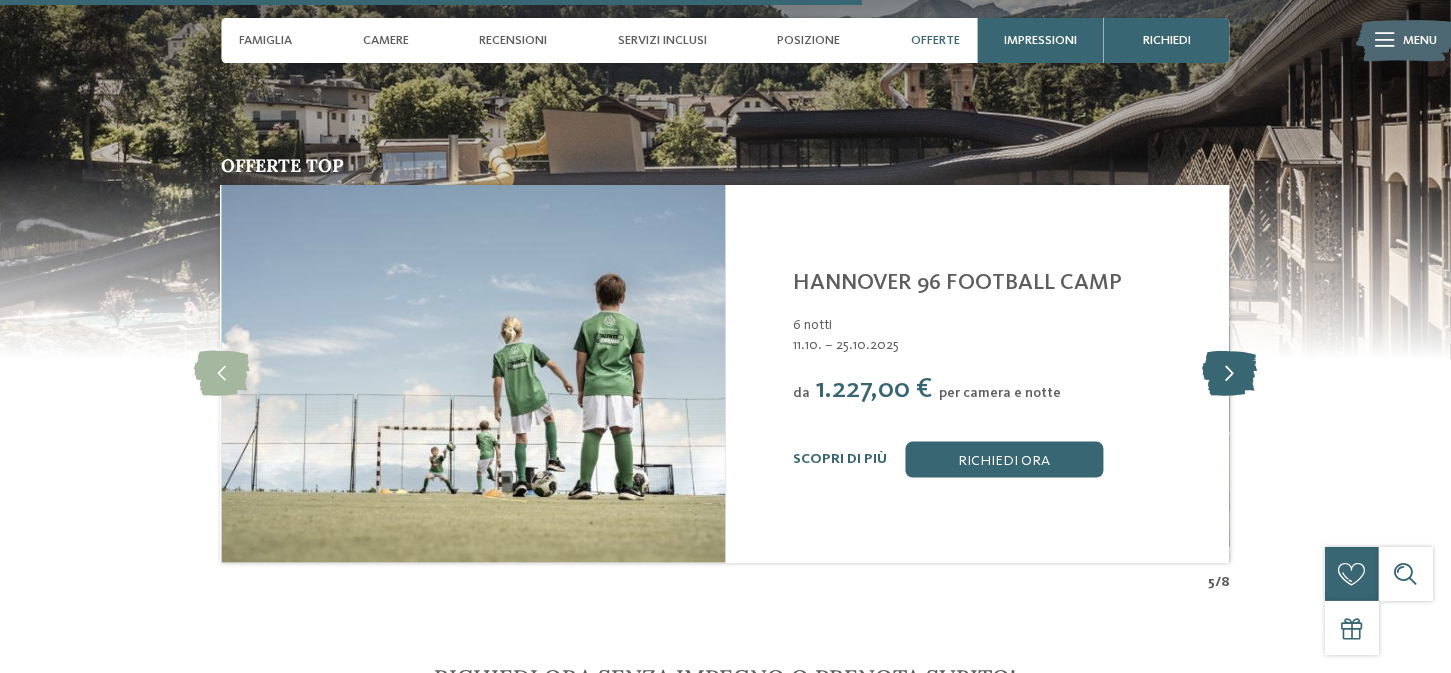 click at bounding box center [1229, 374] 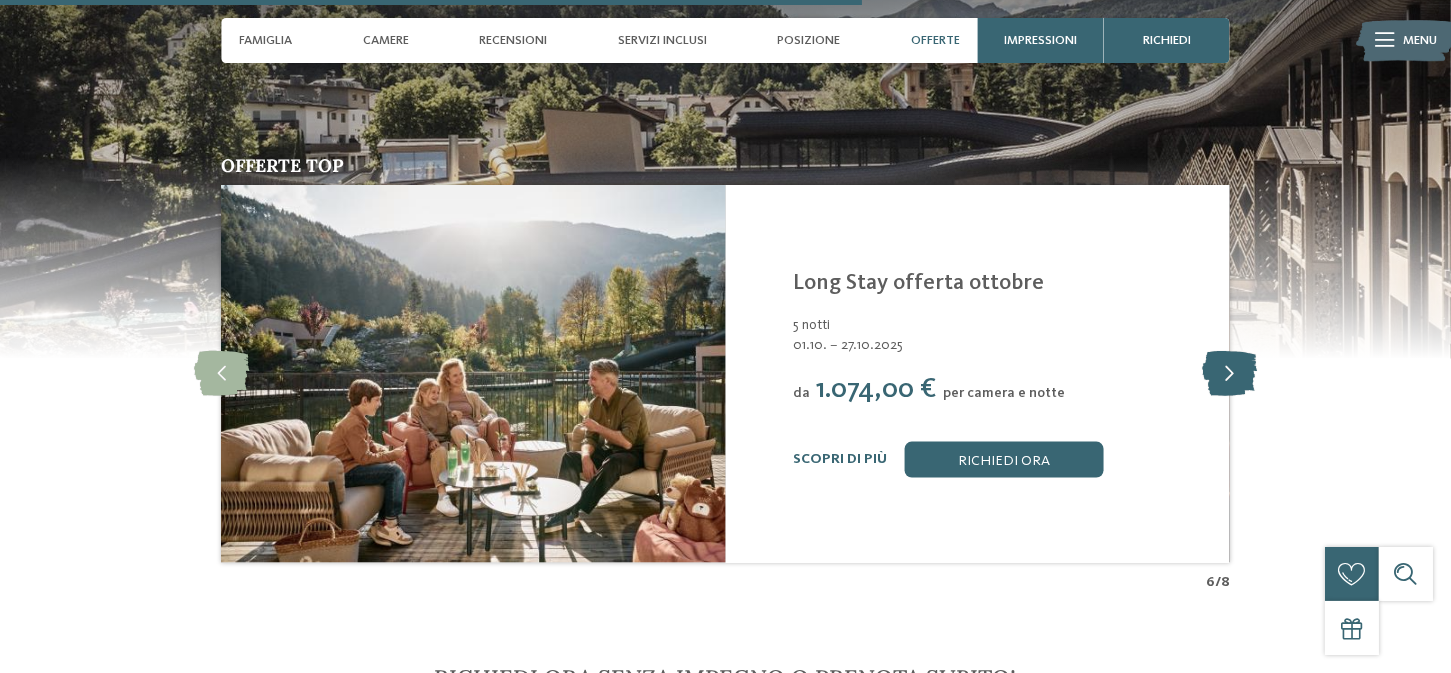 click at bounding box center (1229, 374) 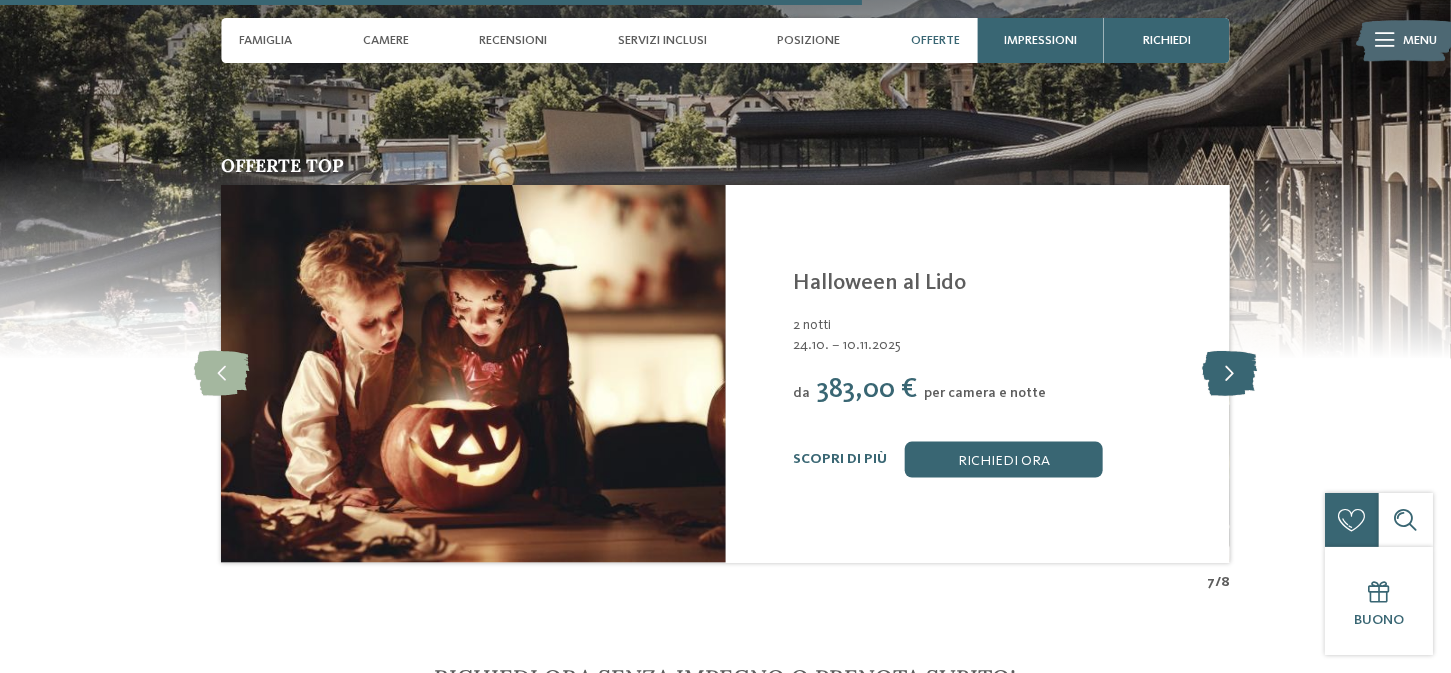 click at bounding box center (1229, 374) 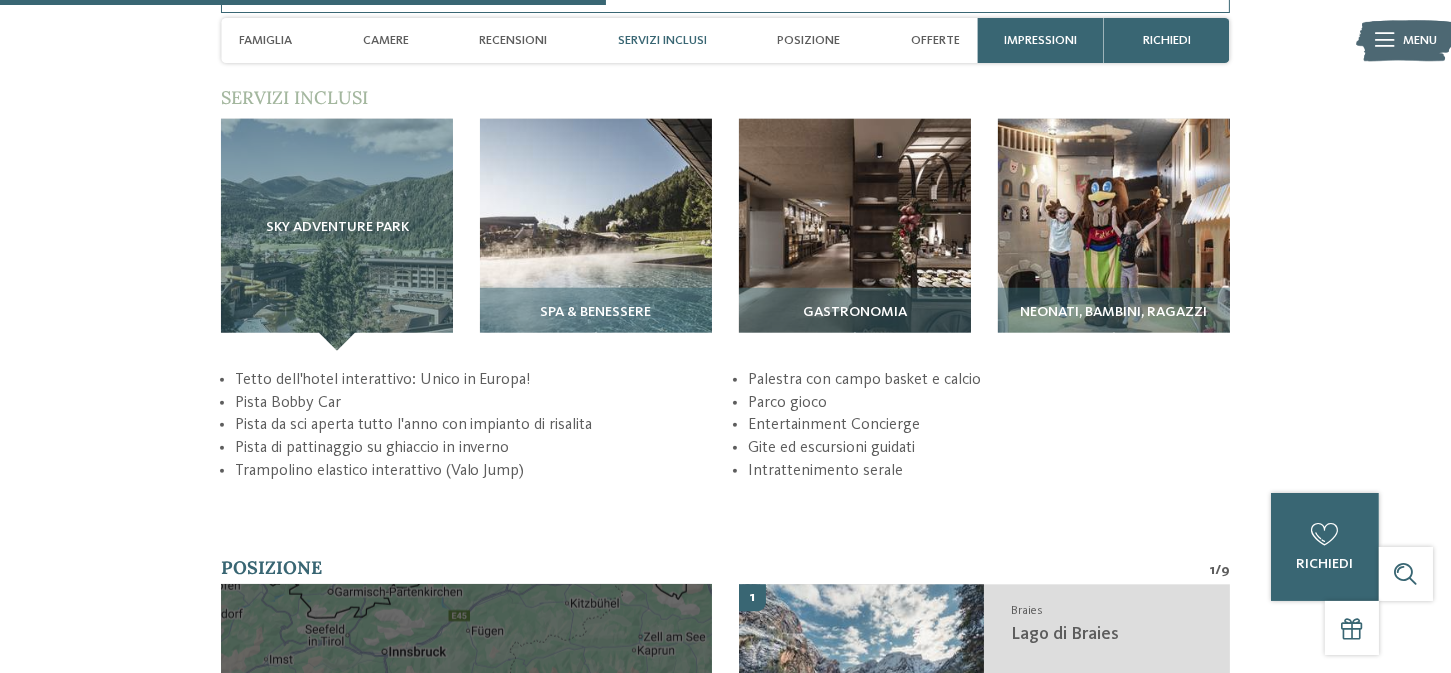 scroll, scrollTop: 2662, scrollLeft: 0, axis: vertical 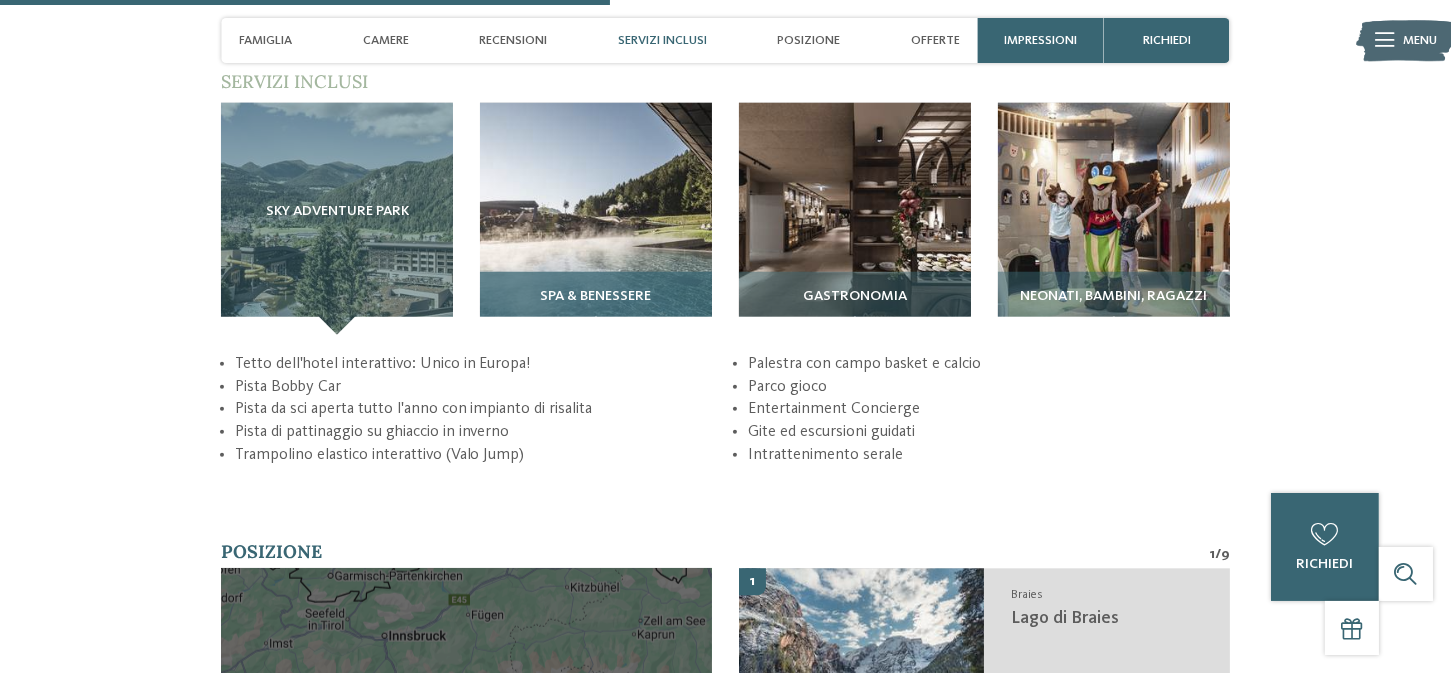 click at bounding box center (596, 219) 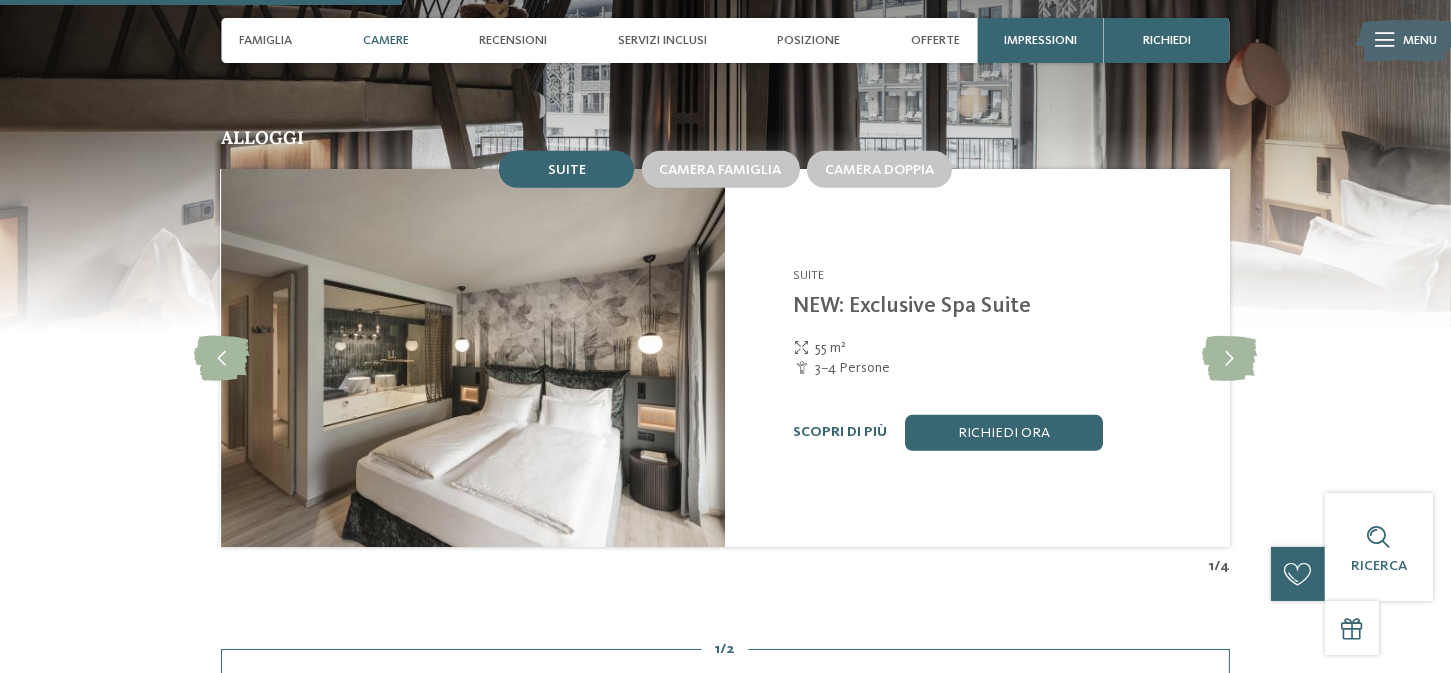 scroll, scrollTop: 1862, scrollLeft: 0, axis: vertical 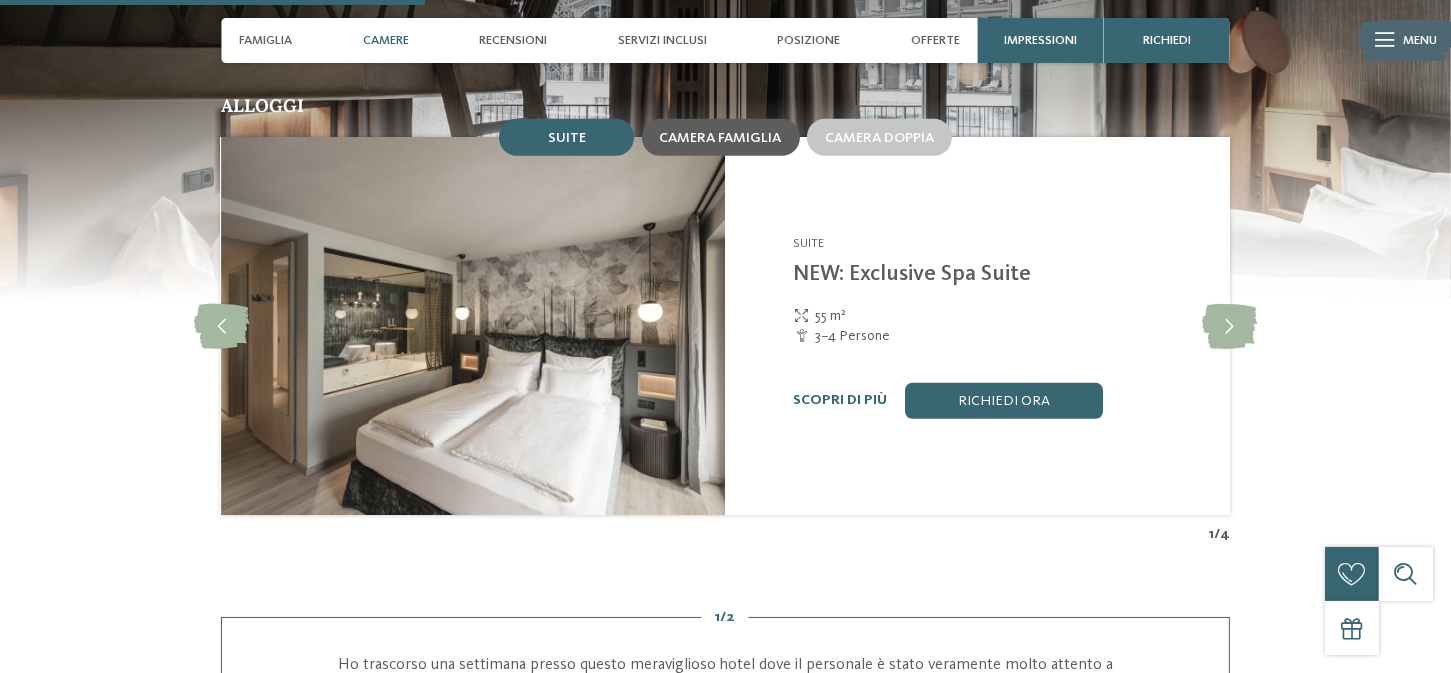 click on "Camera famiglia" at bounding box center [721, 138] 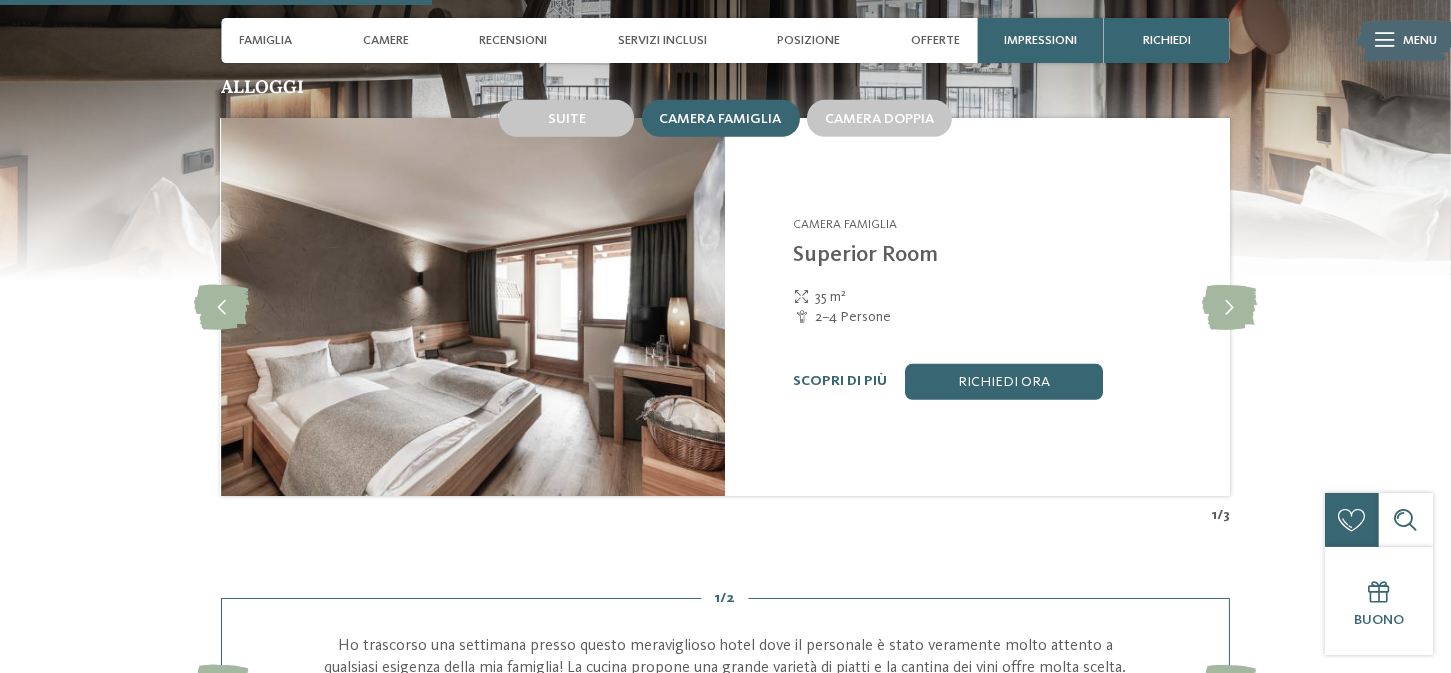 scroll, scrollTop: 1862, scrollLeft: 0, axis: vertical 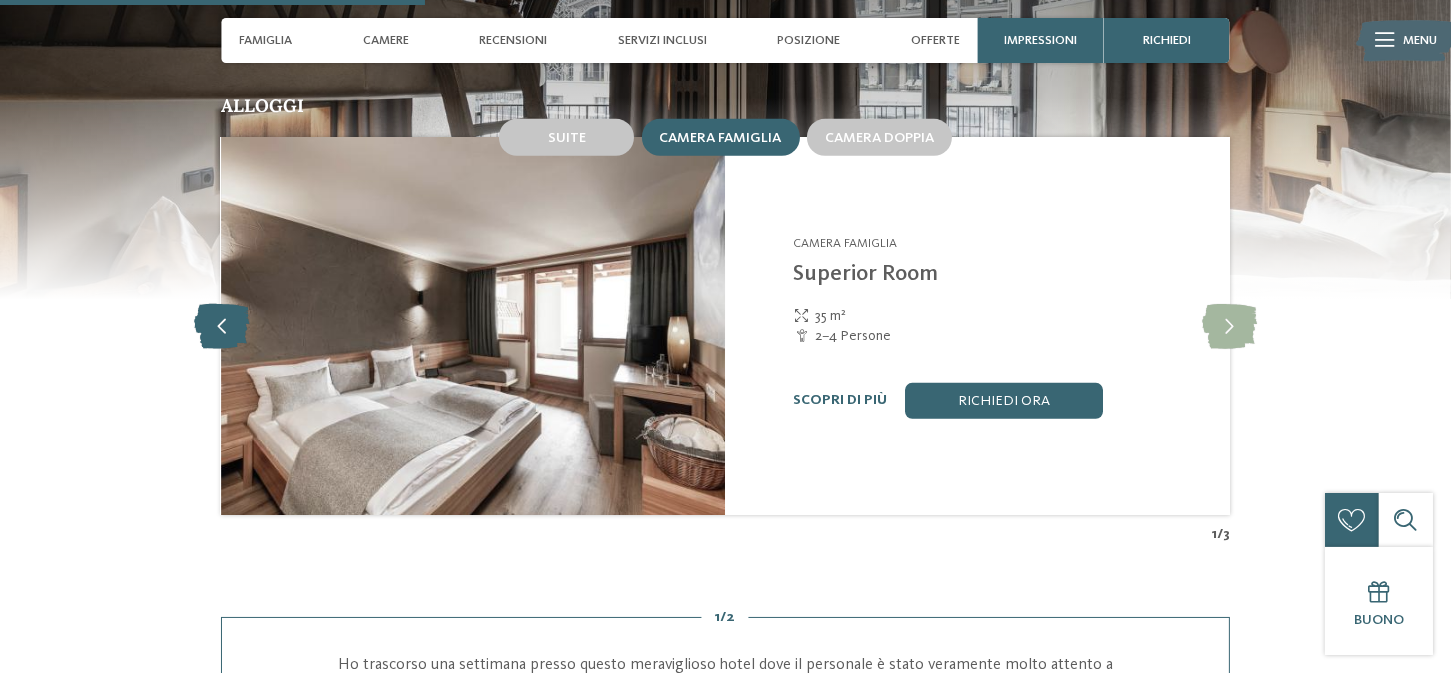 click at bounding box center [221, 326] 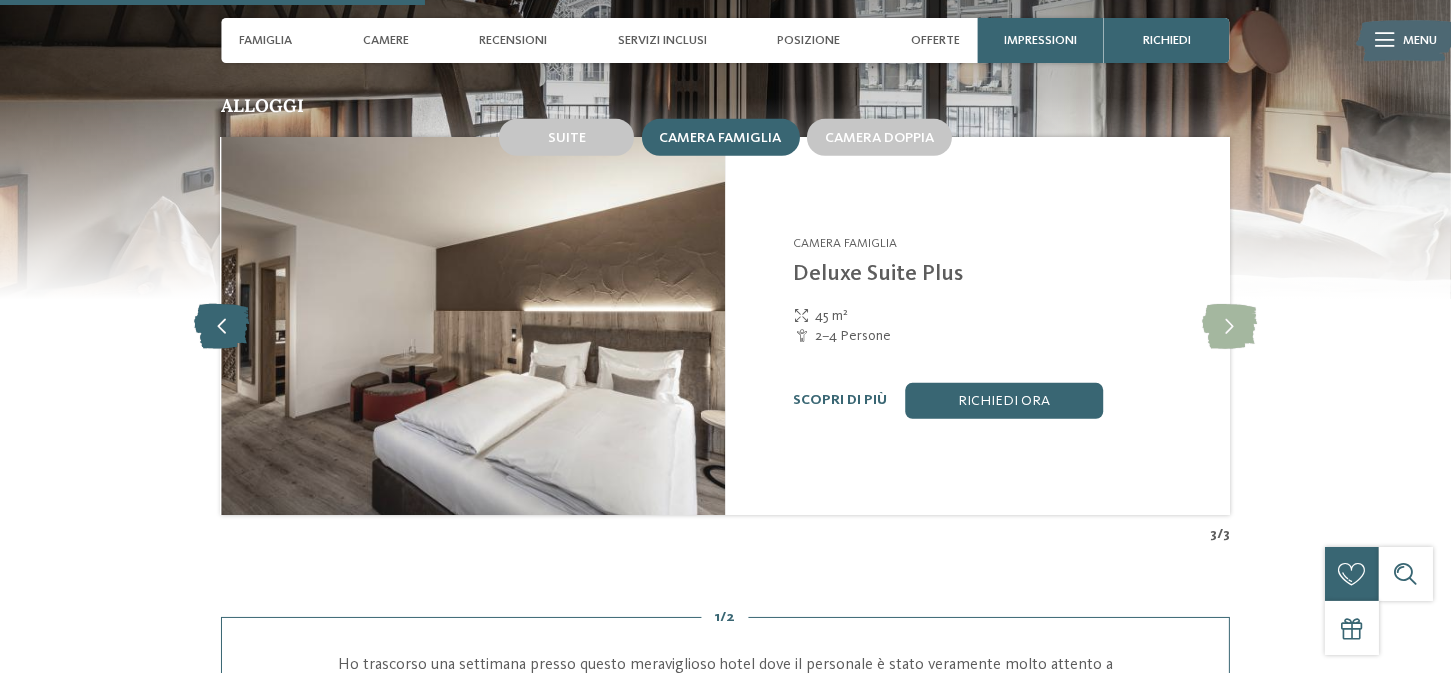 click at bounding box center [221, 326] 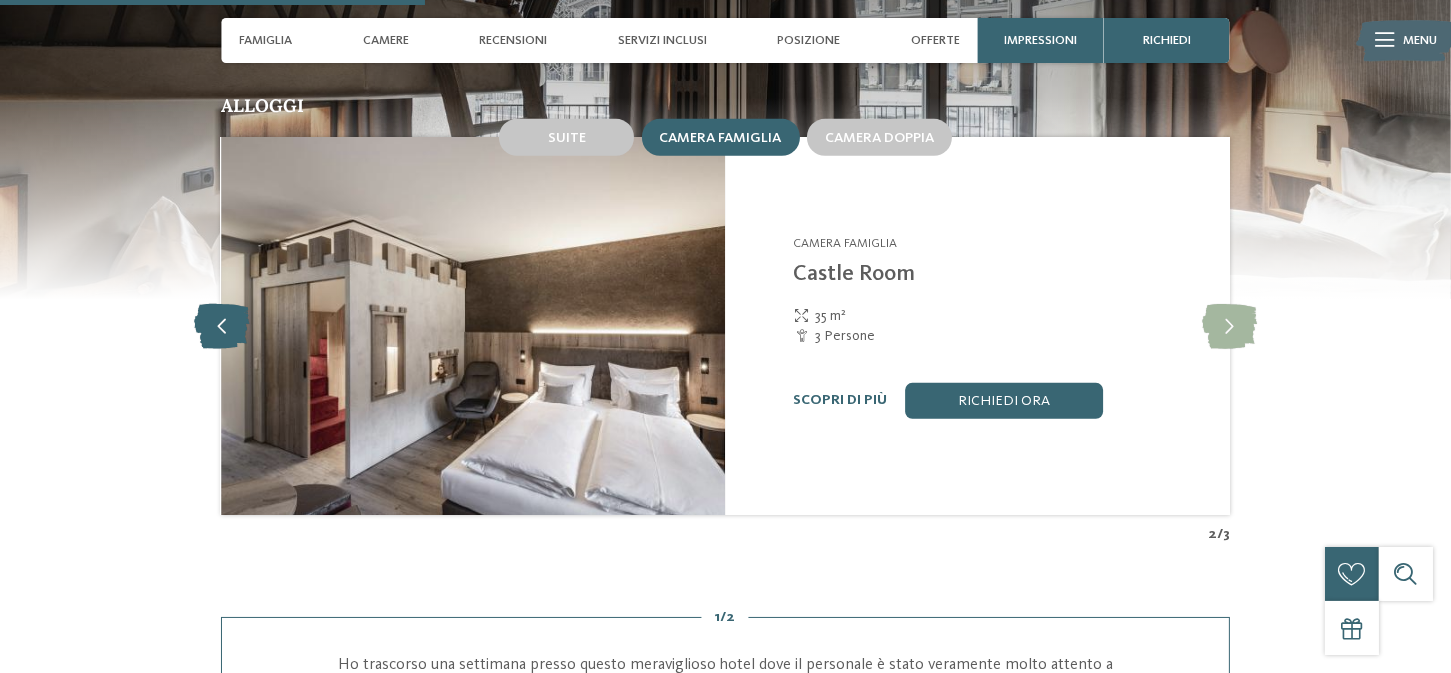 click at bounding box center [221, 326] 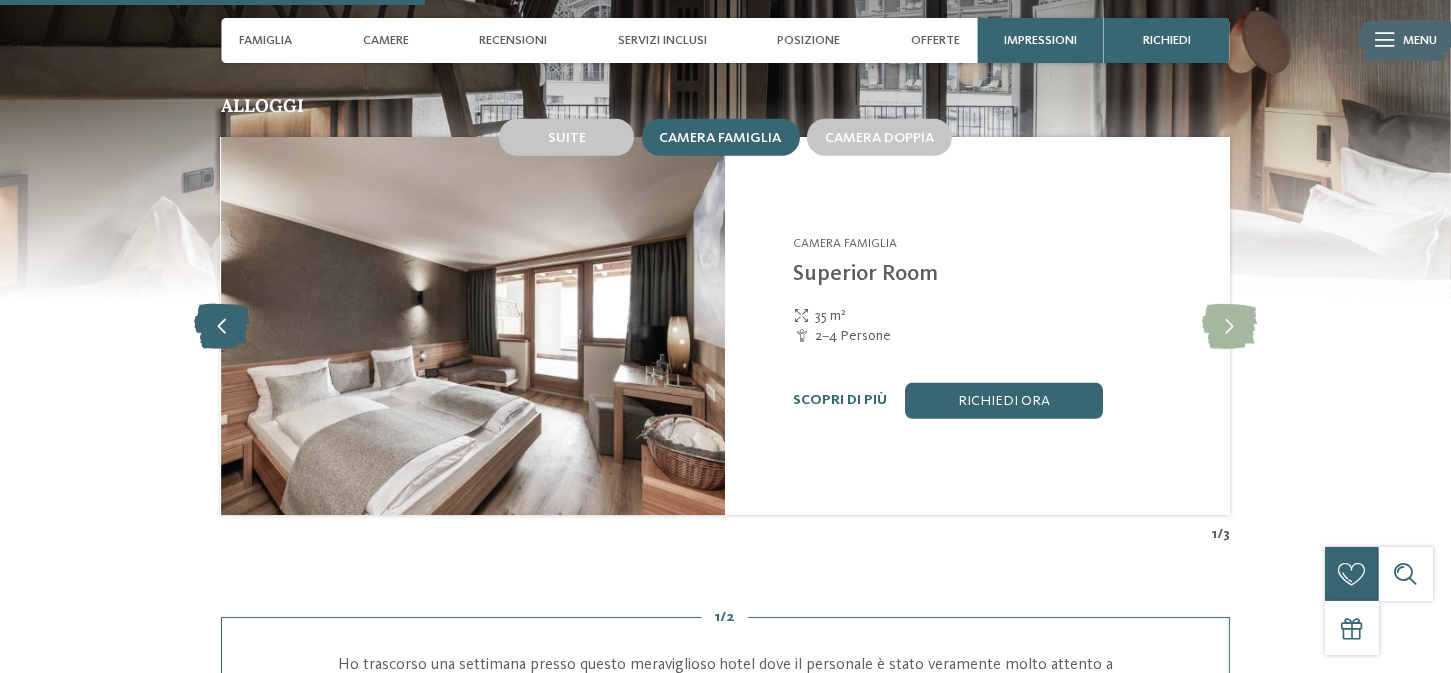 click at bounding box center (221, 326) 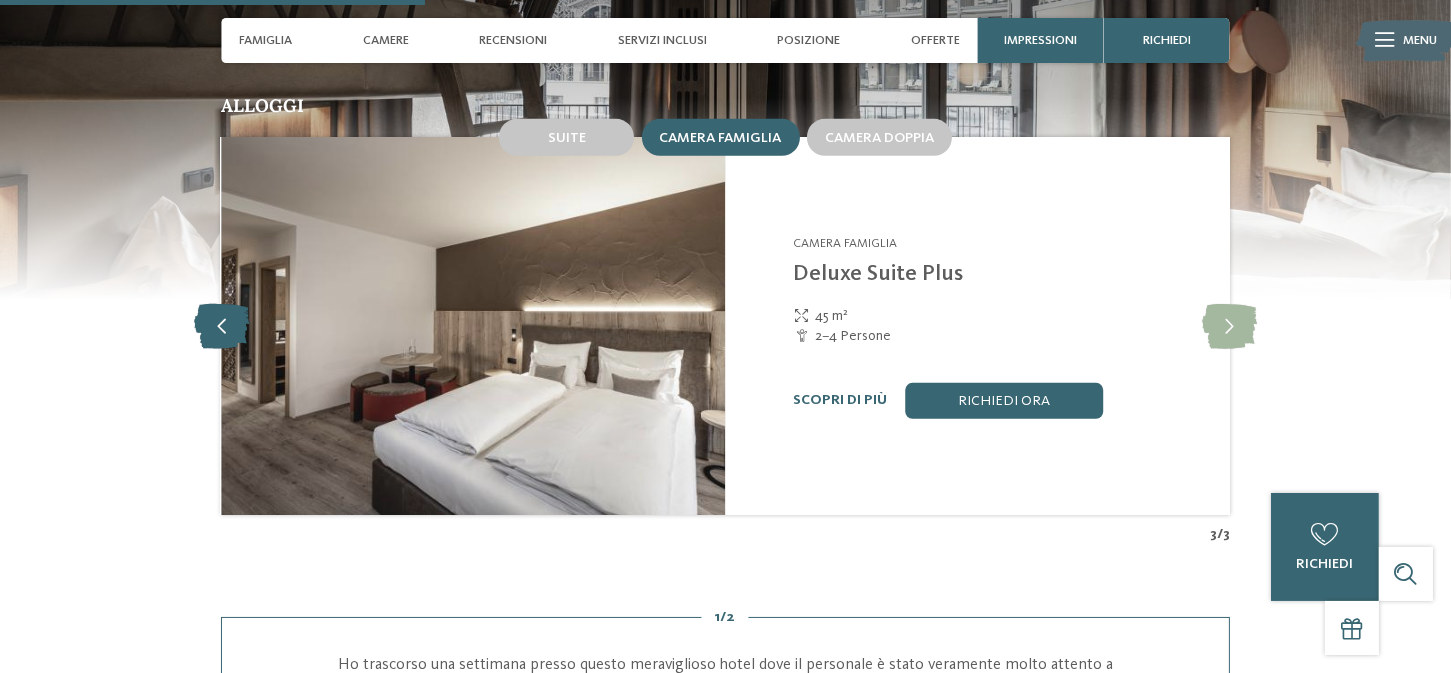 click at bounding box center (221, 326) 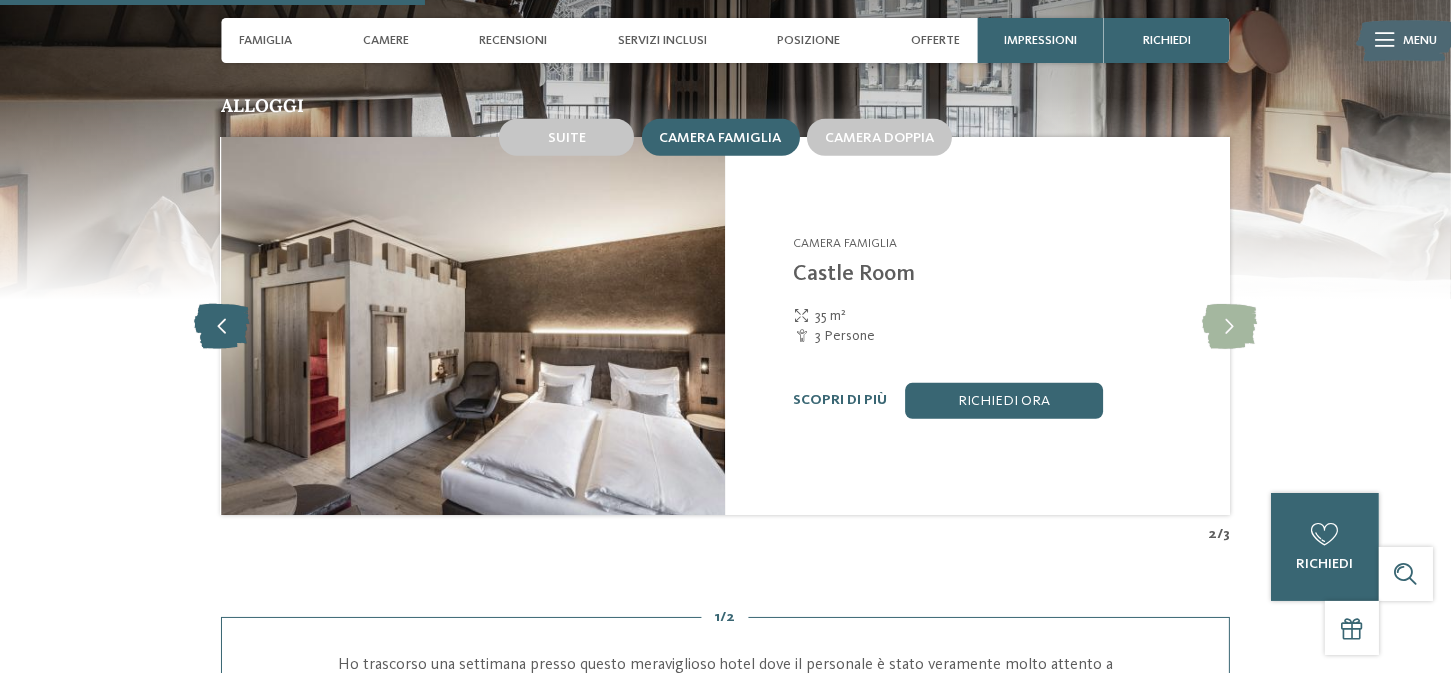click at bounding box center (221, 326) 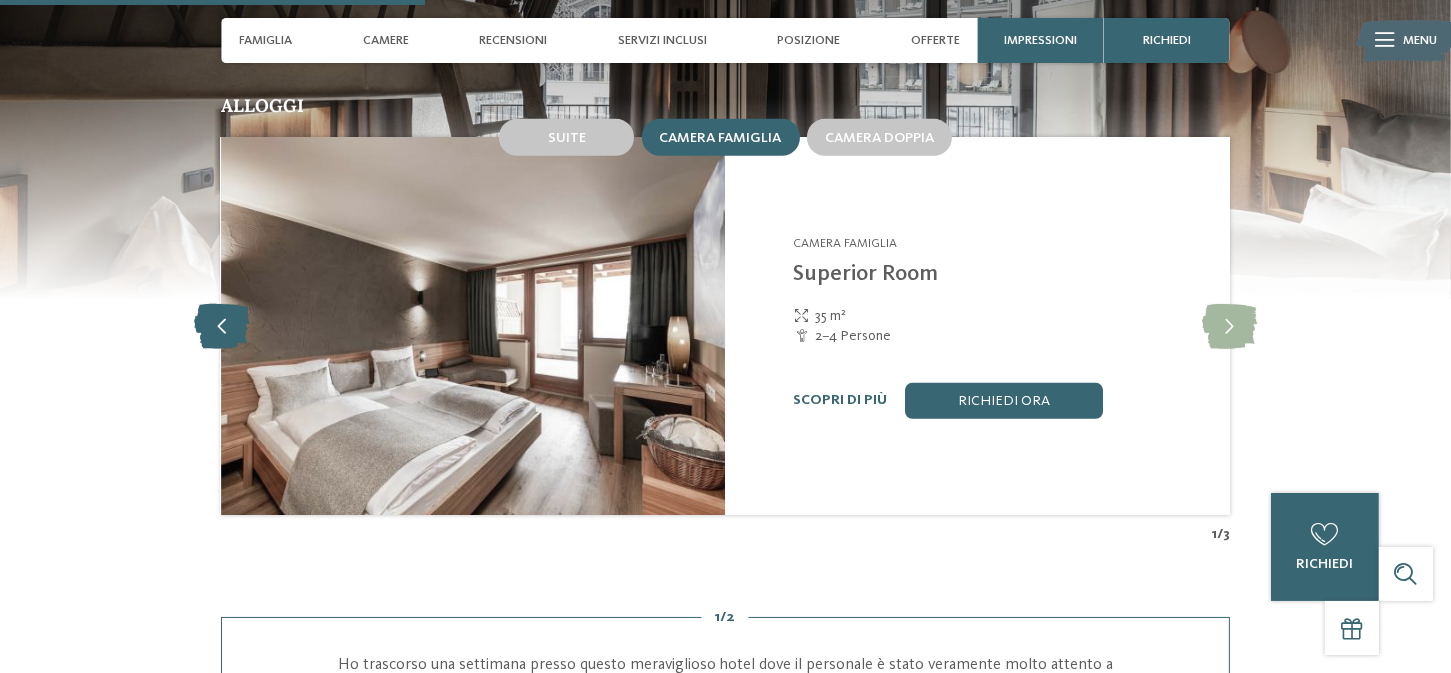 click at bounding box center (221, 326) 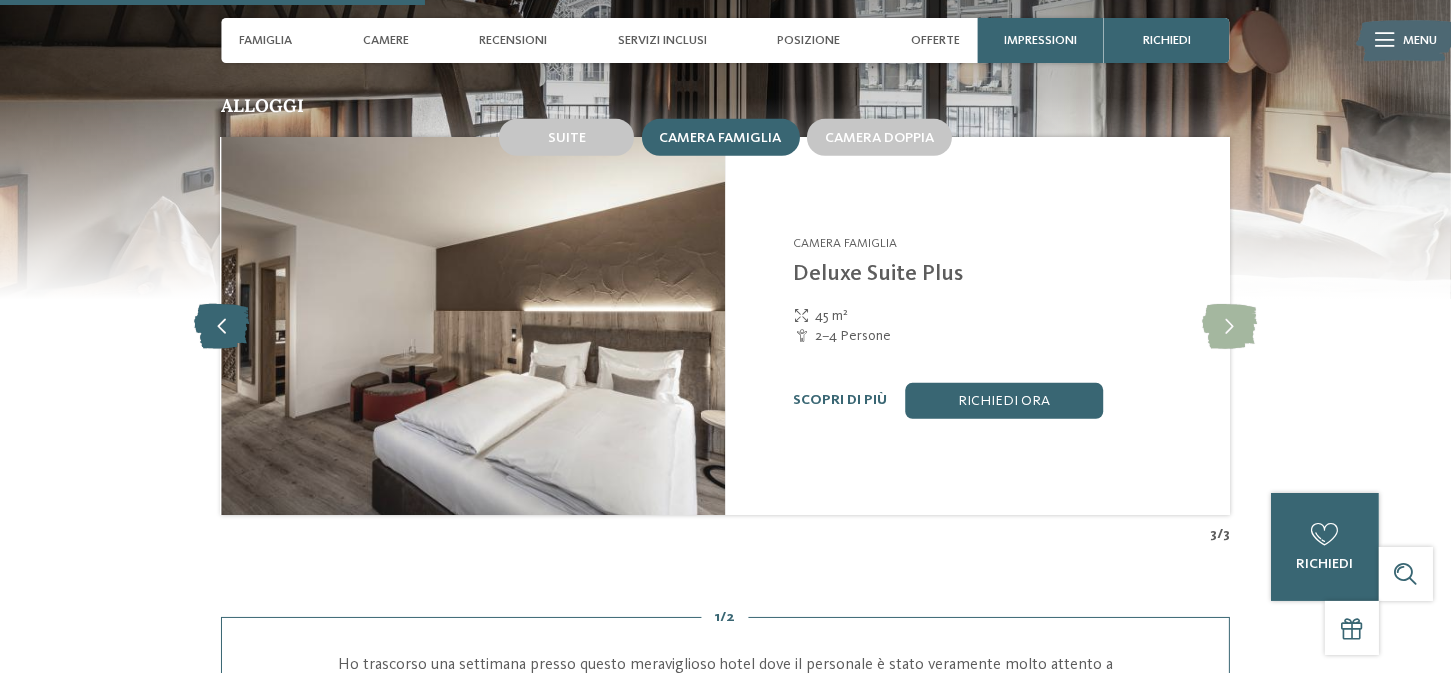 click at bounding box center [221, 326] 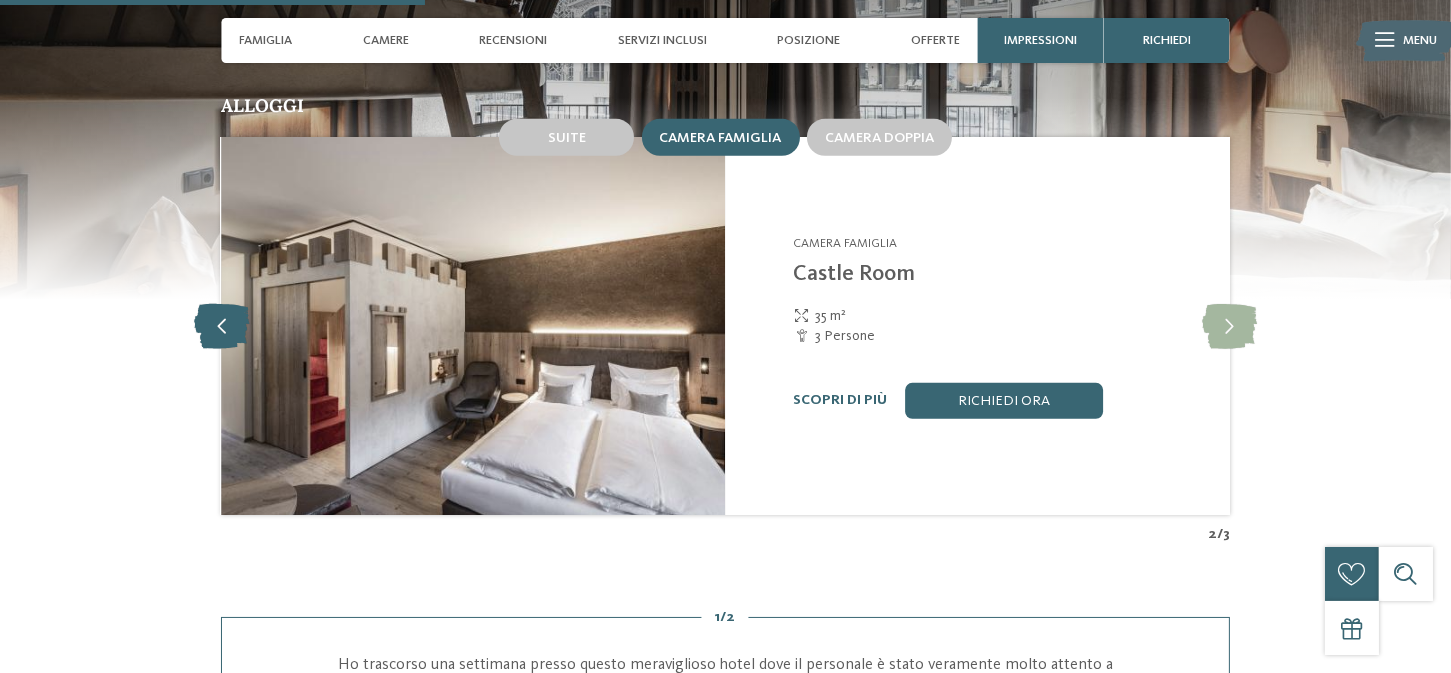 click at bounding box center (221, 326) 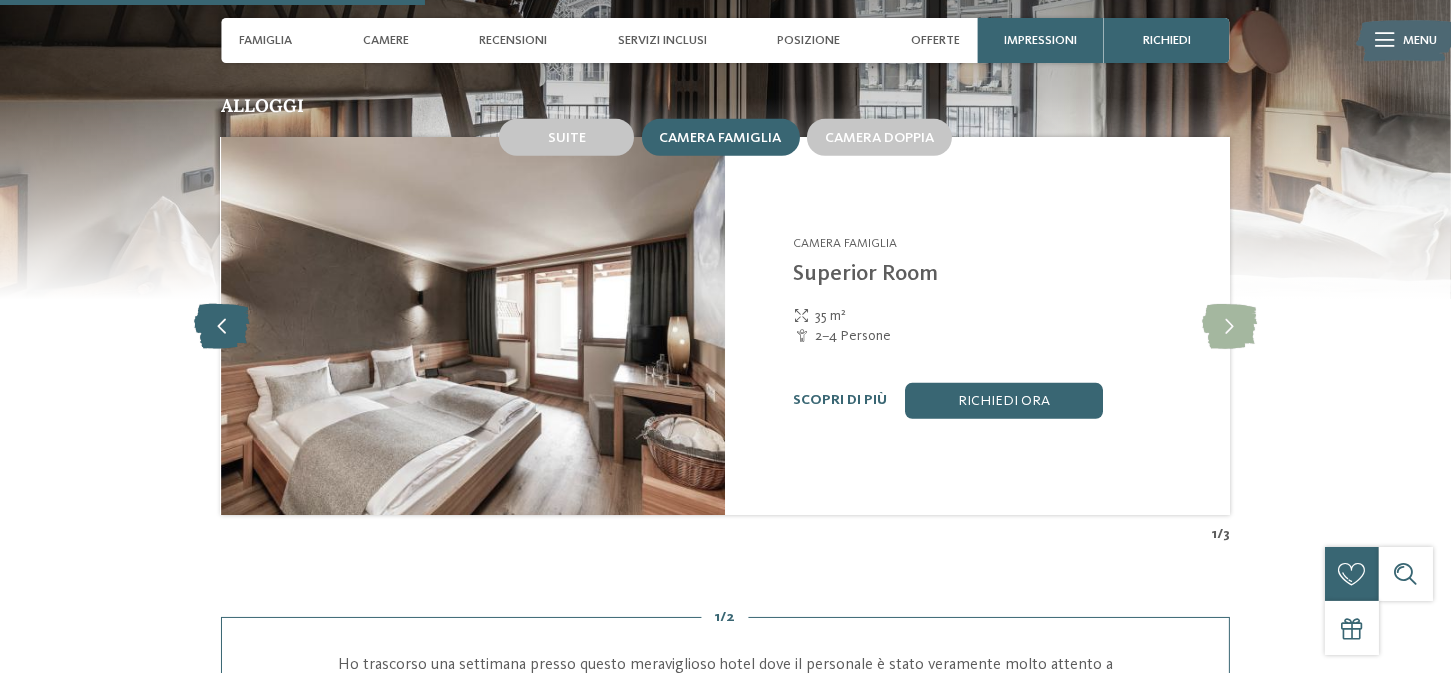 click at bounding box center [221, 326] 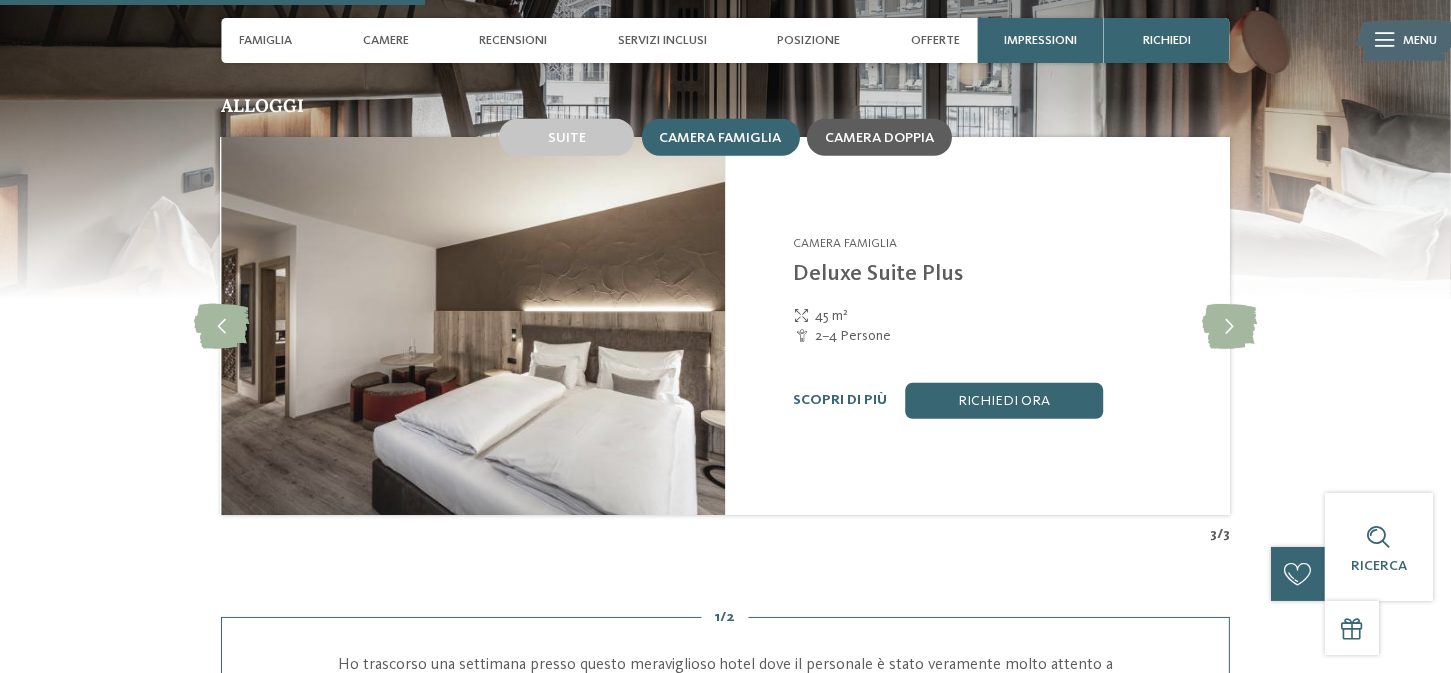 click on "Camera doppia" at bounding box center [879, 137] 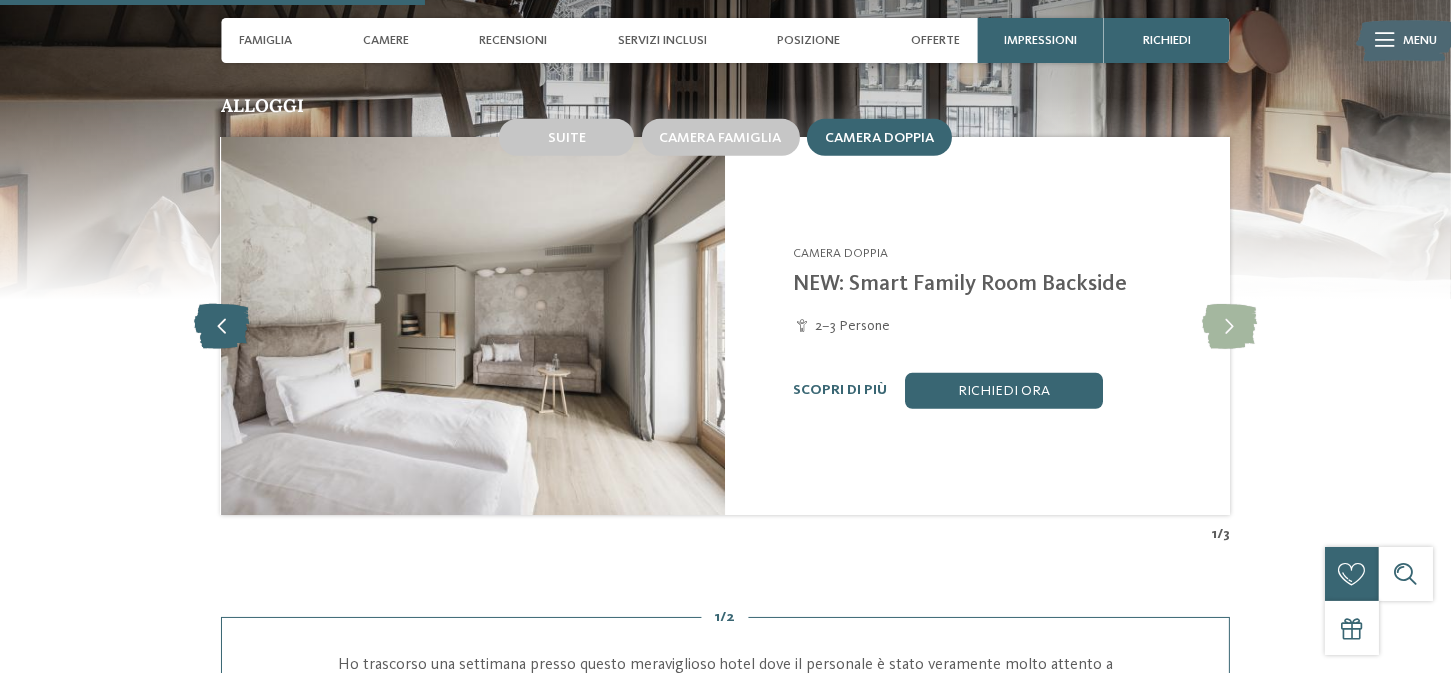click at bounding box center [221, 326] 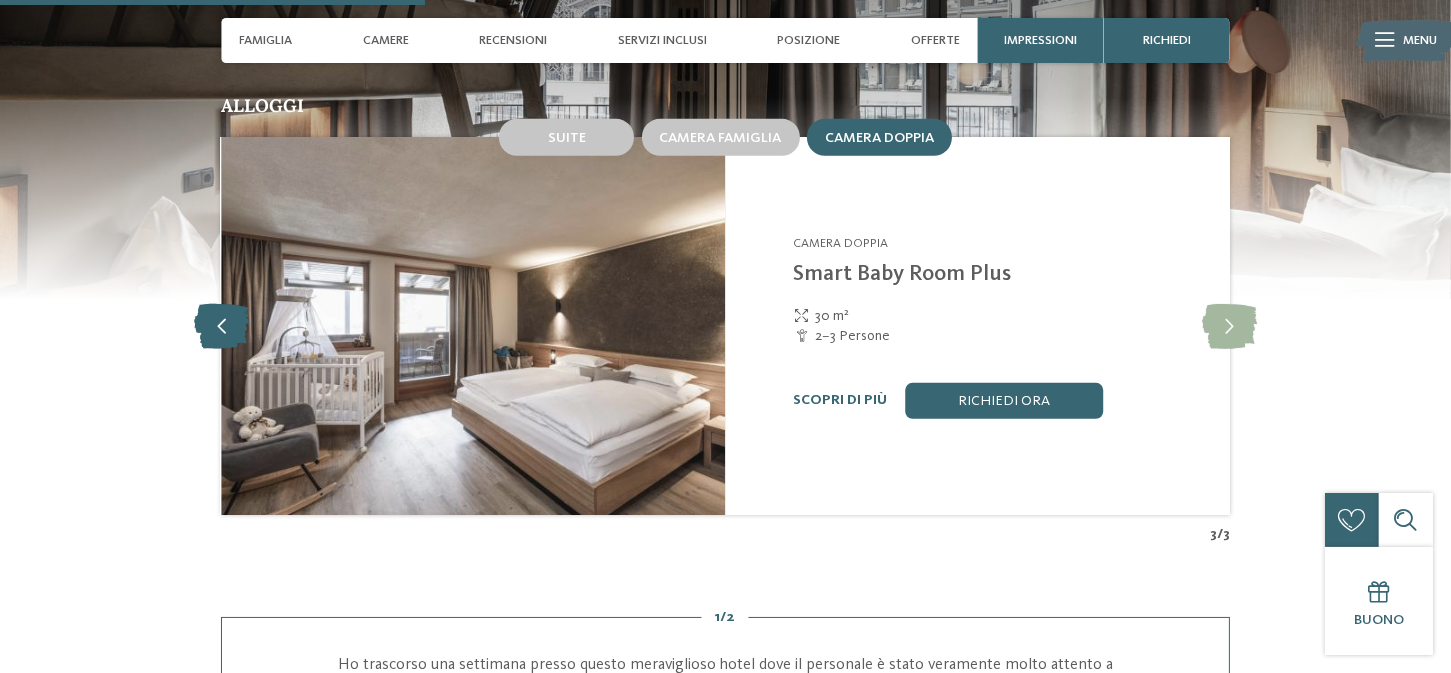 click at bounding box center (221, 326) 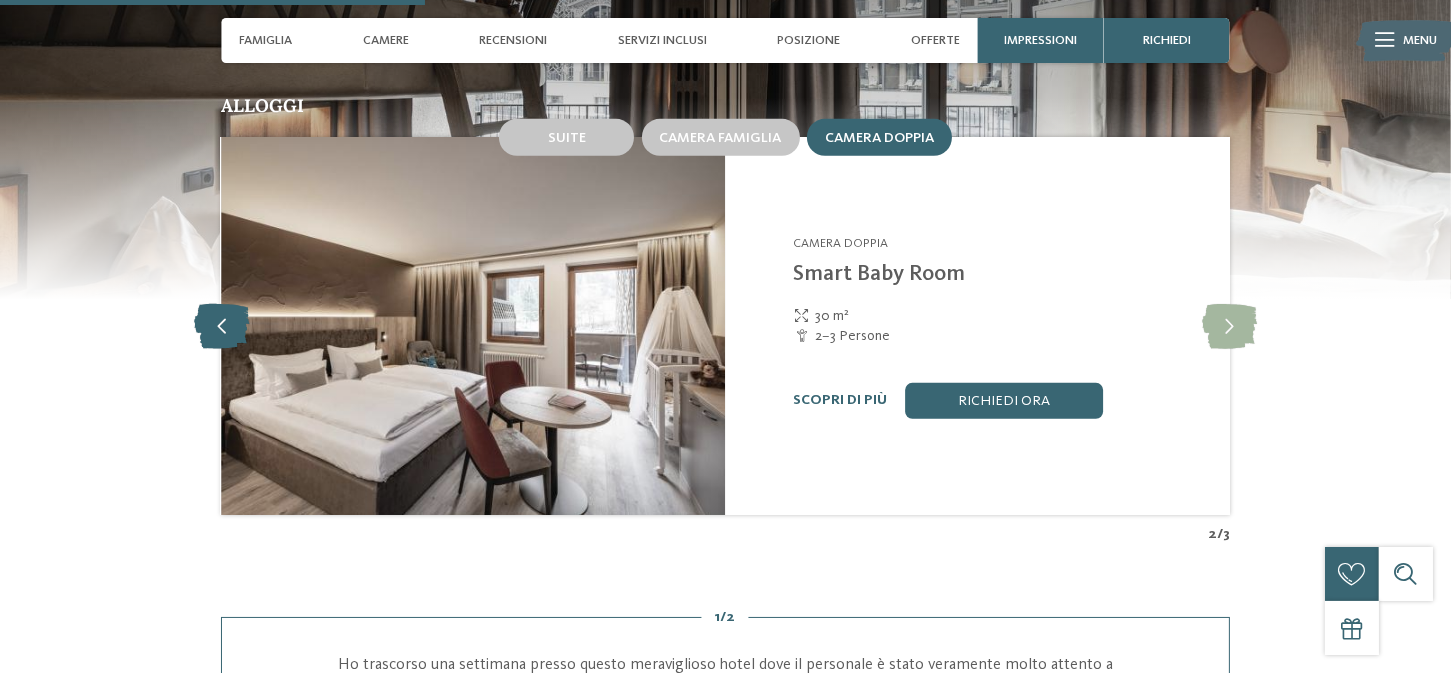 click at bounding box center [221, 326] 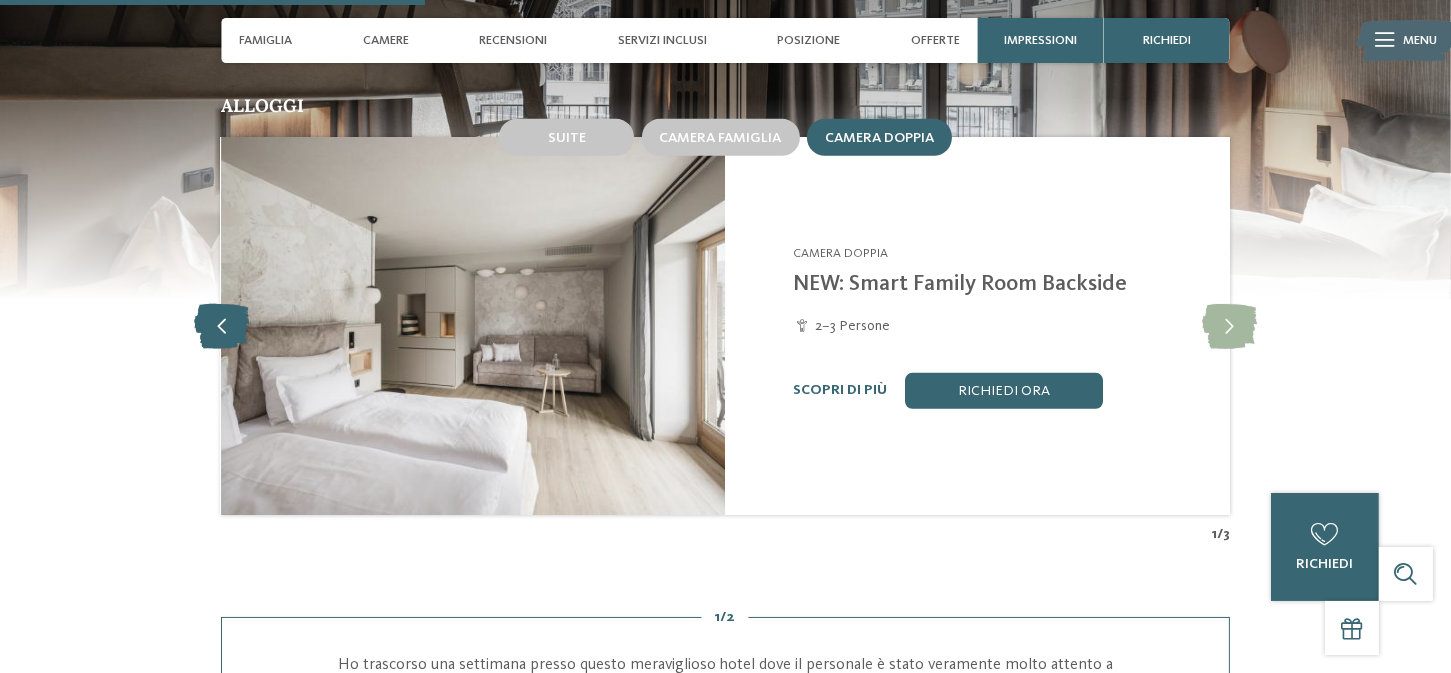 click at bounding box center (221, 326) 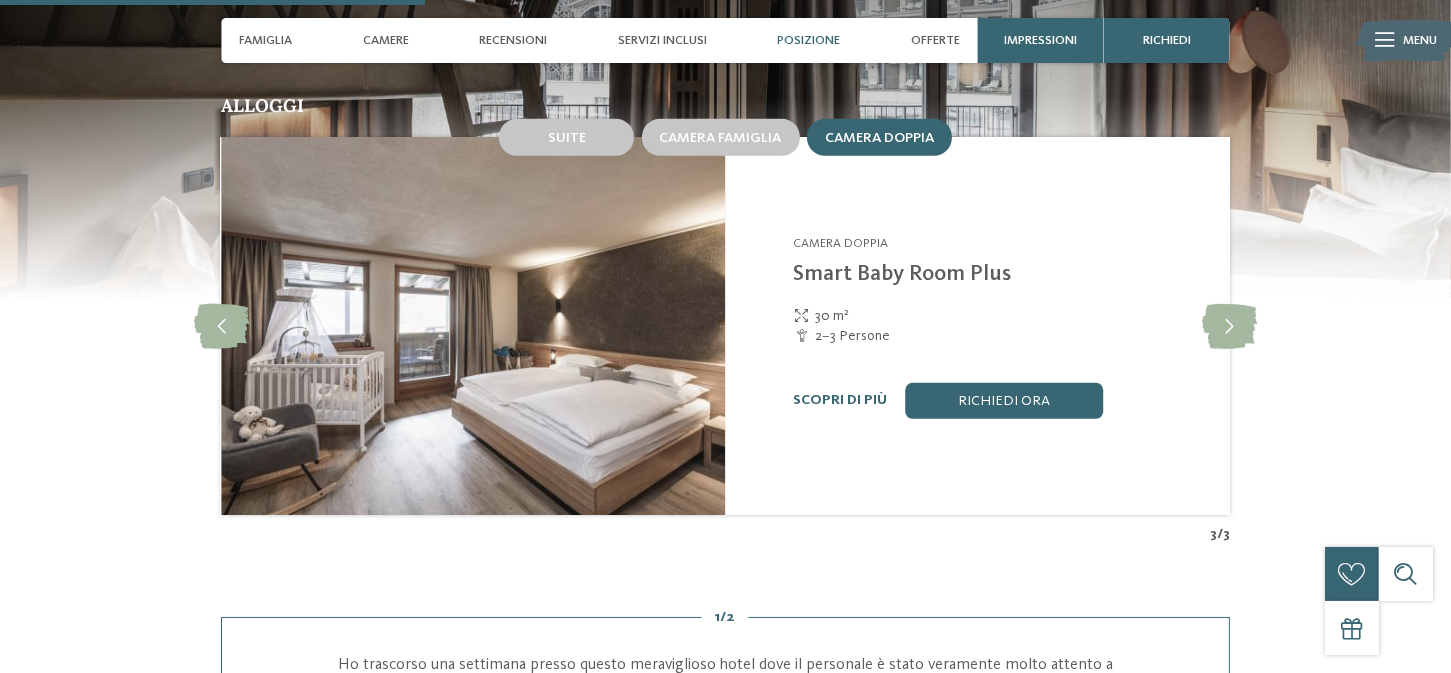 click on "Posizione" at bounding box center (808, 40) 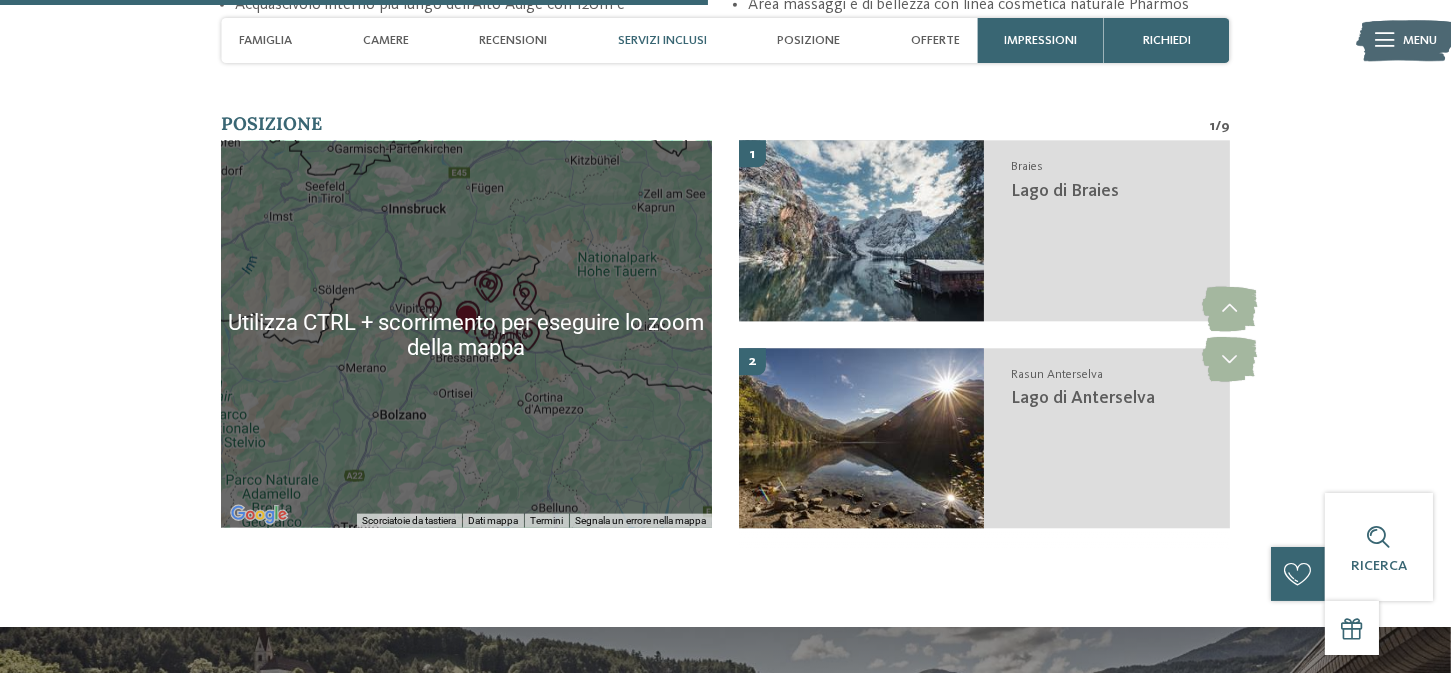 scroll, scrollTop: 3096, scrollLeft: 0, axis: vertical 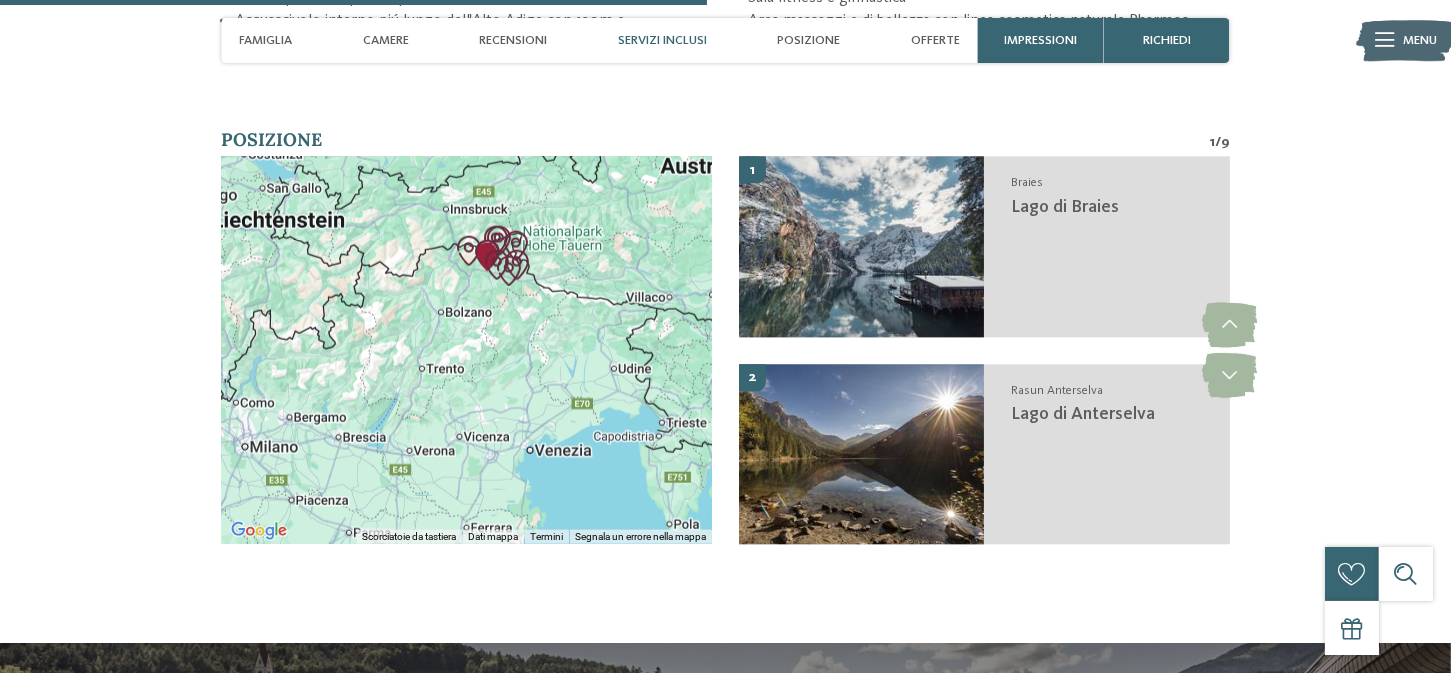 drag, startPoint x: 551, startPoint y: 456, endPoint x: 558, endPoint y: 353, distance: 103.23759 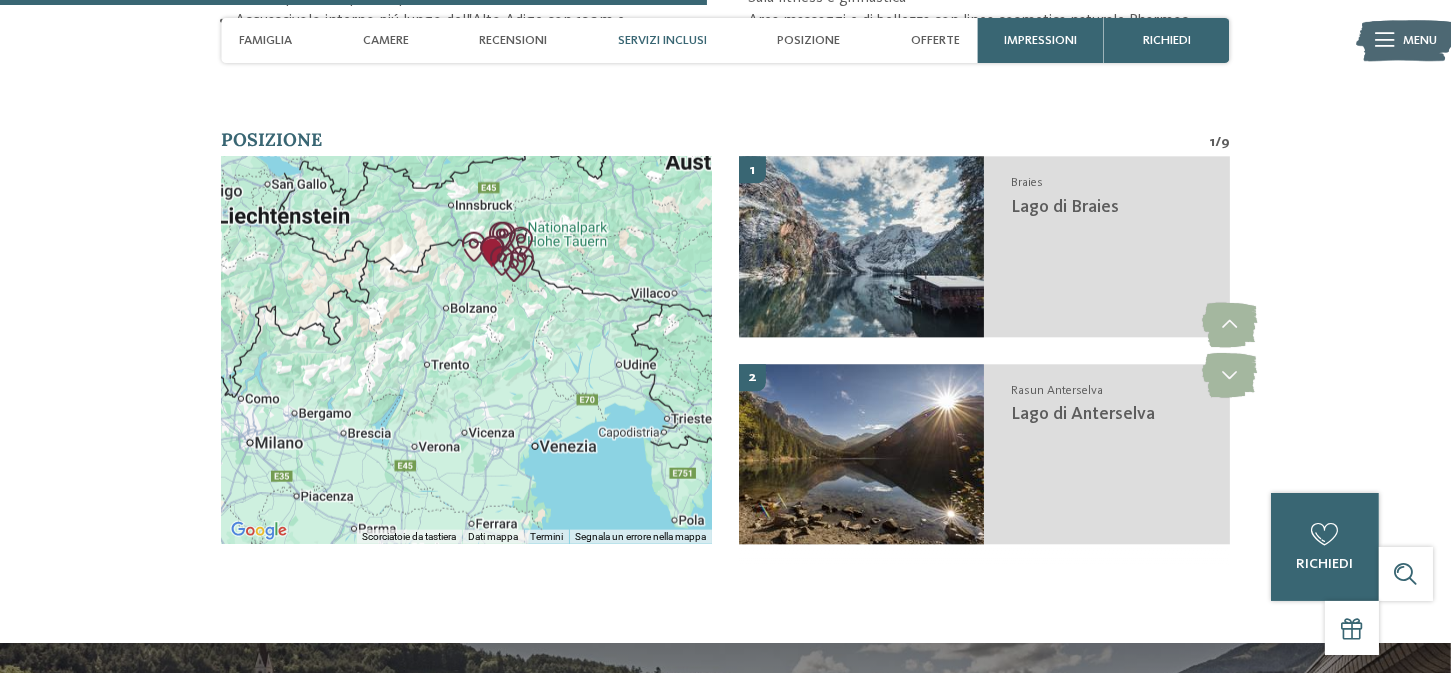 click at bounding box center (466, 350) 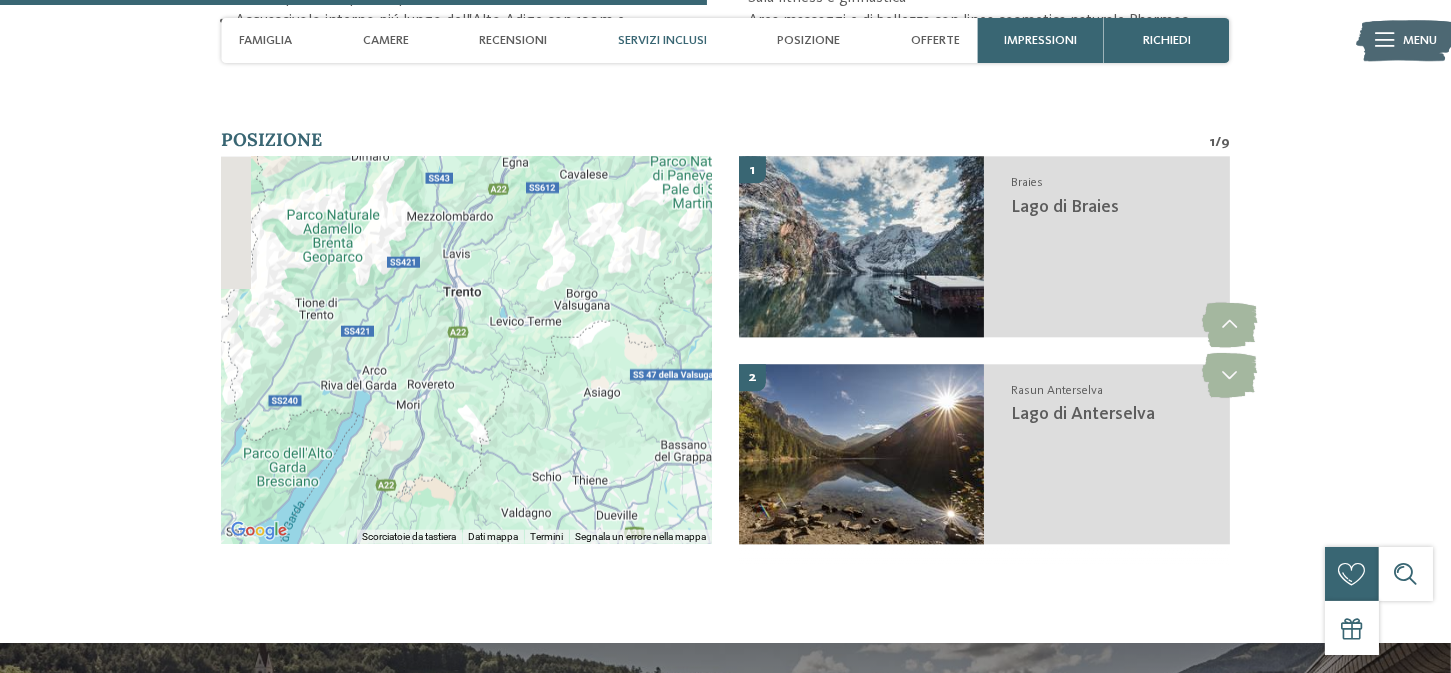 drag, startPoint x: 440, startPoint y: 389, endPoint x: 586, endPoint y: 387, distance: 146.0137 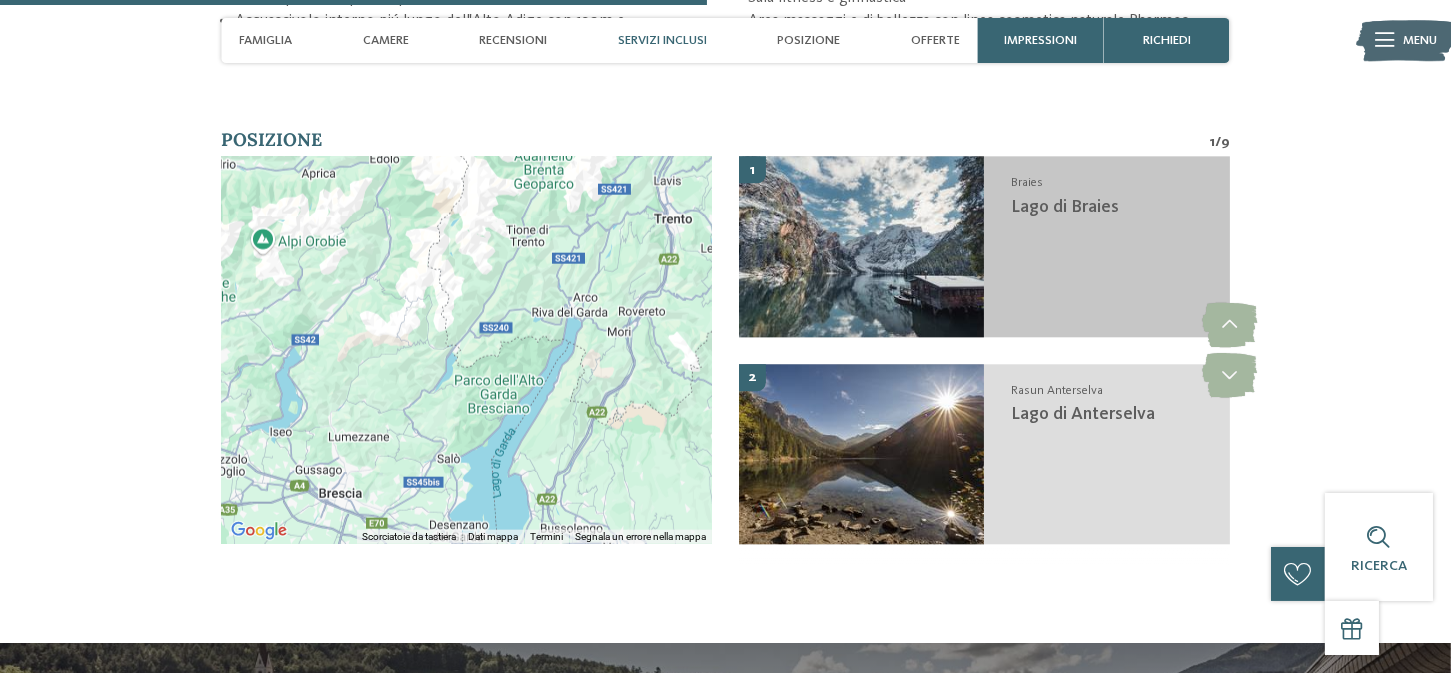 drag, startPoint x: 525, startPoint y: 413, endPoint x: 739, endPoint y: 301, distance: 241.53674 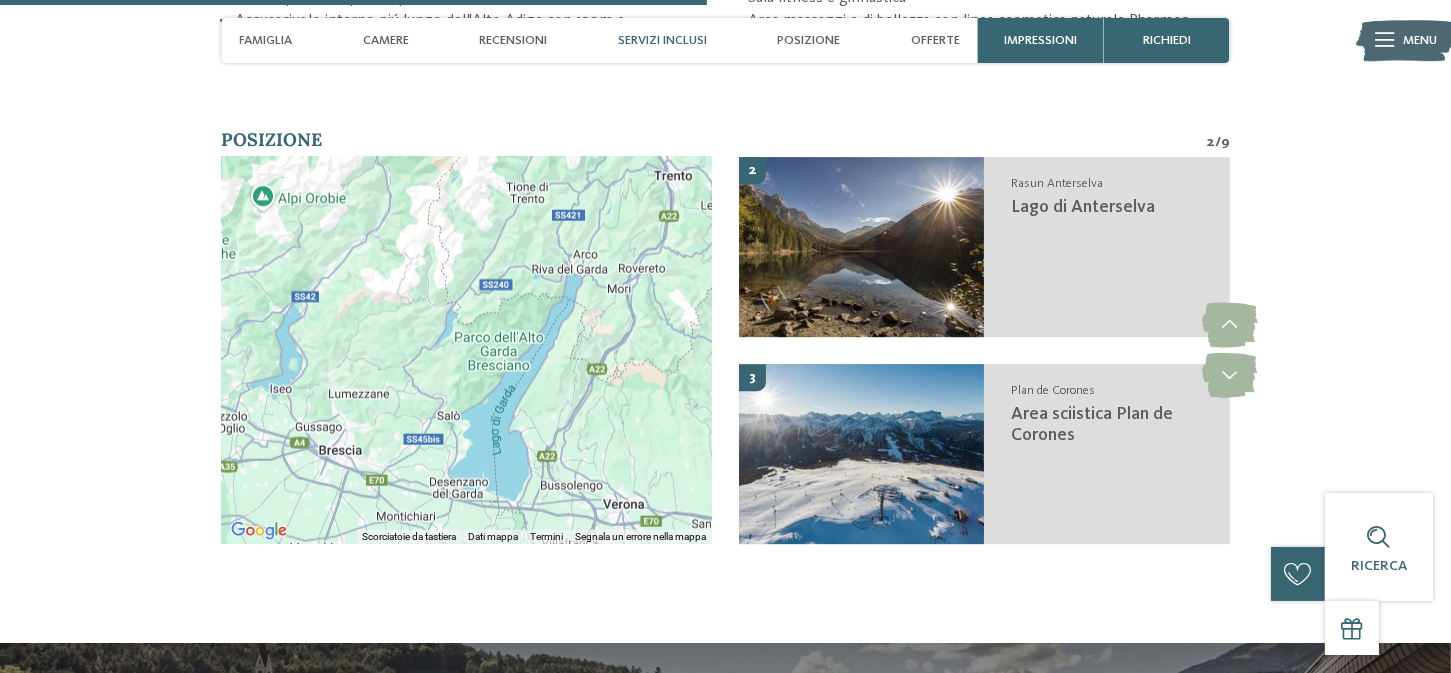 drag, startPoint x: 739, startPoint y: 301, endPoint x: 719, endPoint y: 269, distance: 37.735924 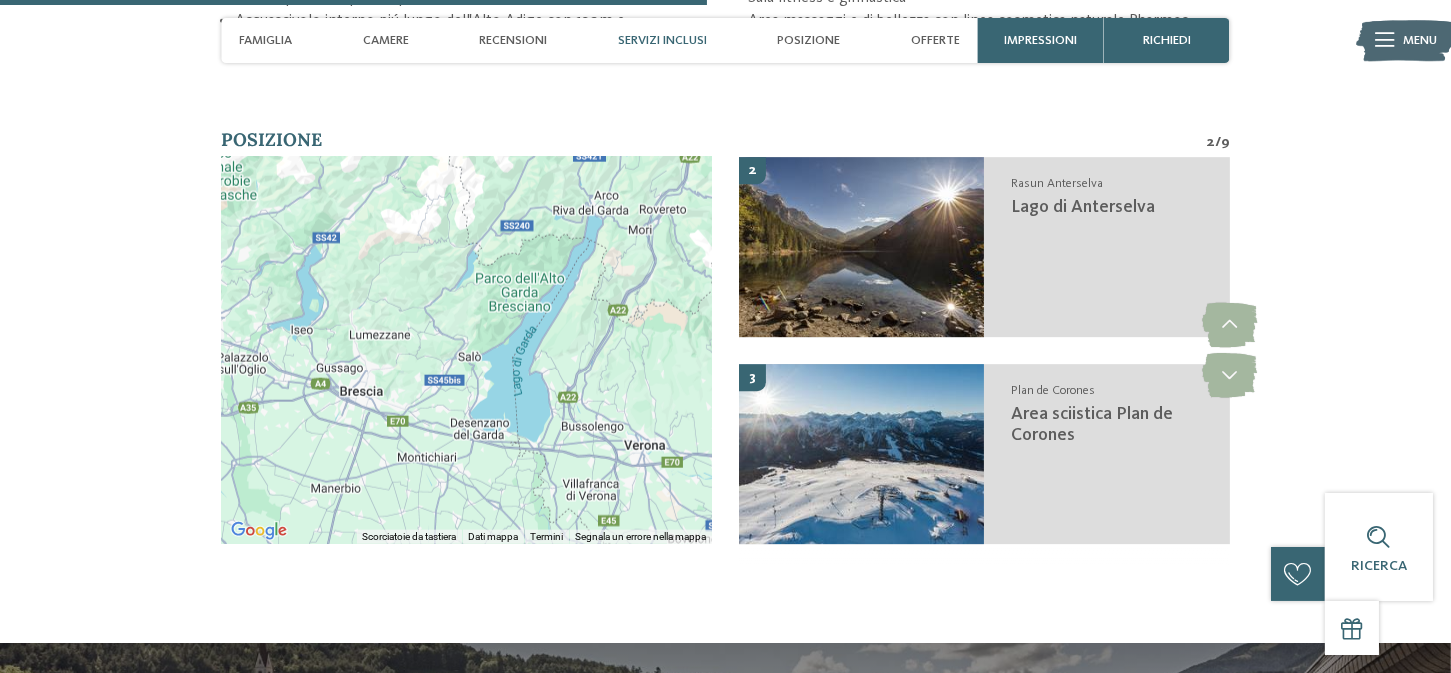drag, startPoint x: 592, startPoint y: 409, endPoint x: 618, endPoint y: 334, distance: 79.37884 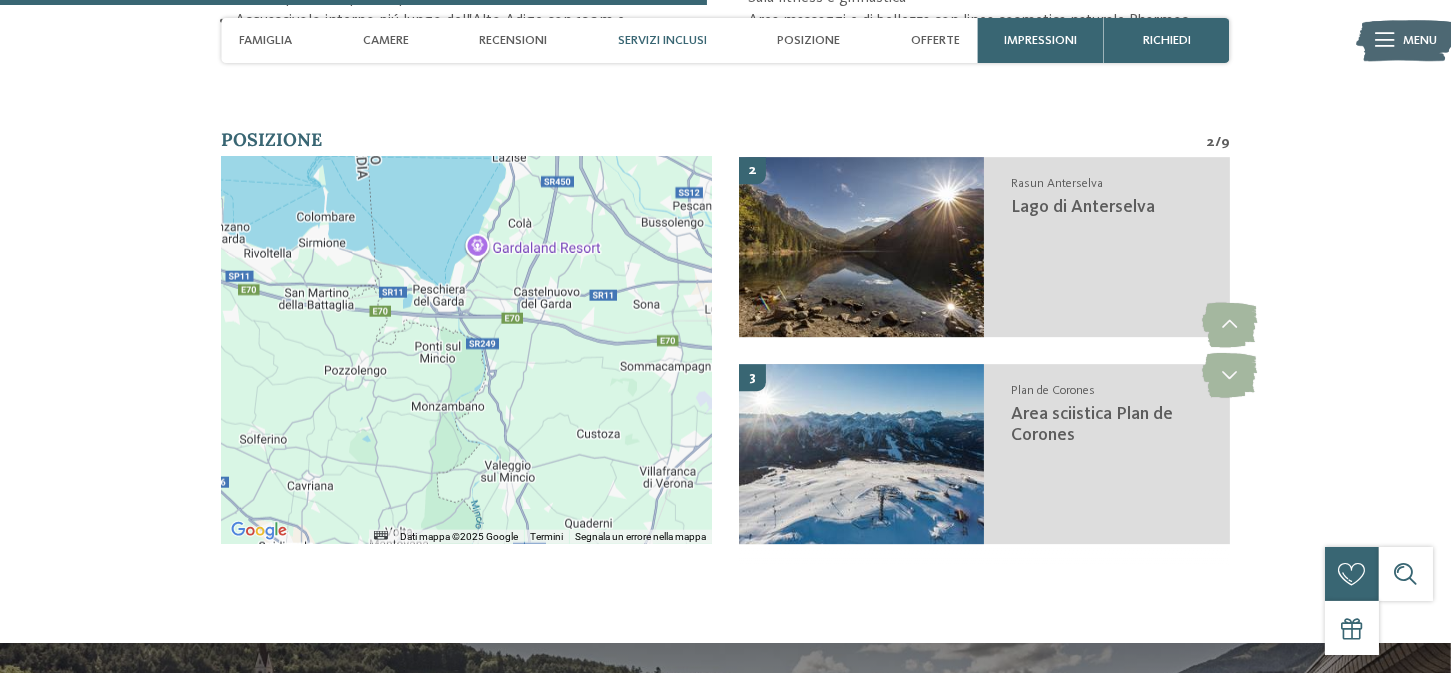 drag, startPoint x: 574, startPoint y: 463, endPoint x: 593, endPoint y: 275, distance: 188.95767 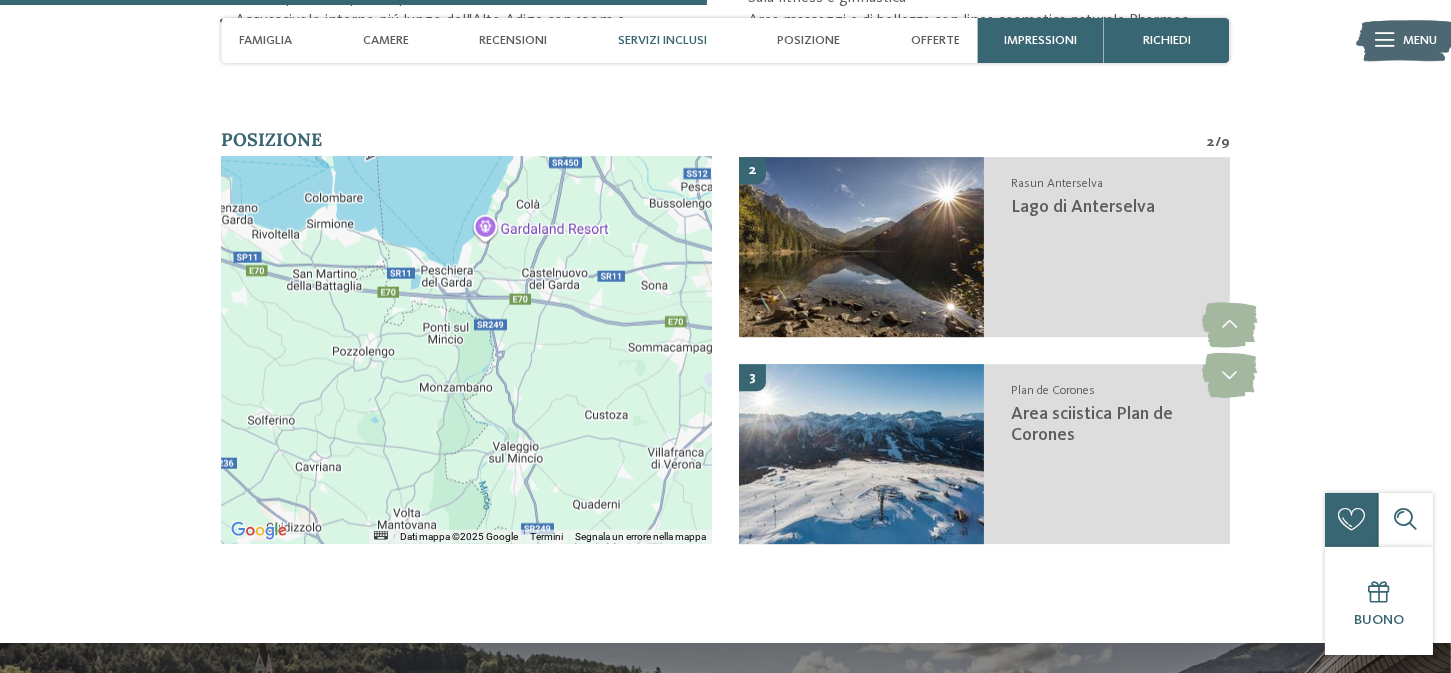 drag, startPoint x: 579, startPoint y: 392, endPoint x: 585, endPoint y: 365, distance: 27.658634 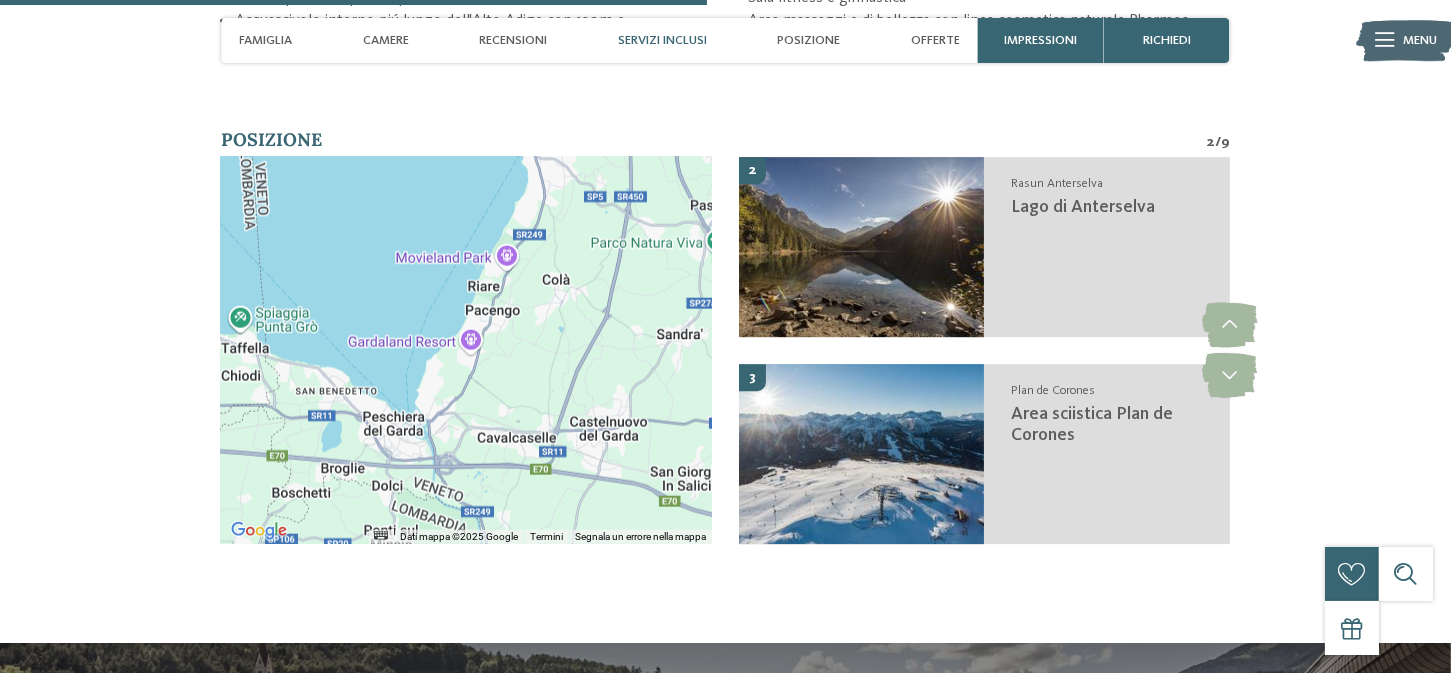 drag, startPoint x: 555, startPoint y: 420, endPoint x: 612, endPoint y: 702, distance: 287.70297 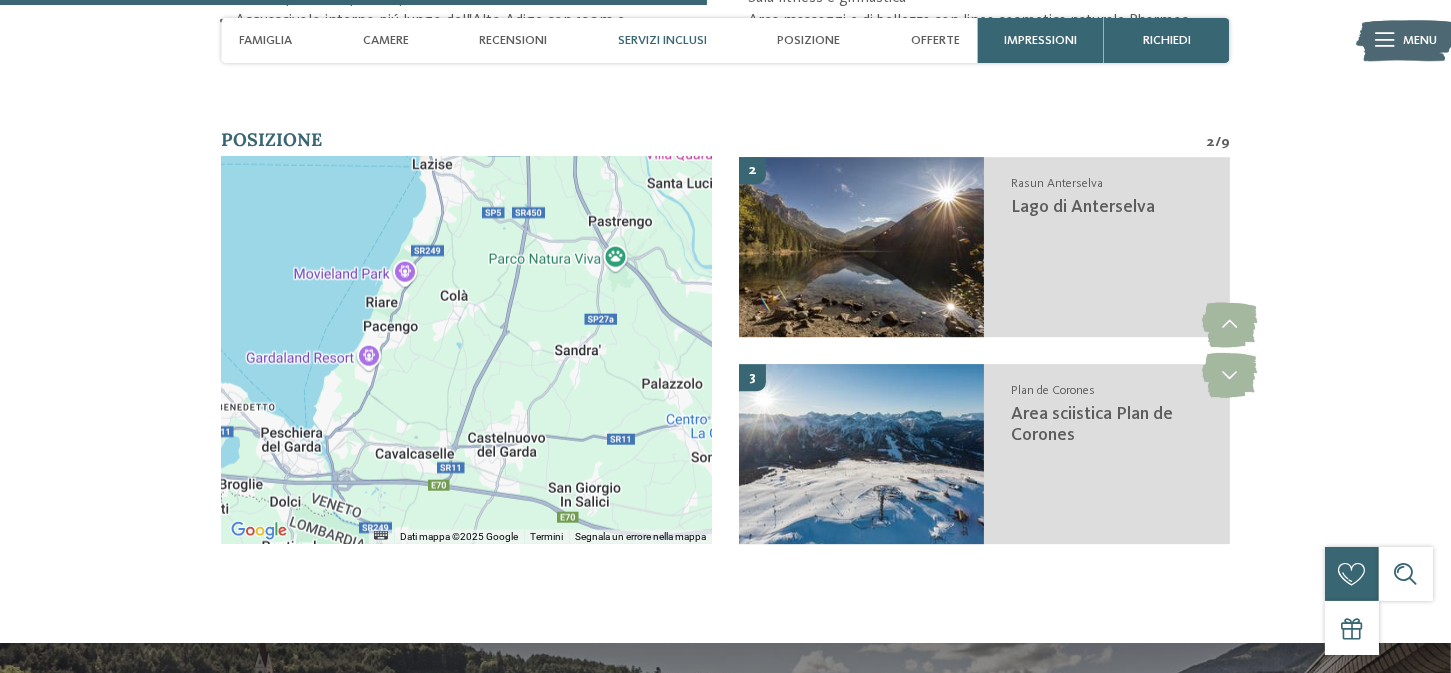 drag, startPoint x: 599, startPoint y: 385, endPoint x: 498, endPoint y: 395, distance: 101.49384 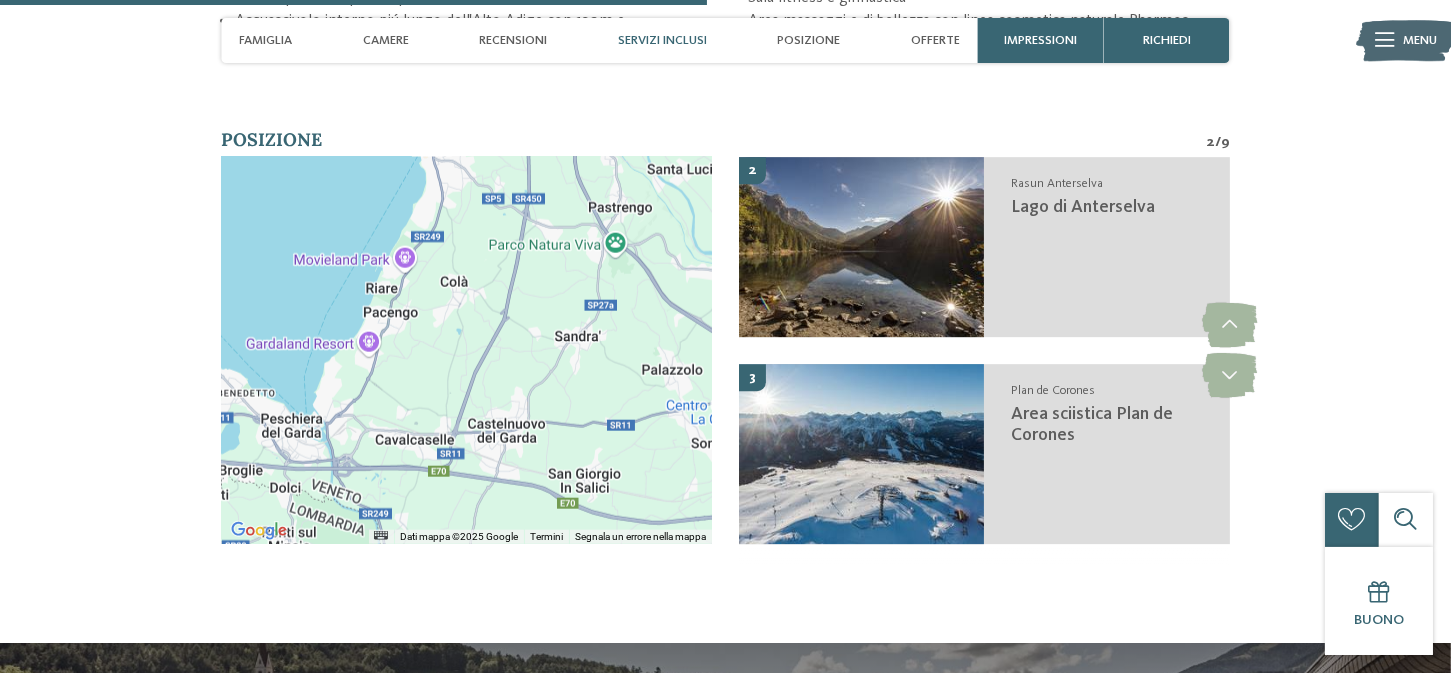 click at bounding box center [466, 350] 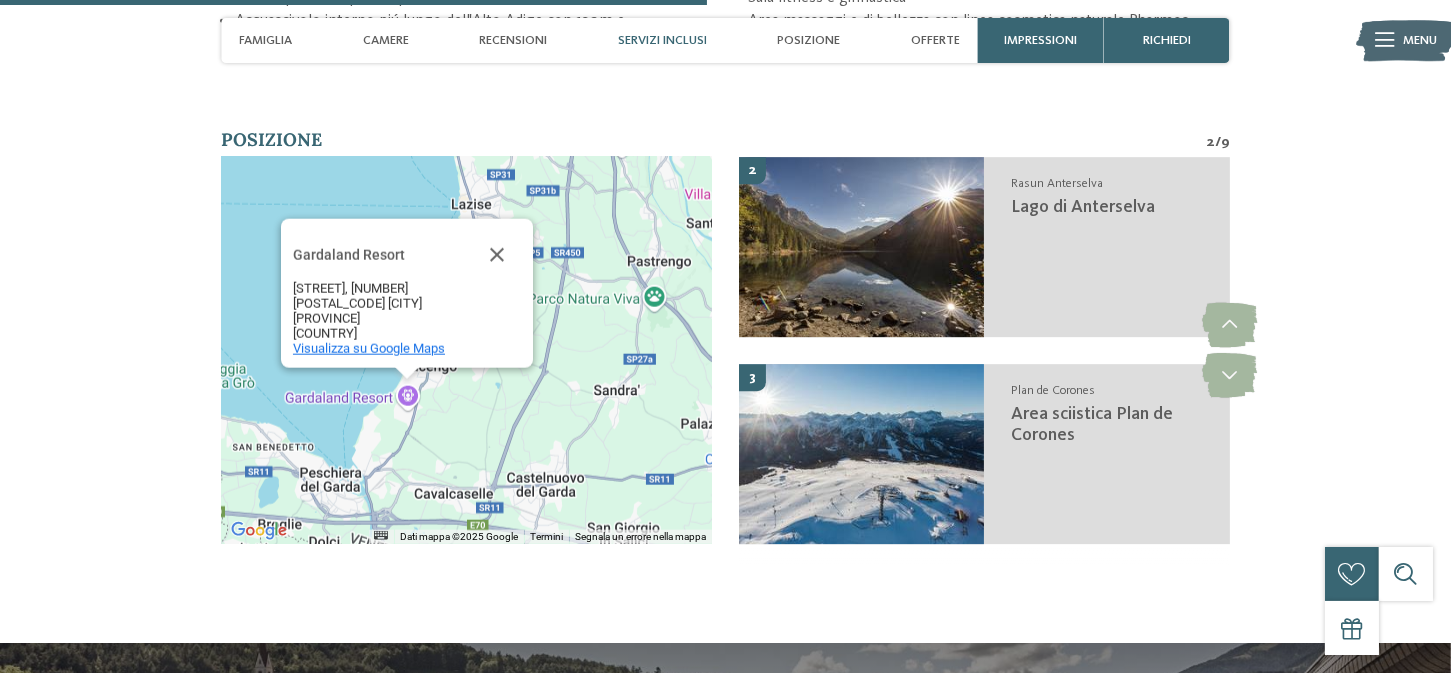 click on "Visualizza su Google Maps" at bounding box center [369, 348] 